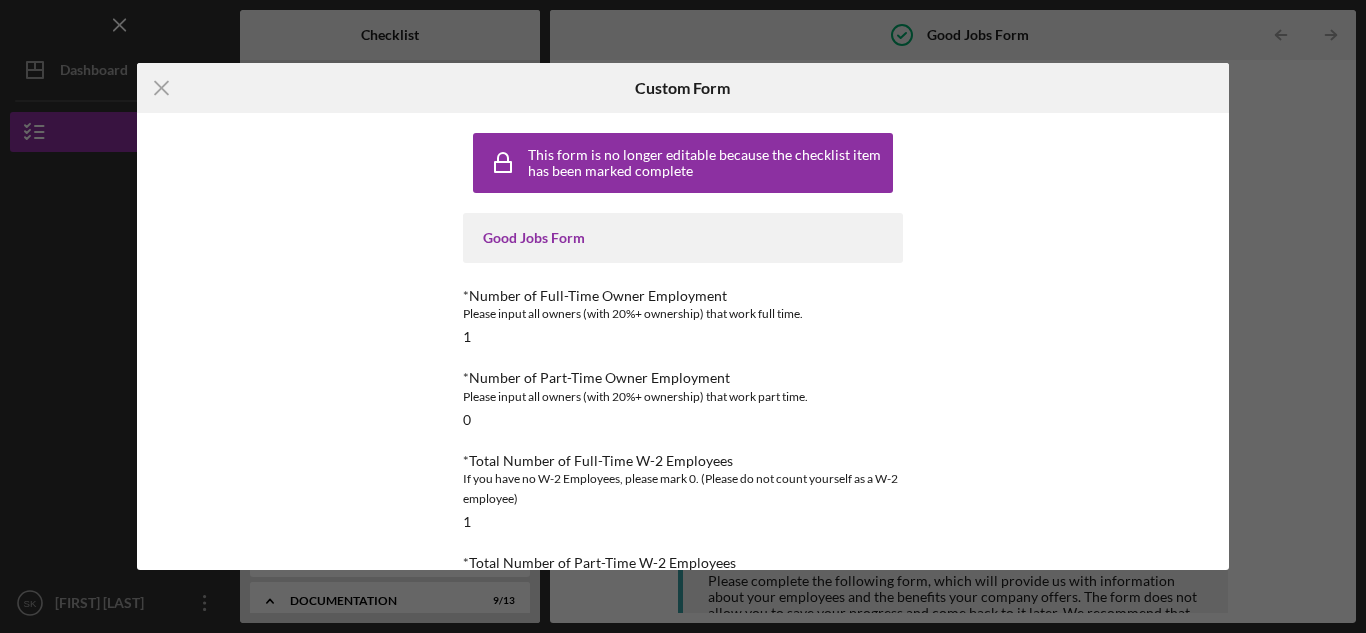 scroll, scrollTop: 0, scrollLeft: 0, axis: both 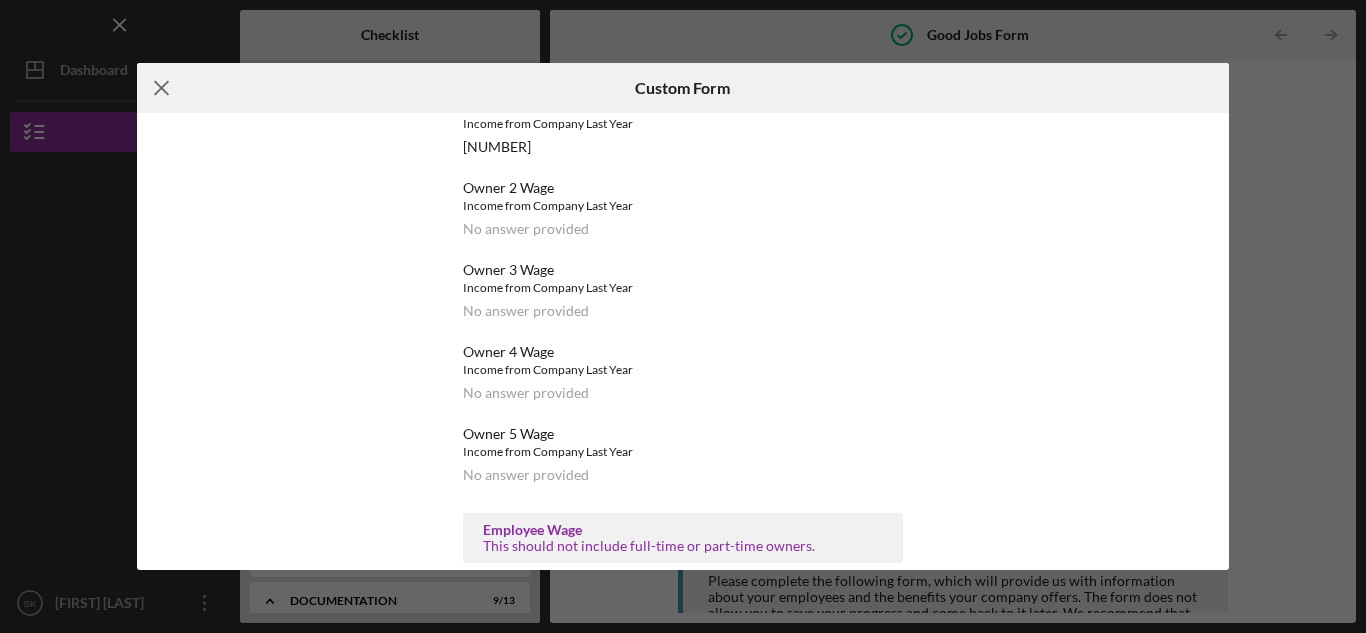 click on "Icon/Menu Close" 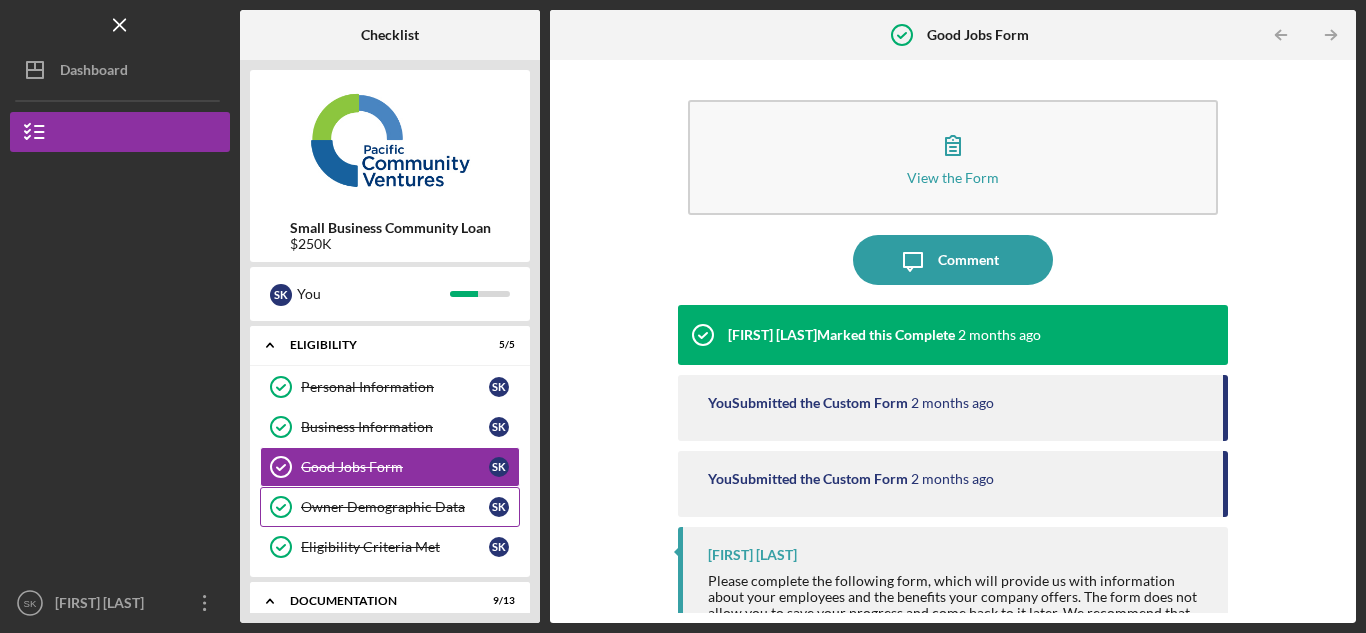 click on "Owner Demographic Data Owner Demographic Data S K" at bounding box center (390, 507) 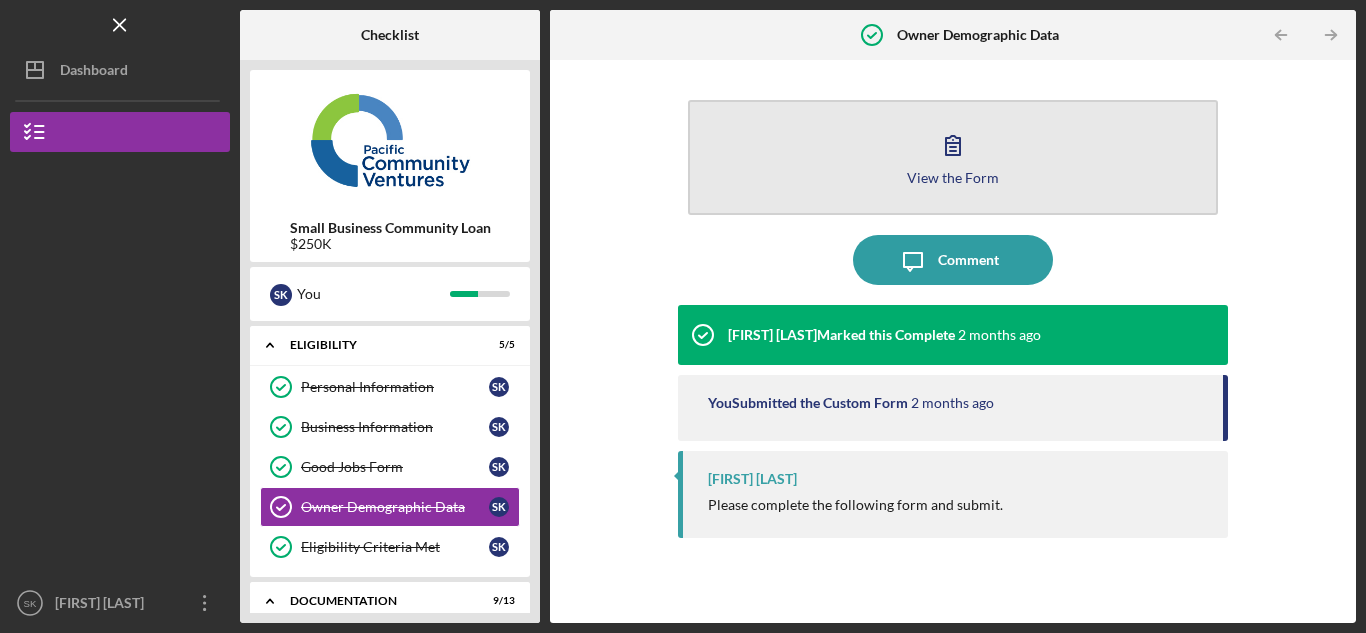 click on "View the Form Form" at bounding box center (953, 157) 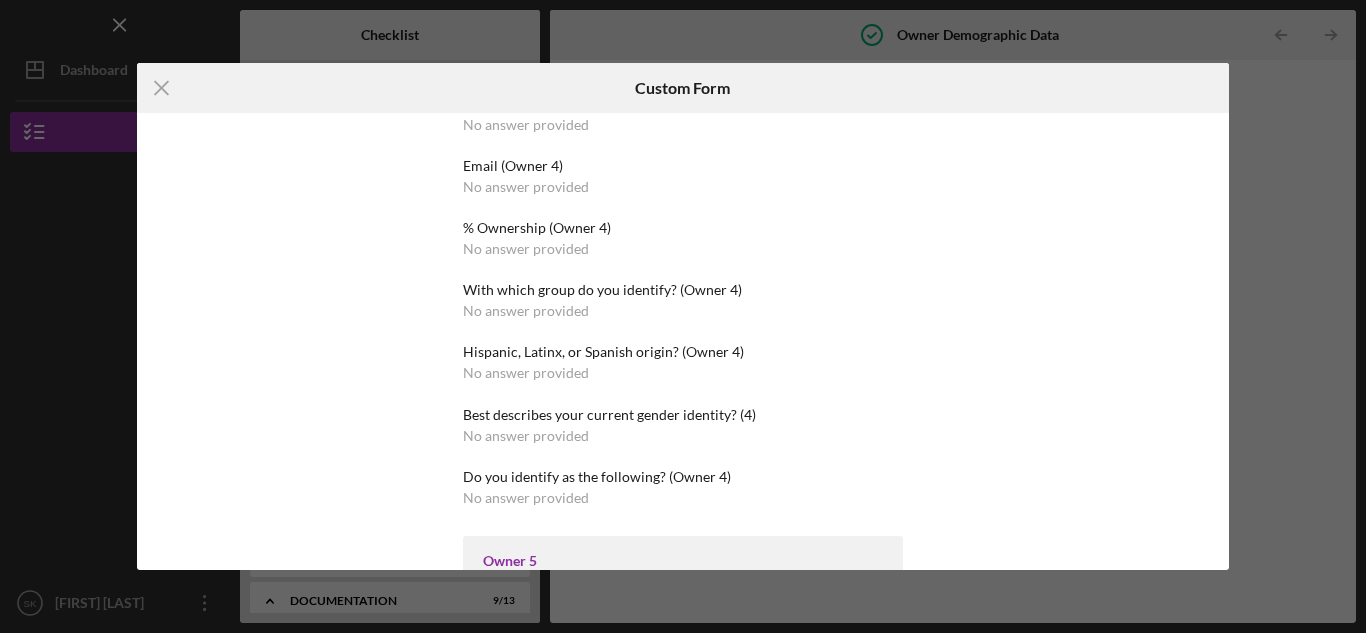 scroll, scrollTop: 2709, scrollLeft: 0, axis: vertical 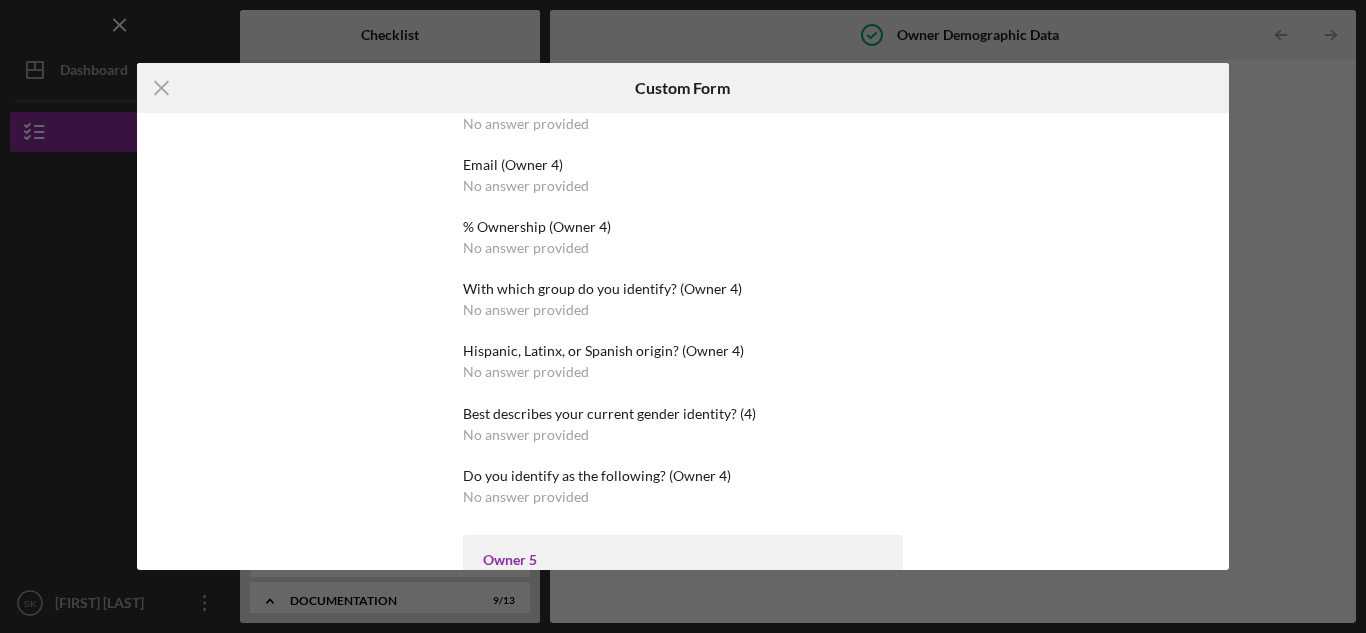 click on "Icon/Menu Close Custom Form This form is no longer editable because the checklist item has been marked complete Owner Demographic Form What is your preferred language? Farsi *How many people own 20% or more of the business? Just me *First Name (Owner 1) [FIRST] *Last Name (Owner 1) [LAST] Phonetic pronunciation of your name No answer provided *Cell Phone (Owner 1) [PHONE] *Email (Owner 1) [EMAIL] *% Ownership (Owner 1) 100% Owner Information We are requesting the following information to monitor our compliance with the Federal Equal Credit Opportunity Act, which prohibits unlawful discrimination. The following answers are voluntary and requested for the purpose of determining compliance with federal civil rights law and for our own statistical monitoring. The law provides that a creditor may not discriminate based on this information, or based on whether or not you choose to provide it. *With which group do you identify? (Owner 1) Arab or Middle Eastern Man Immigrant, Refugee Owner 2 Cancel" at bounding box center [683, 316] 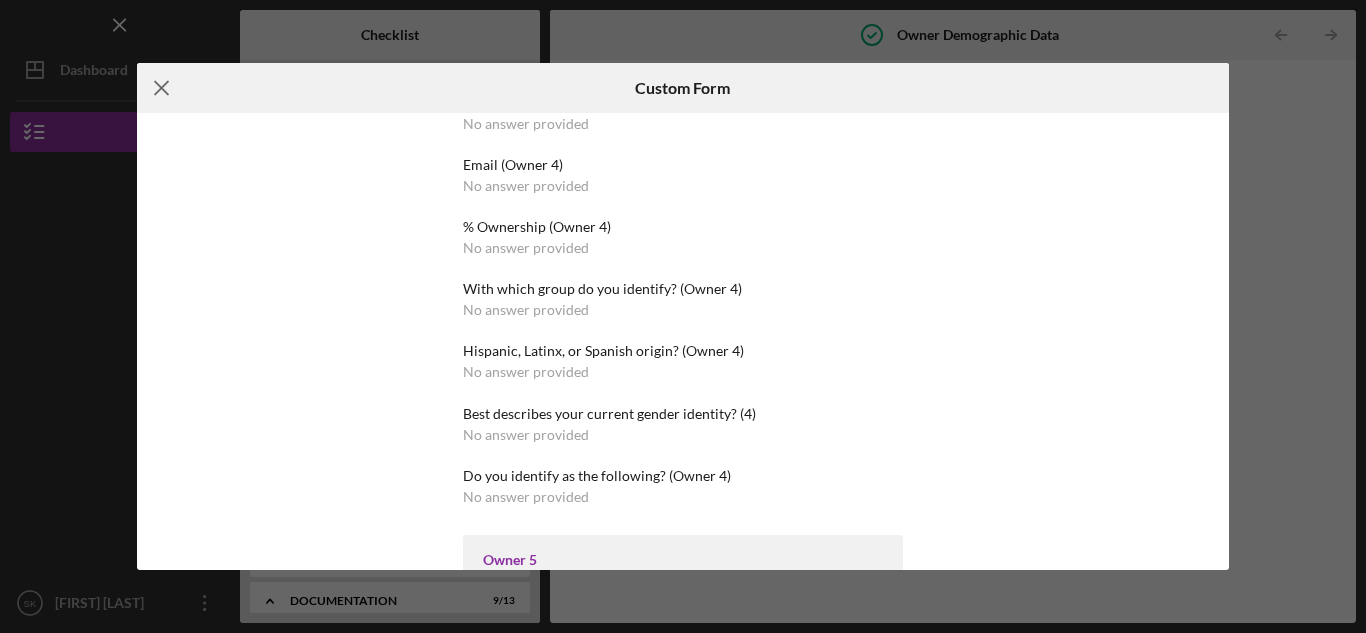 click on "Icon/Menu Close" 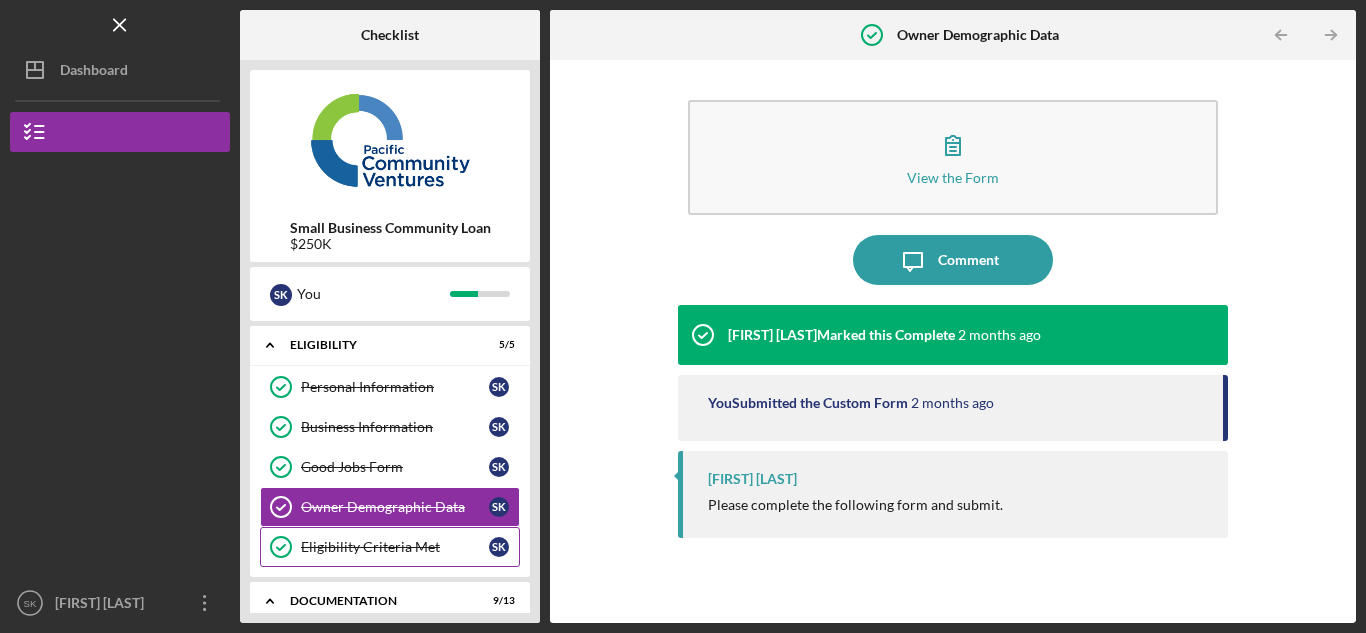 click on "Eligibility Criteria Met" at bounding box center [395, 547] 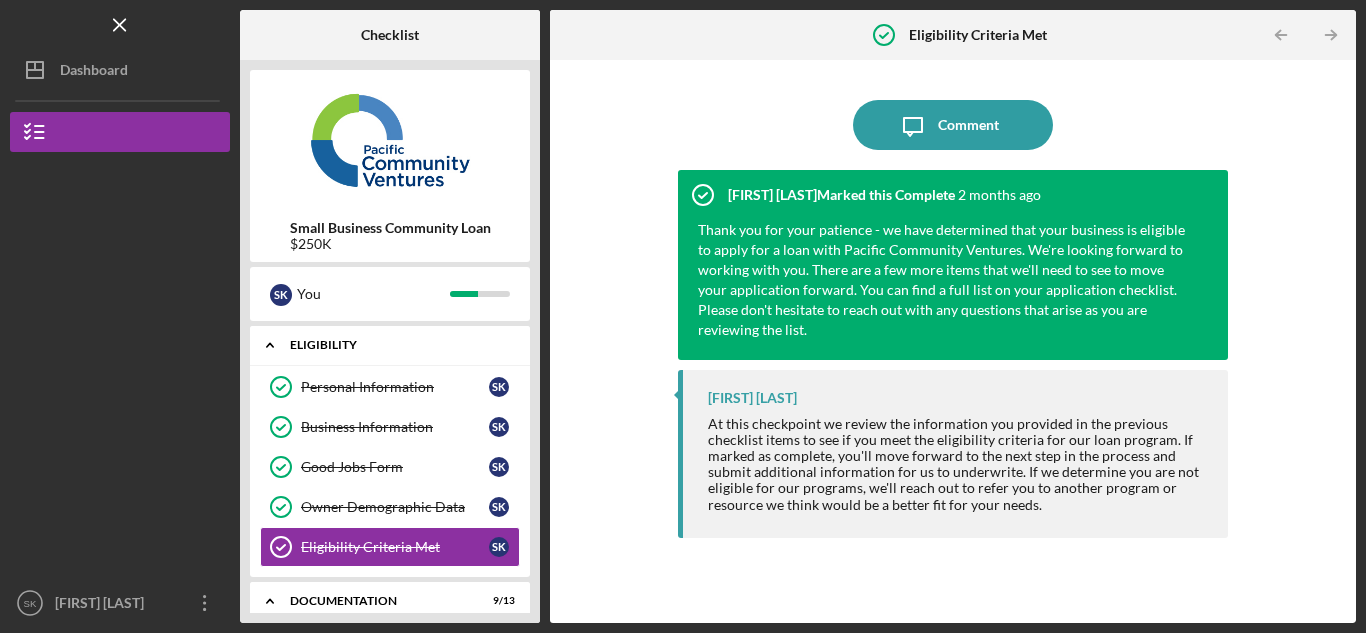 click on "Icon/Expander" 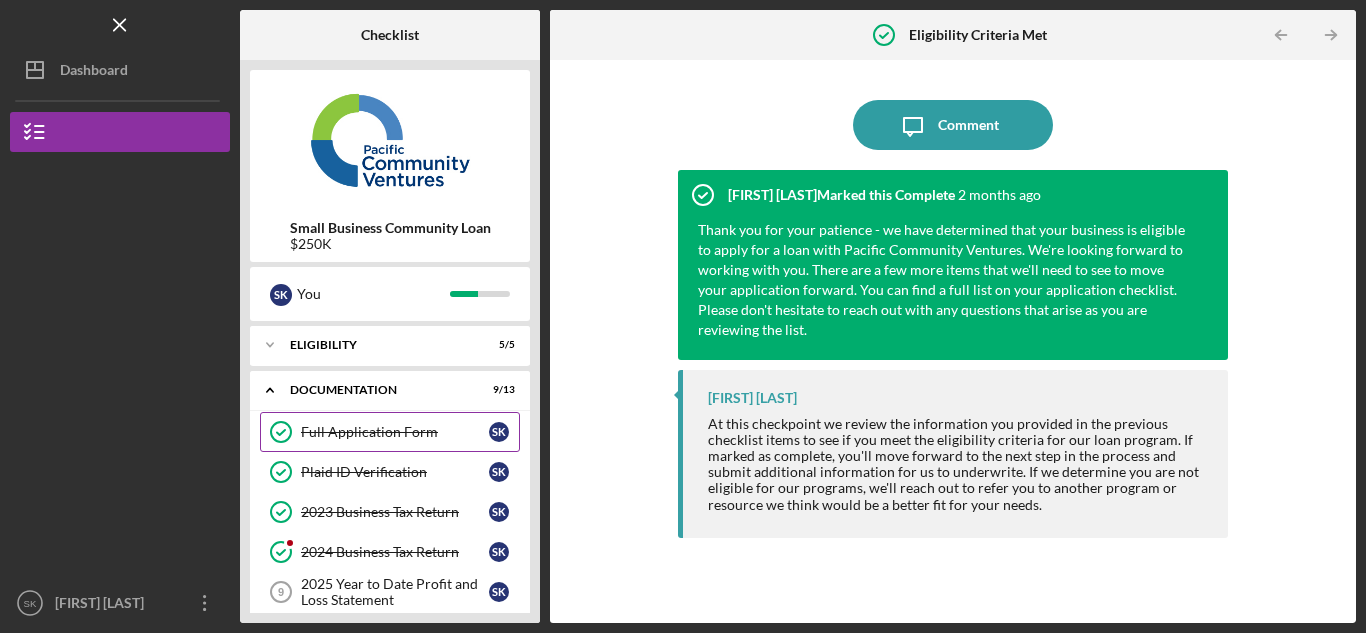 click on "Full Application Form Full Application Form S K" at bounding box center (390, 432) 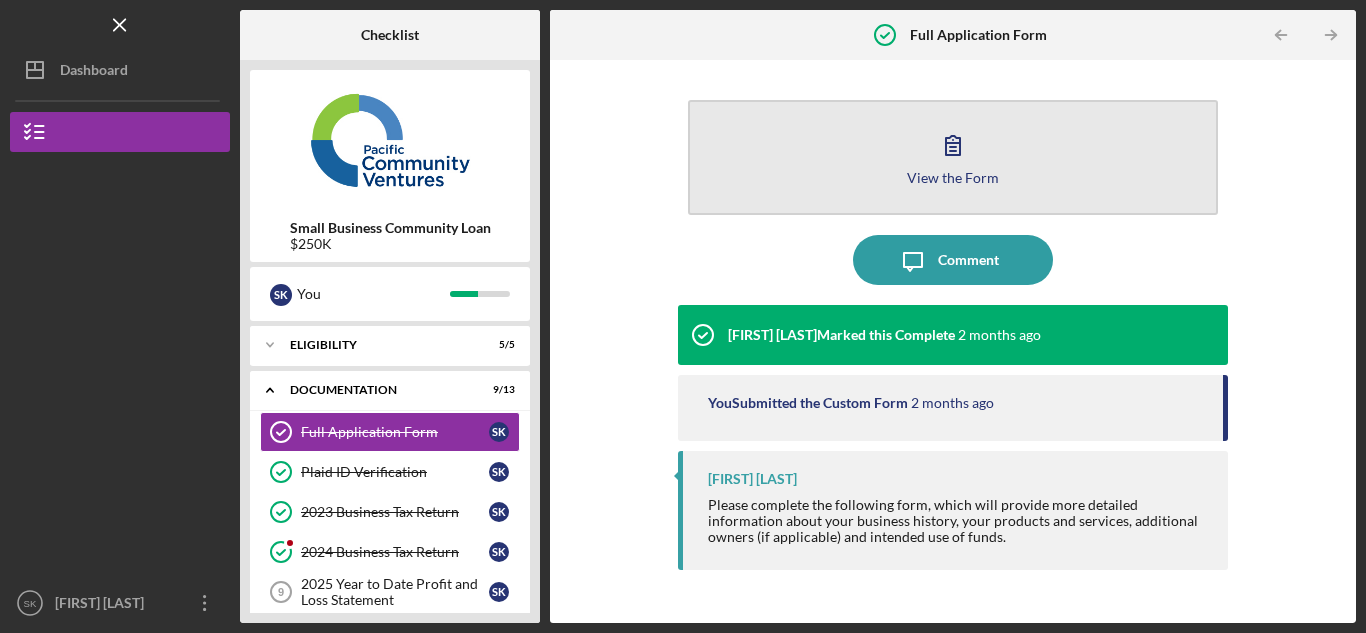click on "View the Form Form" at bounding box center [953, 157] 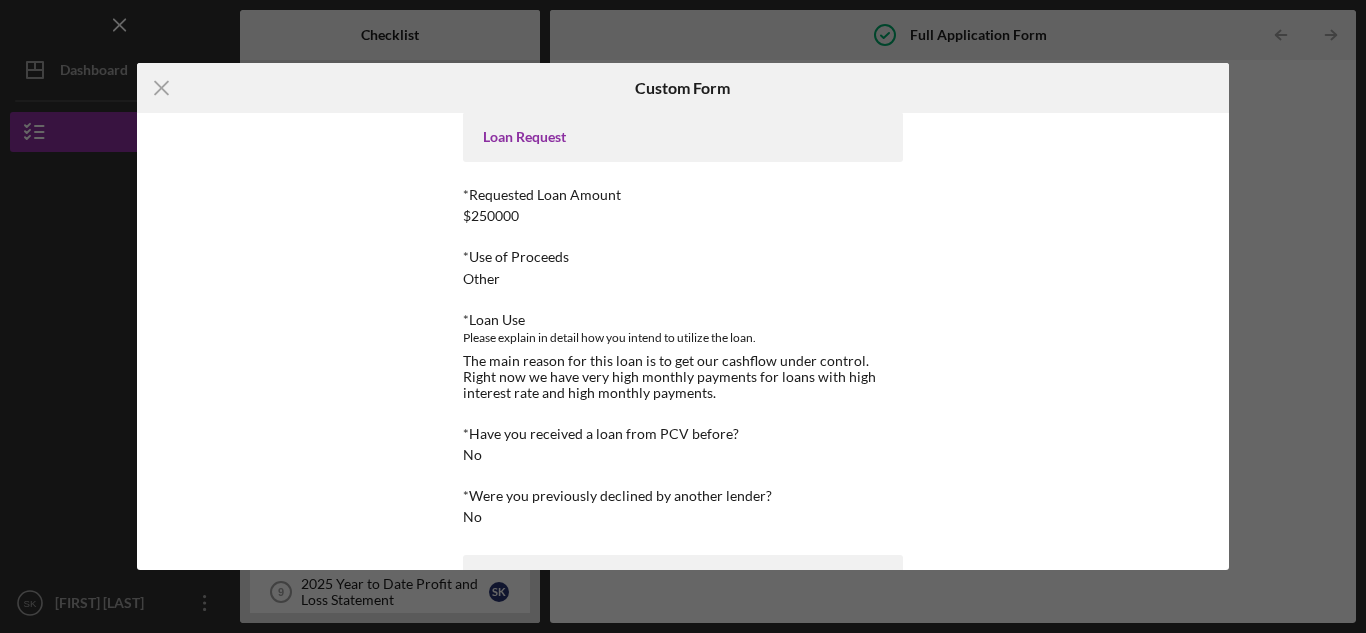 scroll, scrollTop: 102, scrollLeft: 0, axis: vertical 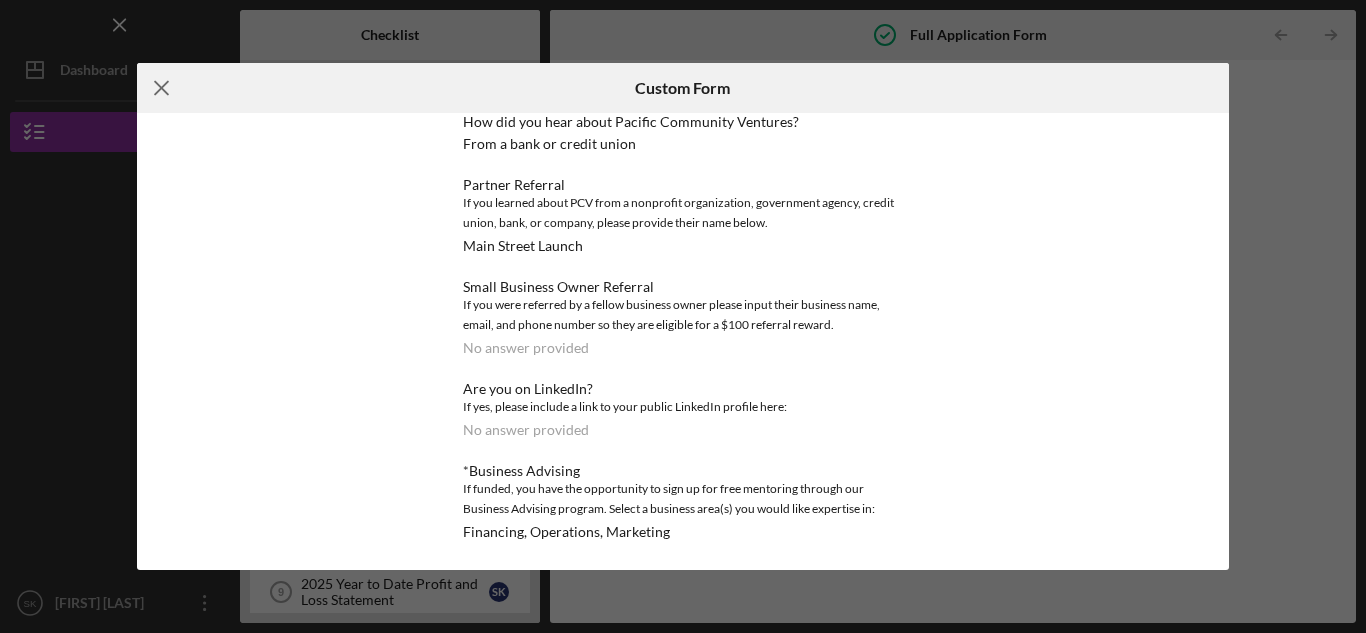 click on "Icon/Menu Close" 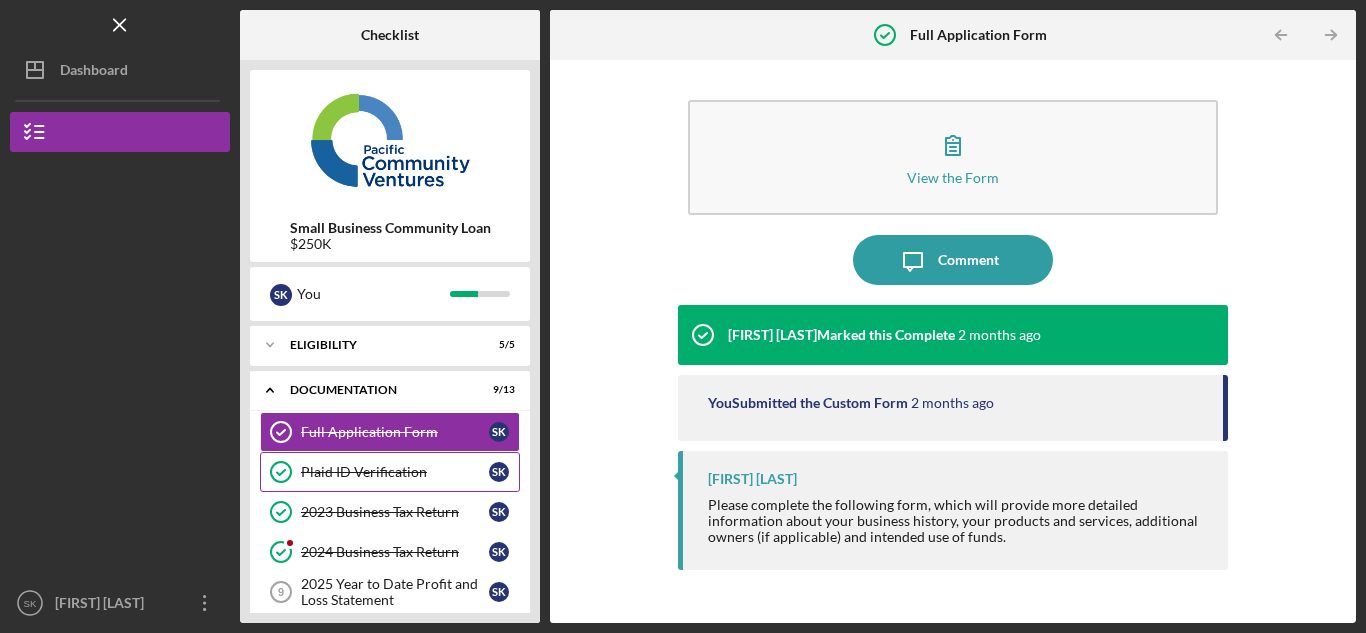 click on "Plaid ID Verification" at bounding box center (395, 472) 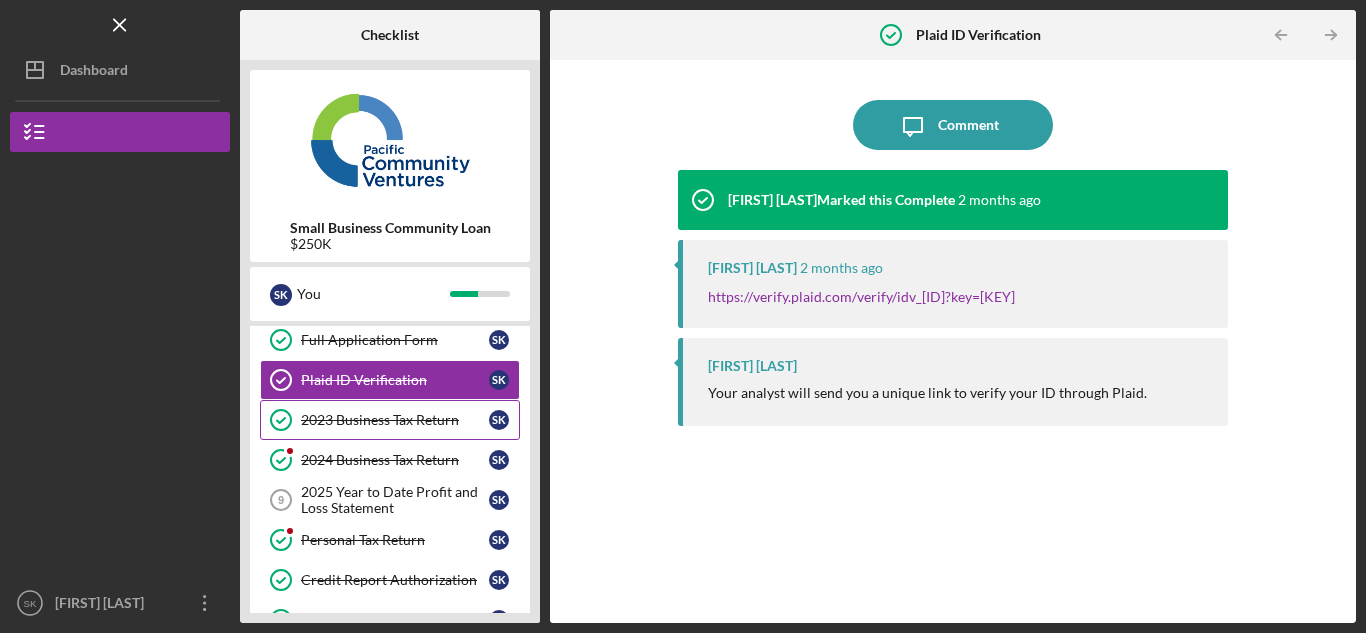 scroll, scrollTop: 93, scrollLeft: 0, axis: vertical 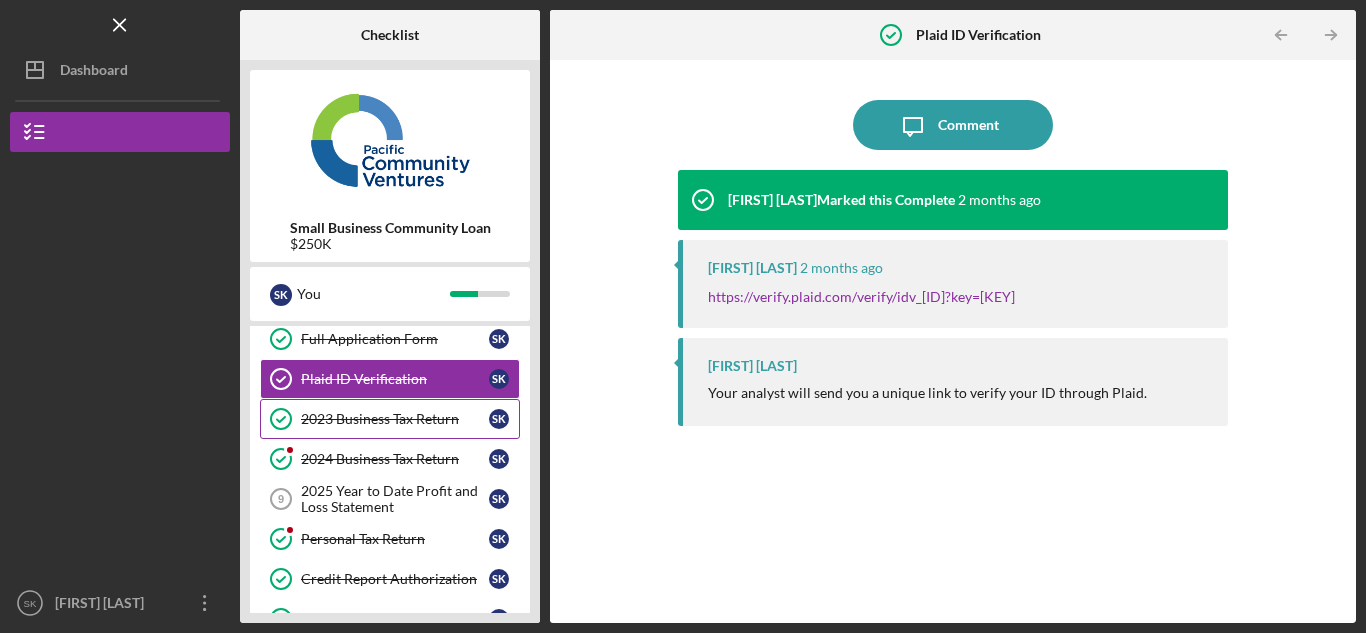 click on "2023 Business Tax Return" at bounding box center [395, 419] 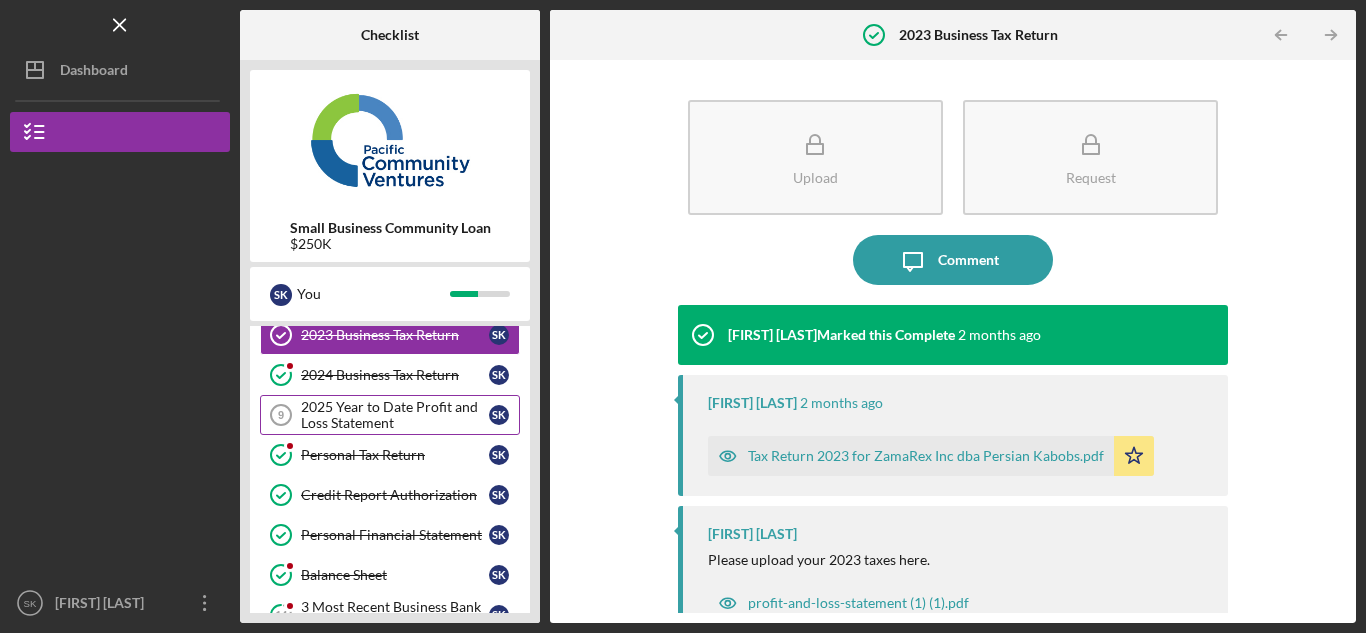 scroll, scrollTop: 200, scrollLeft: 0, axis: vertical 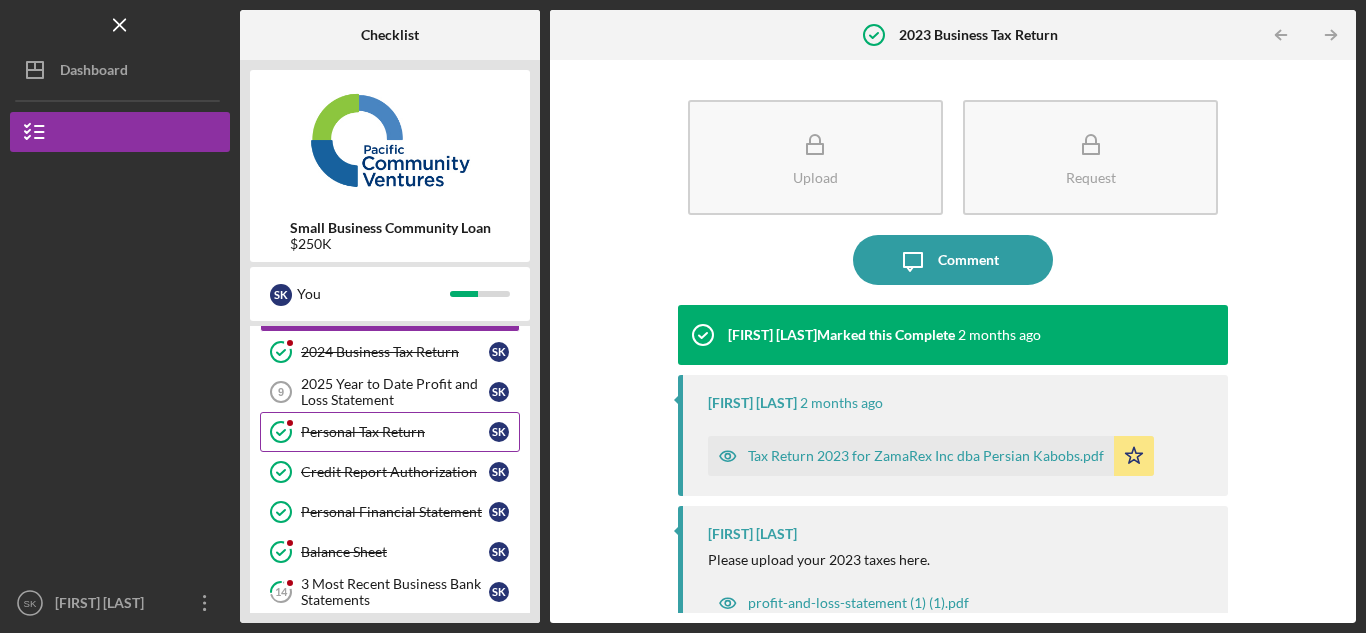 click on "Personal Tax Return Personal Tax Return S K" at bounding box center [390, 432] 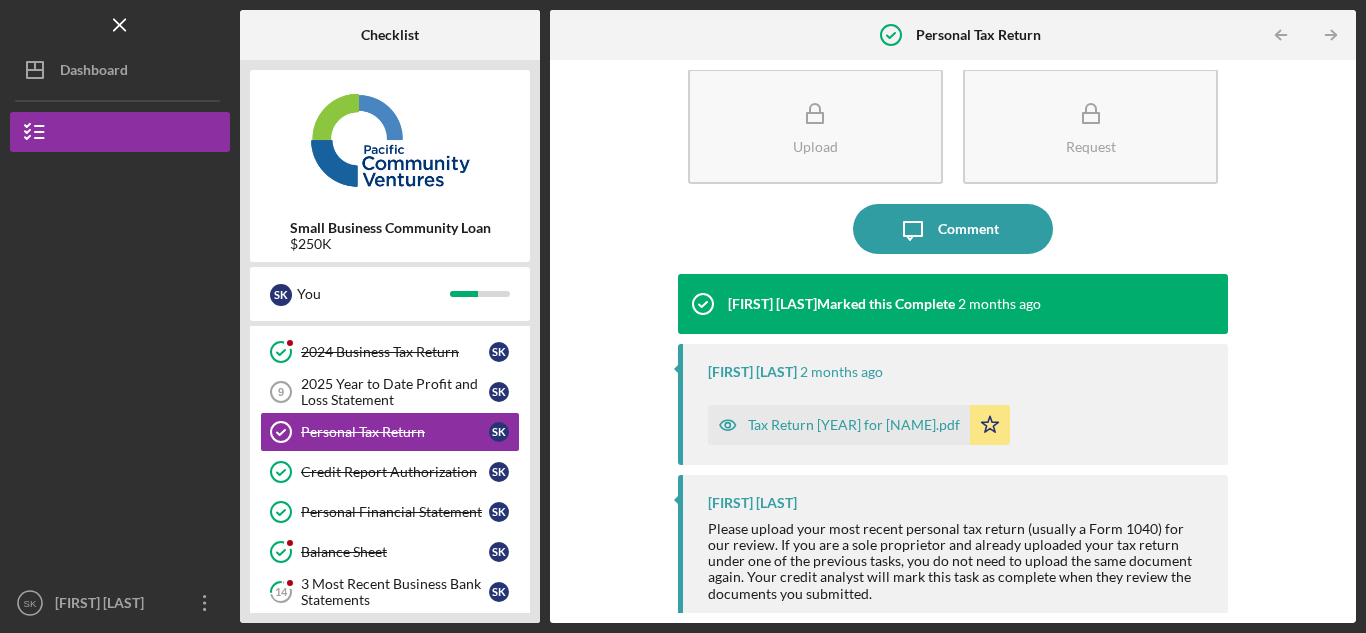 scroll, scrollTop: 32, scrollLeft: 0, axis: vertical 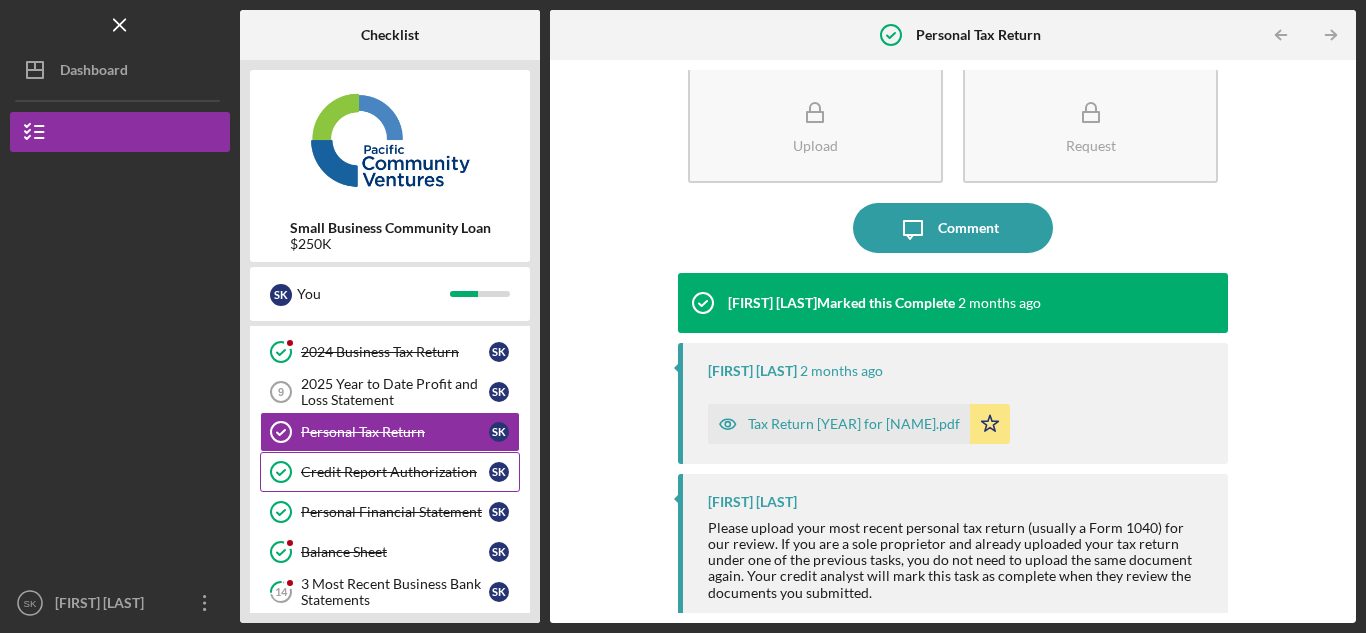click on "Credit Report Authorization" at bounding box center (395, 472) 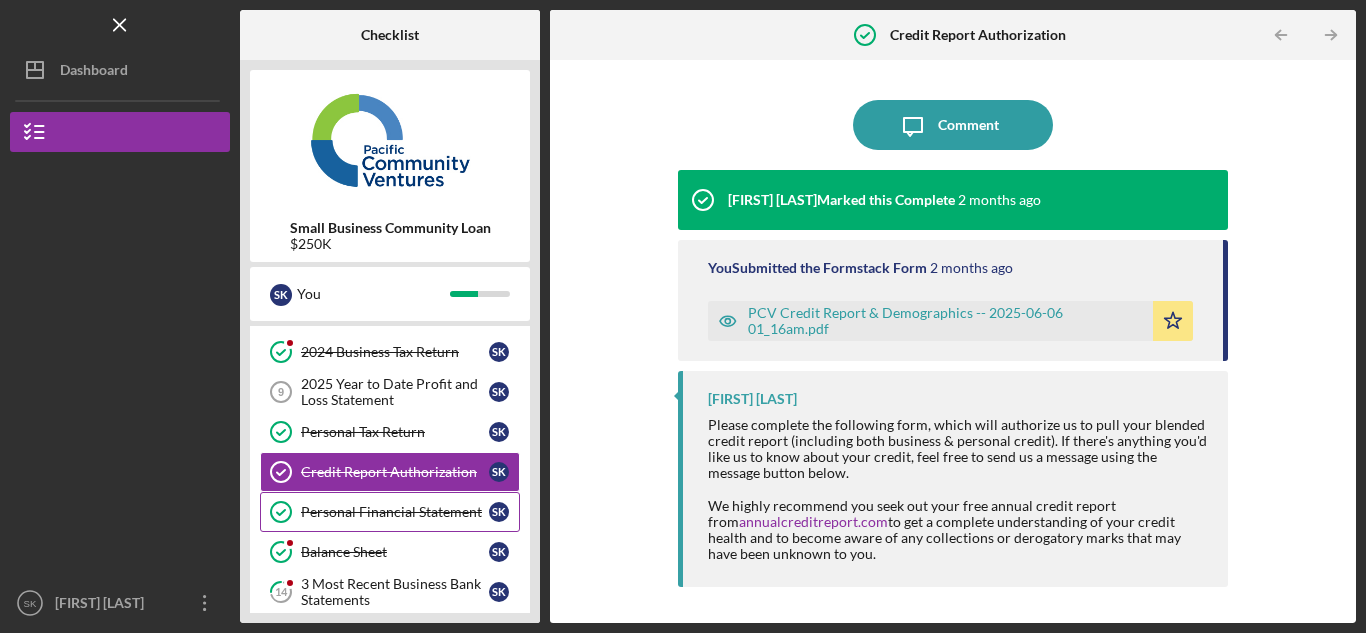 click on "Personal Financial Statement" at bounding box center (395, 512) 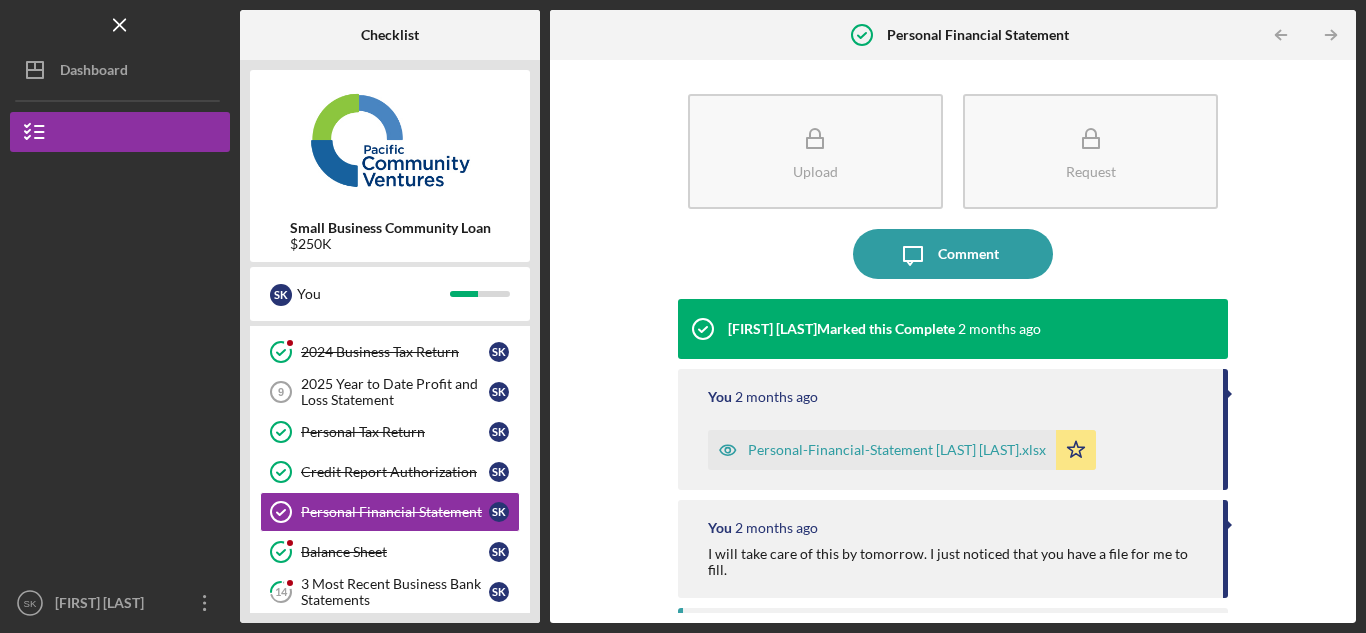 scroll, scrollTop: 0, scrollLeft: 0, axis: both 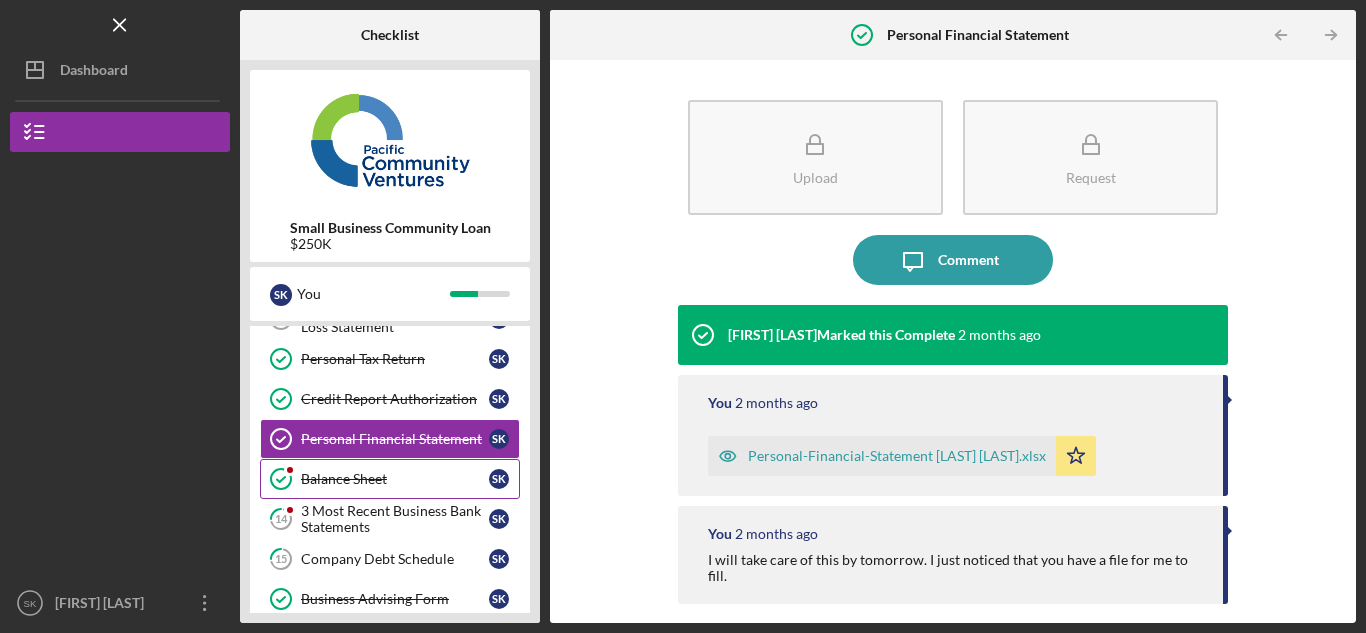 click on "Balance Sheet" at bounding box center [395, 479] 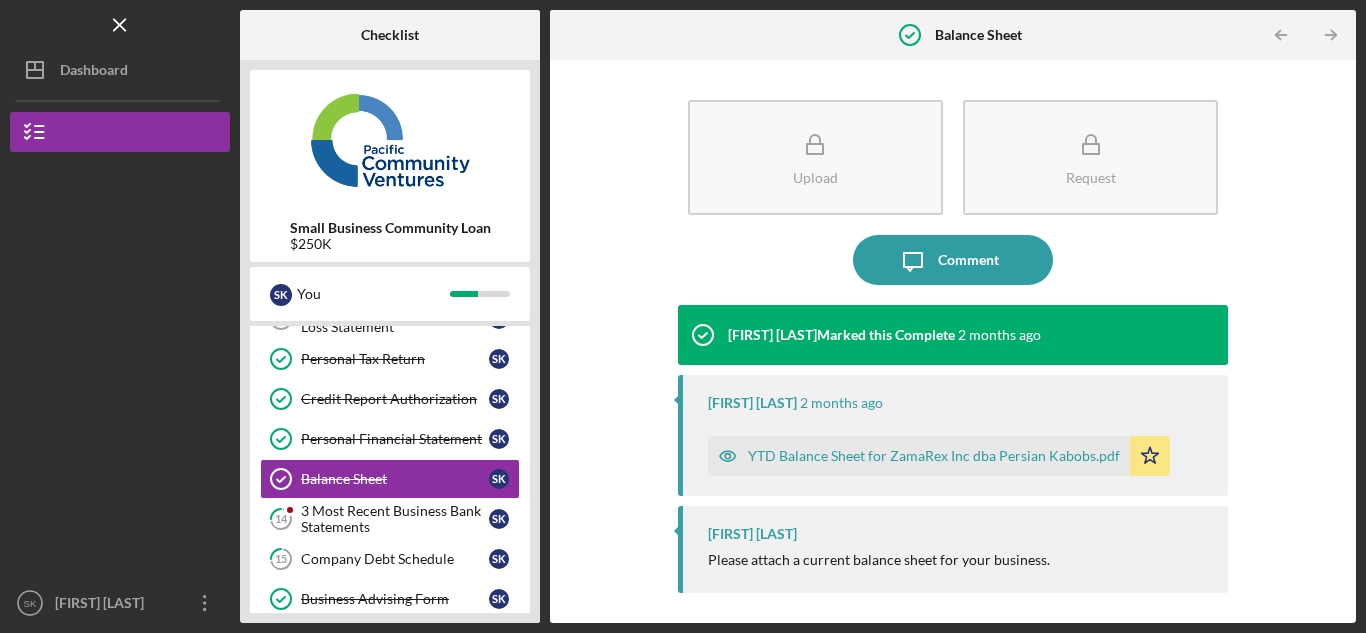 click on "YTD Balance Sheet for ZamaRex Inc dba Persian Kabobs.pdf" at bounding box center (934, 456) 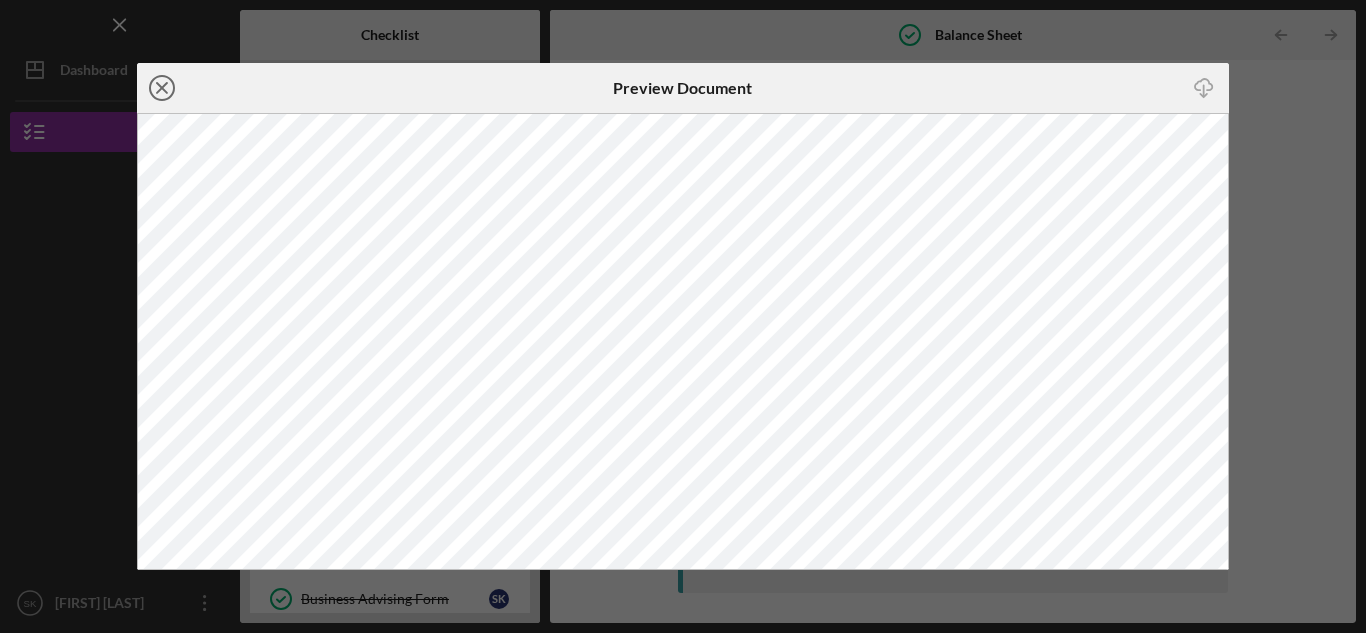 click on "Icon/Close" 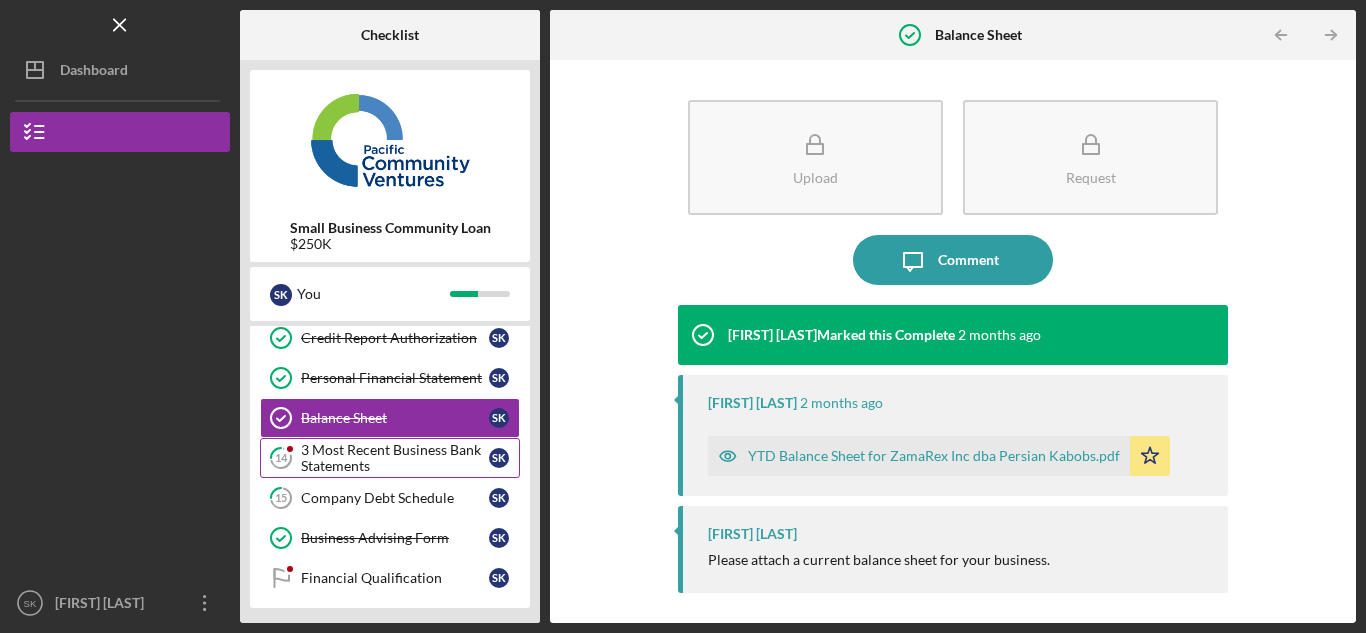 scroll, scrollTop: 335, scrollLeft: 0, axis: vertical 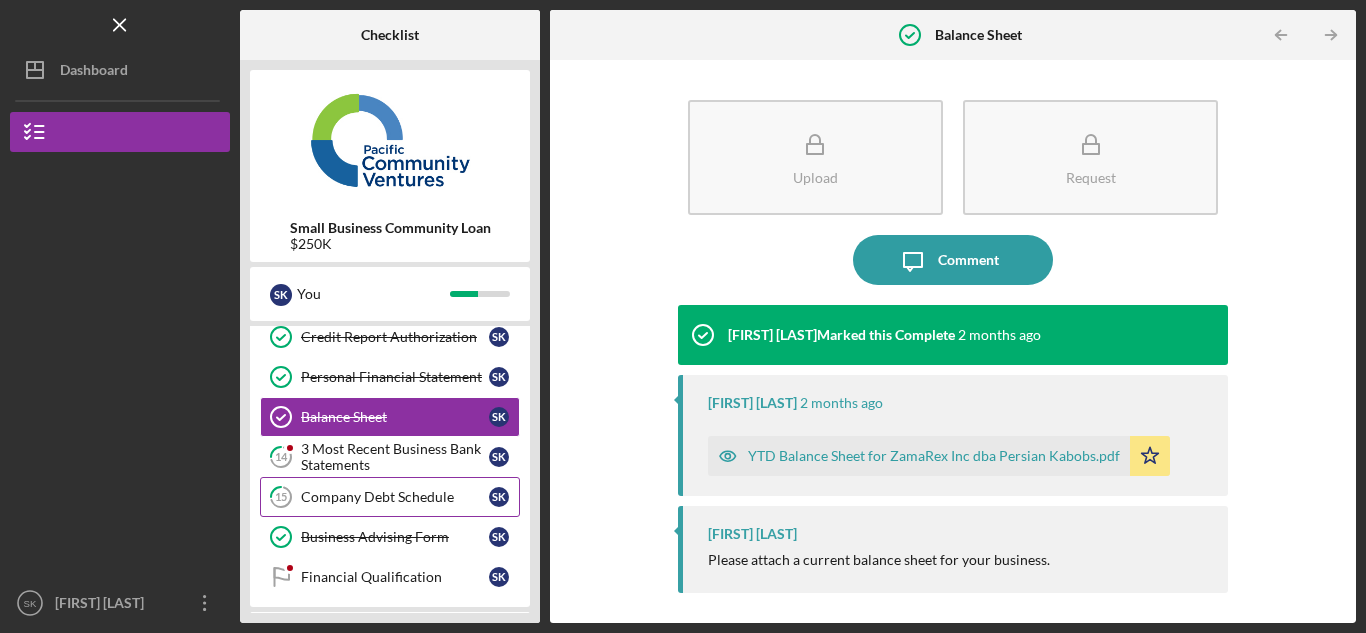 click on "15 Company Debt Schedule S K" at bounding box center (390, 497) 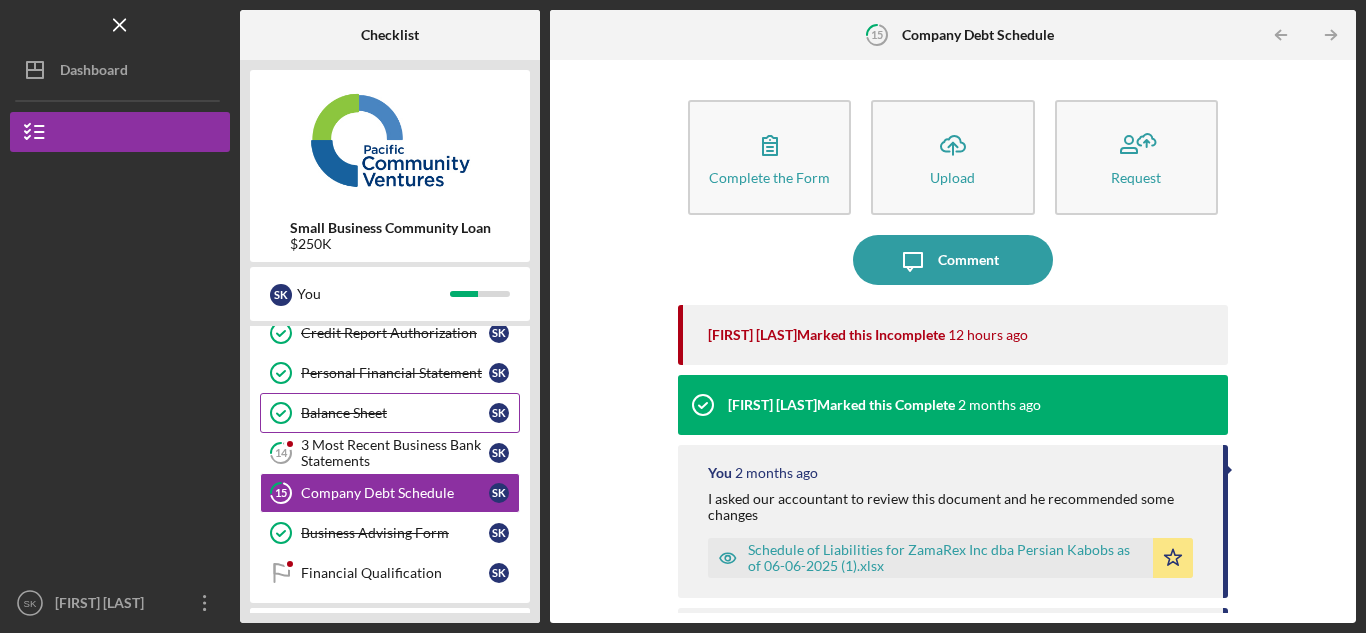 scroll, scrollTop: 342, scrollLeft: 0, axis: vertical 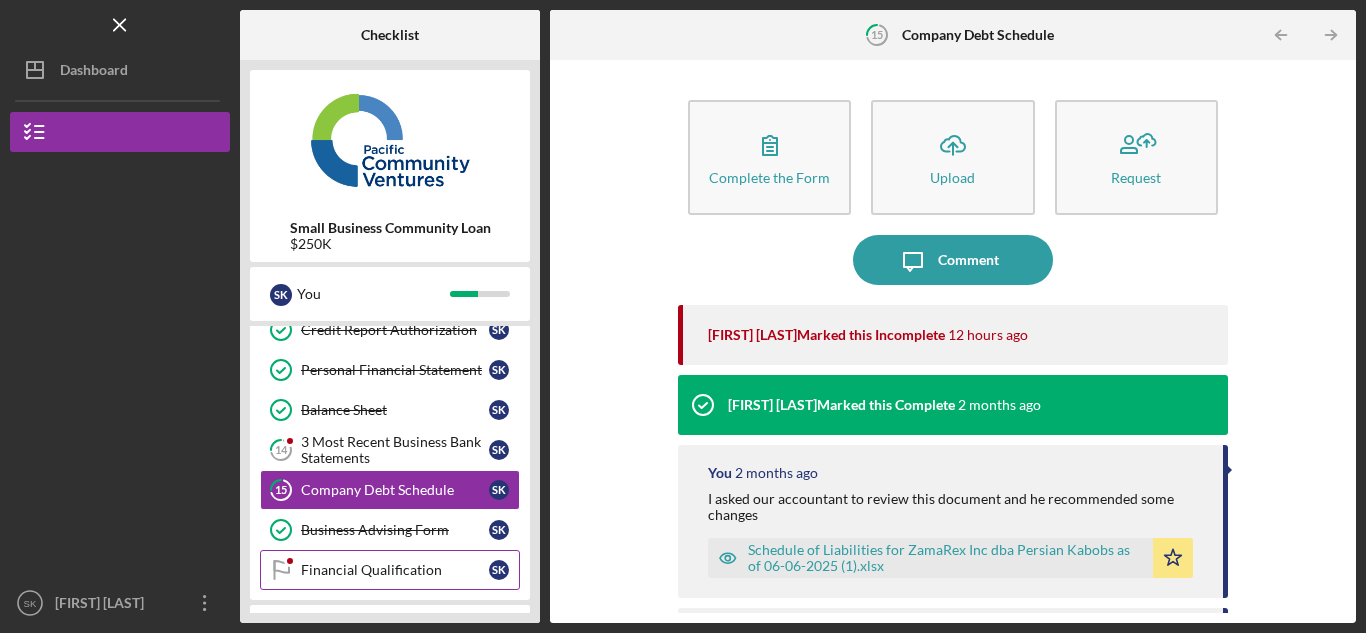 click on "Financial Qualification Financial Qualification S K" at bounding box center [390, 570] 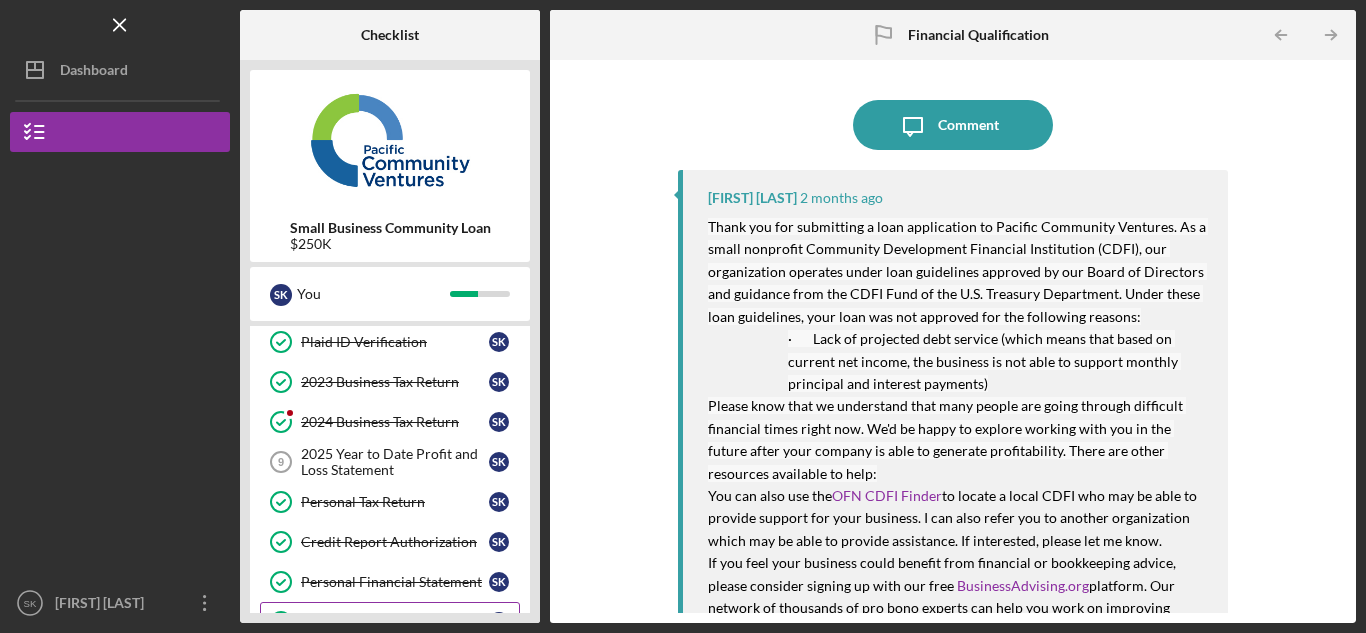 scroll, scrollTop: 0, scrollLeft: 0, axis: both 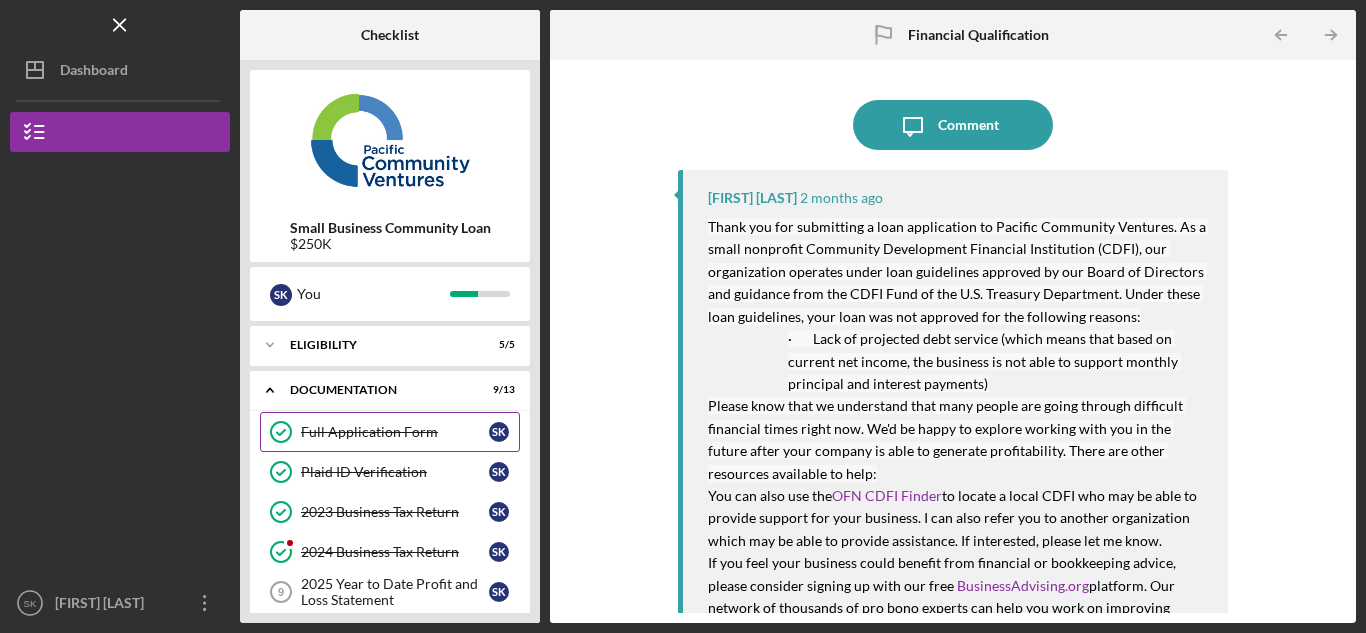 click on "Full Application Form" at bounding box center [395, 432] 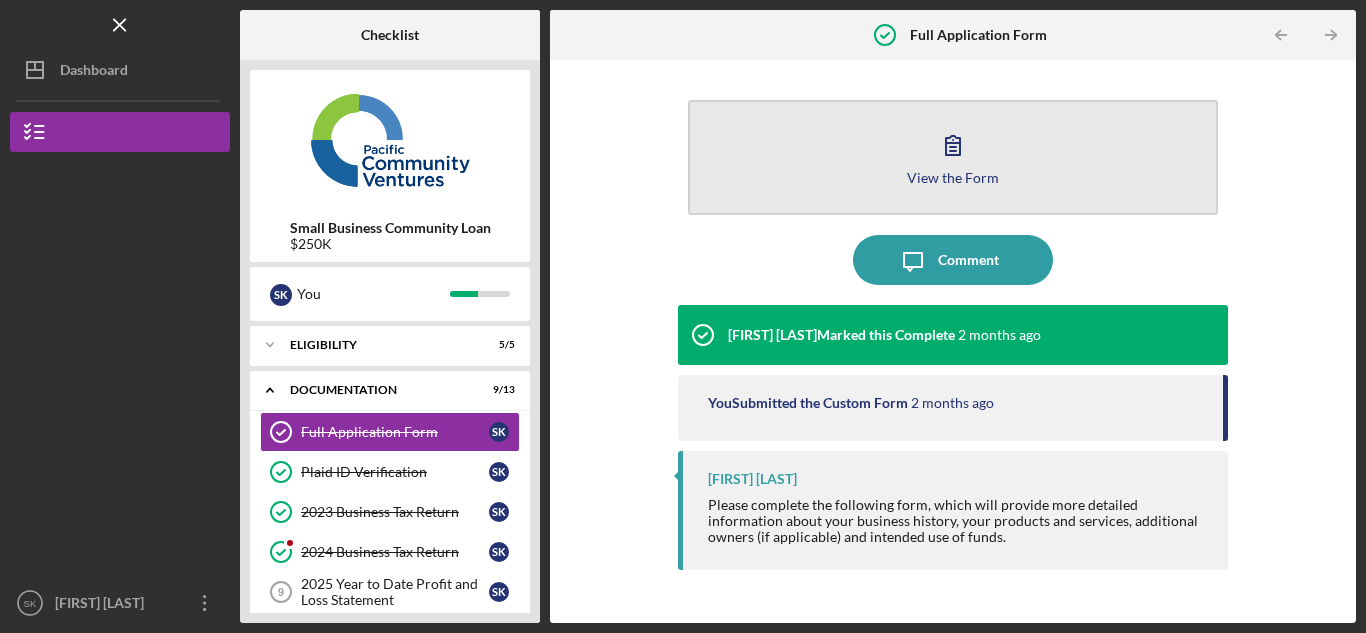click on "View the Form Form" at bounding box center (953, 157) 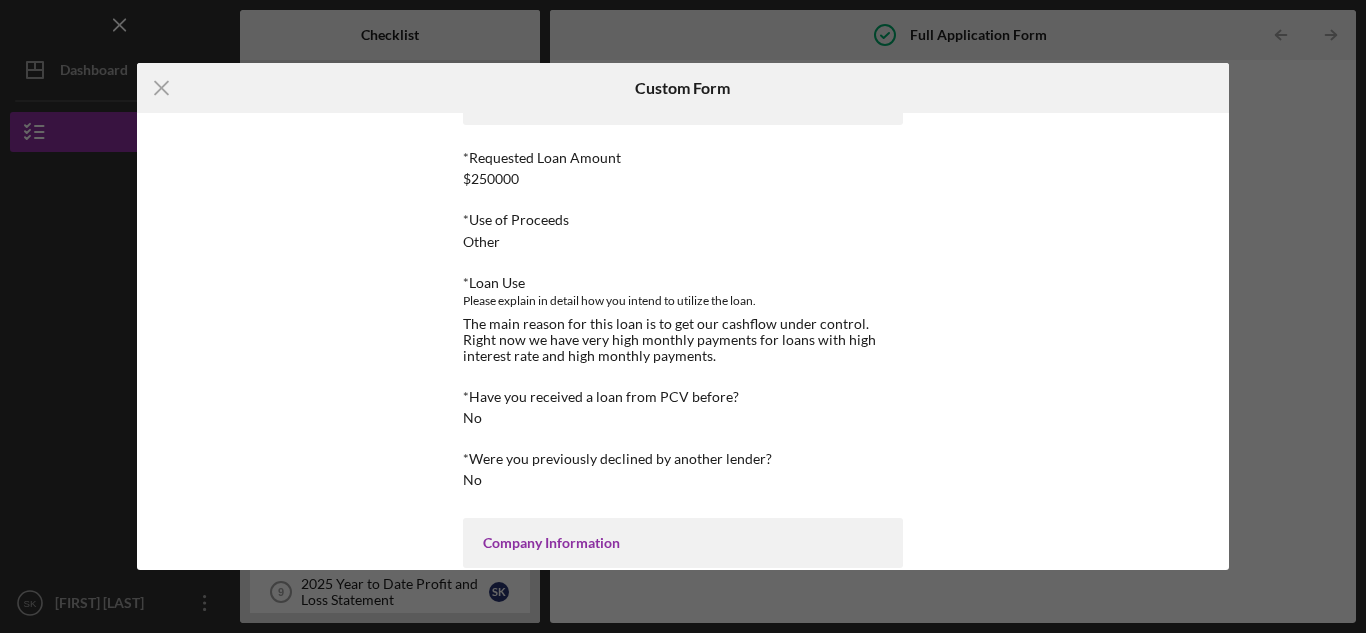 scroll, scrollTop: 139, scrollLeft: 0, axis: vertical 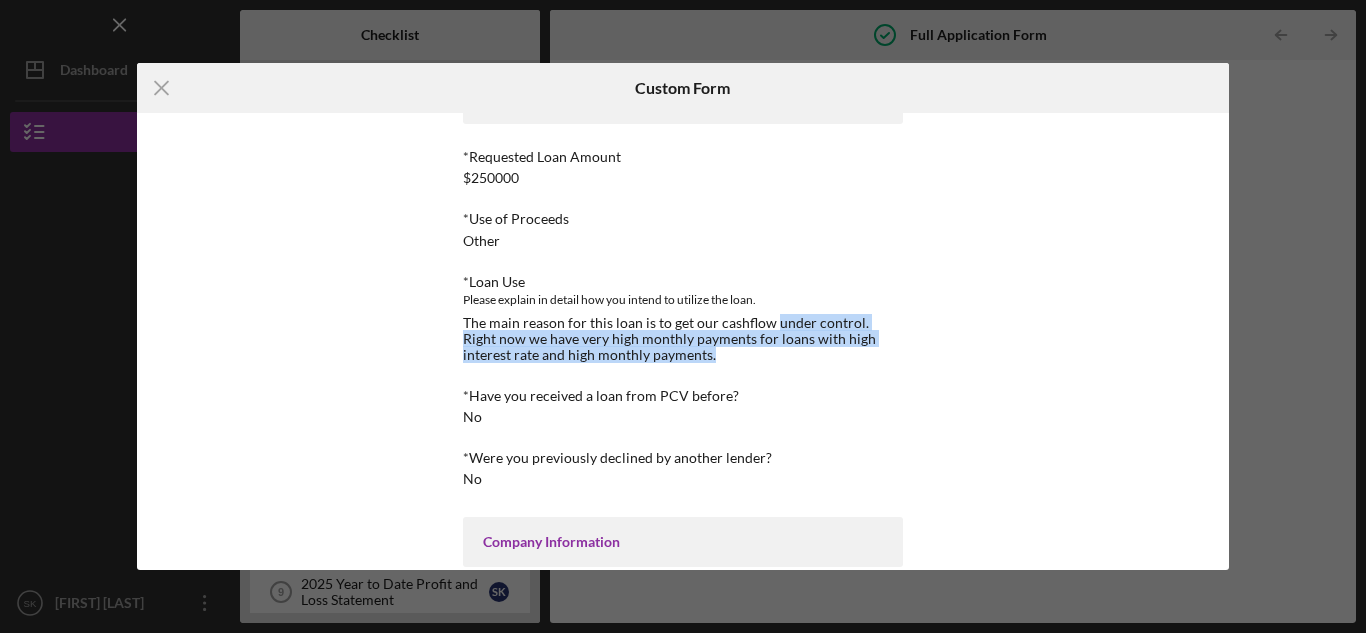 drag, startPoint x: 770, startPoint y: 323, endPoint x: 672, endPoint y: 361, distance: 105.10947 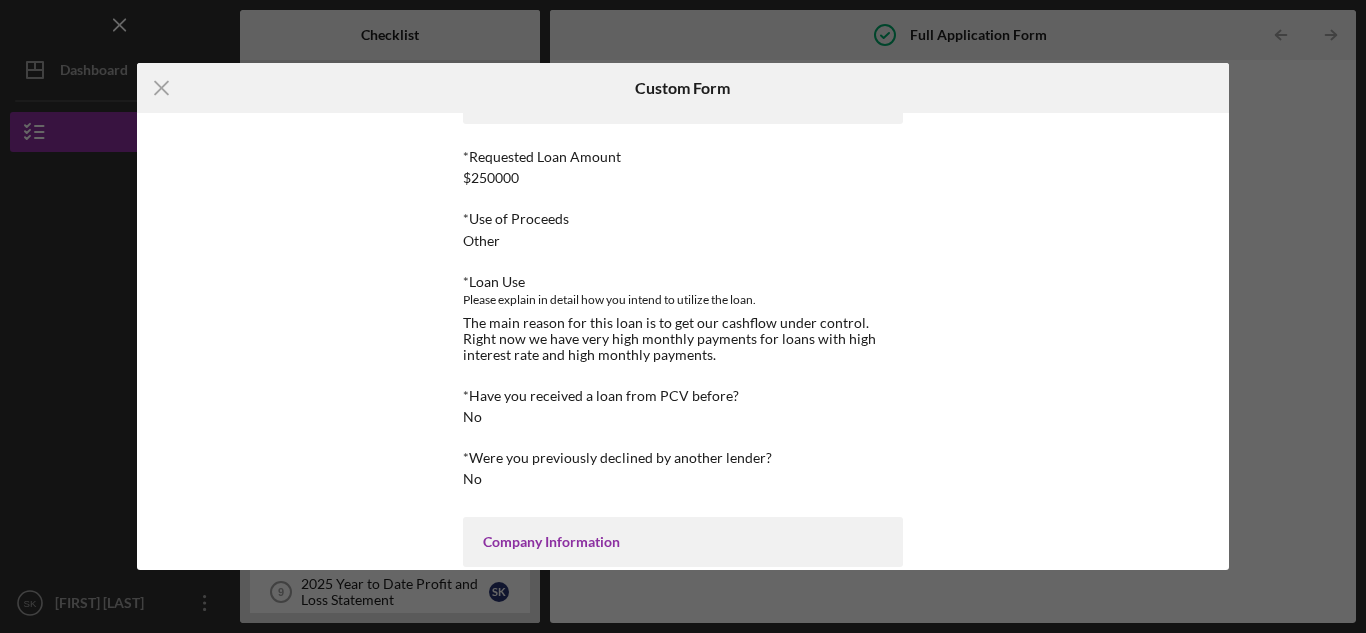 click on "The main reason for this loan is to get our cashflow under control. Right now we have very high monthly payments for loans with high interest rate and high monthly payments." at bounding box center [683, 339] 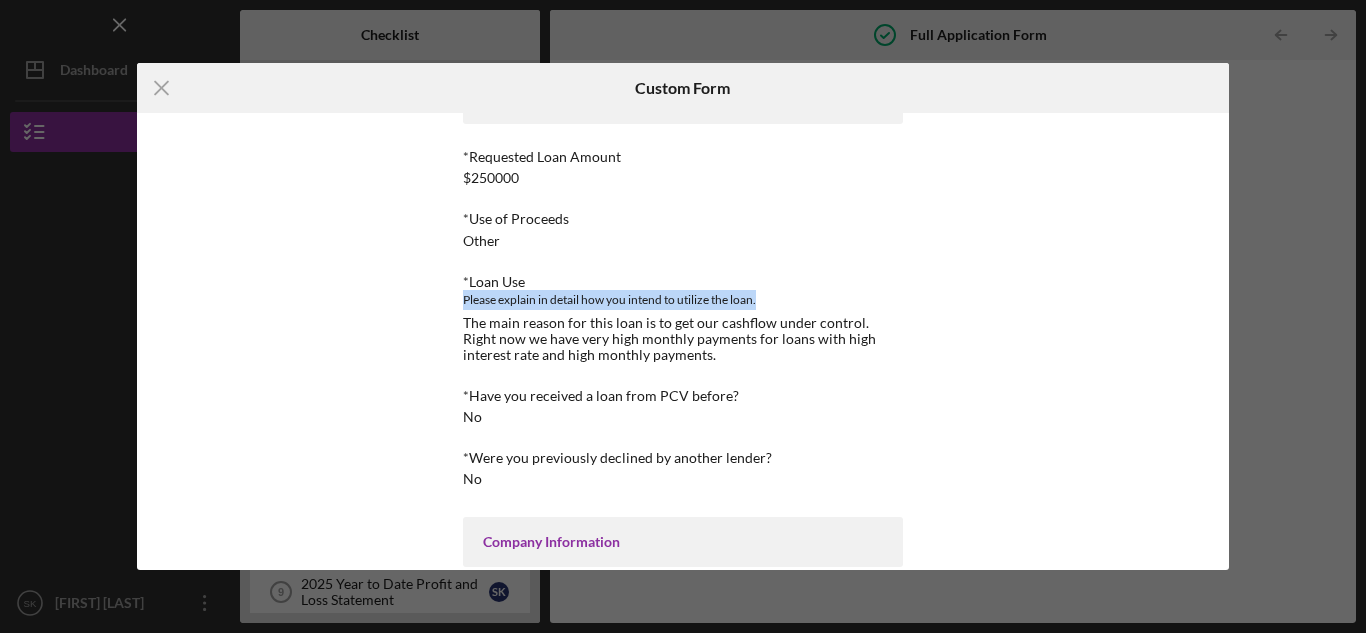 drag, startPoint x: 455, startPoint y: 301, endPoint x: 772, endPoint y: 298, distance: 317.0142 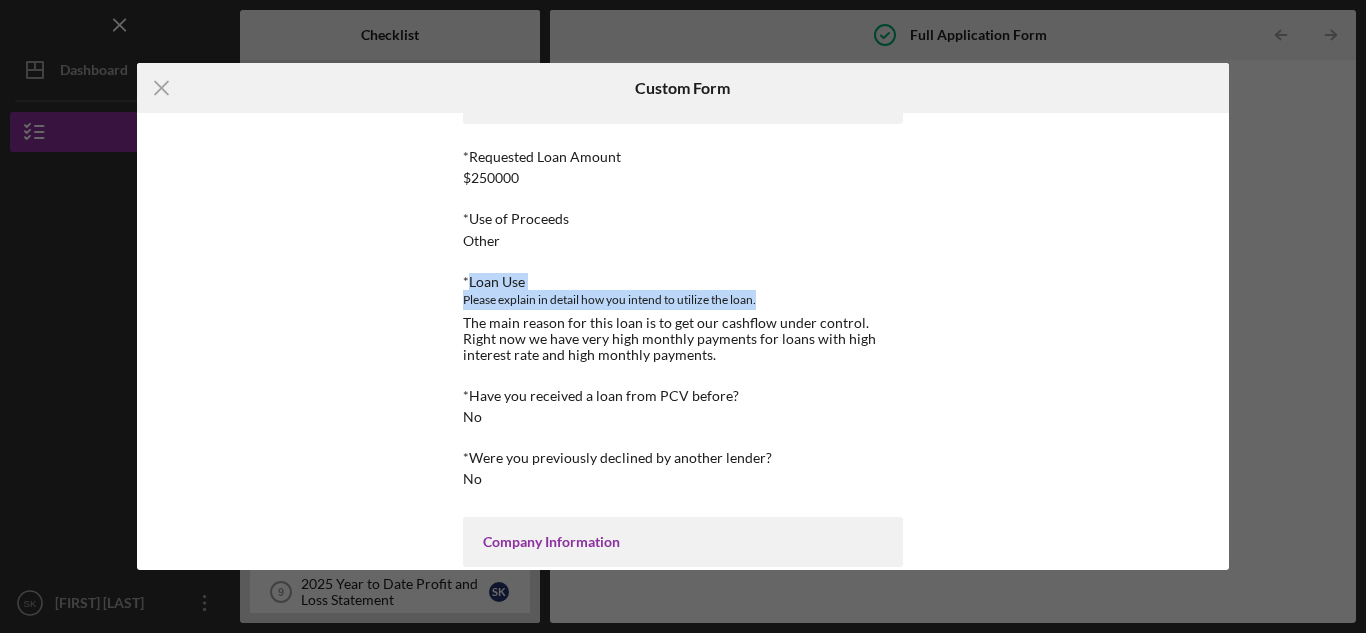 drag, startPoint x: 466, startPoint y: 287, endPoint x: 774, endPoint y: 303, distance: 308.4153 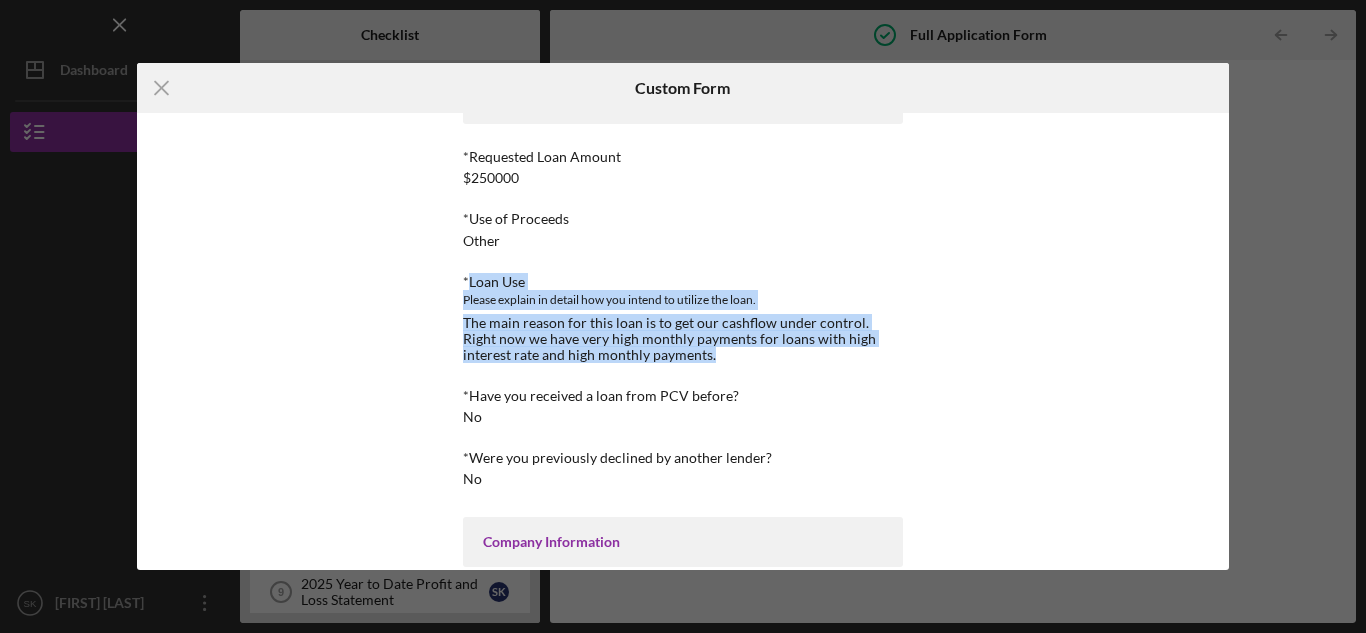 drag, startPoint x: 670, startPoint y: 355, endPoint x: 468, endPoint y: 281, distance: 215.12787 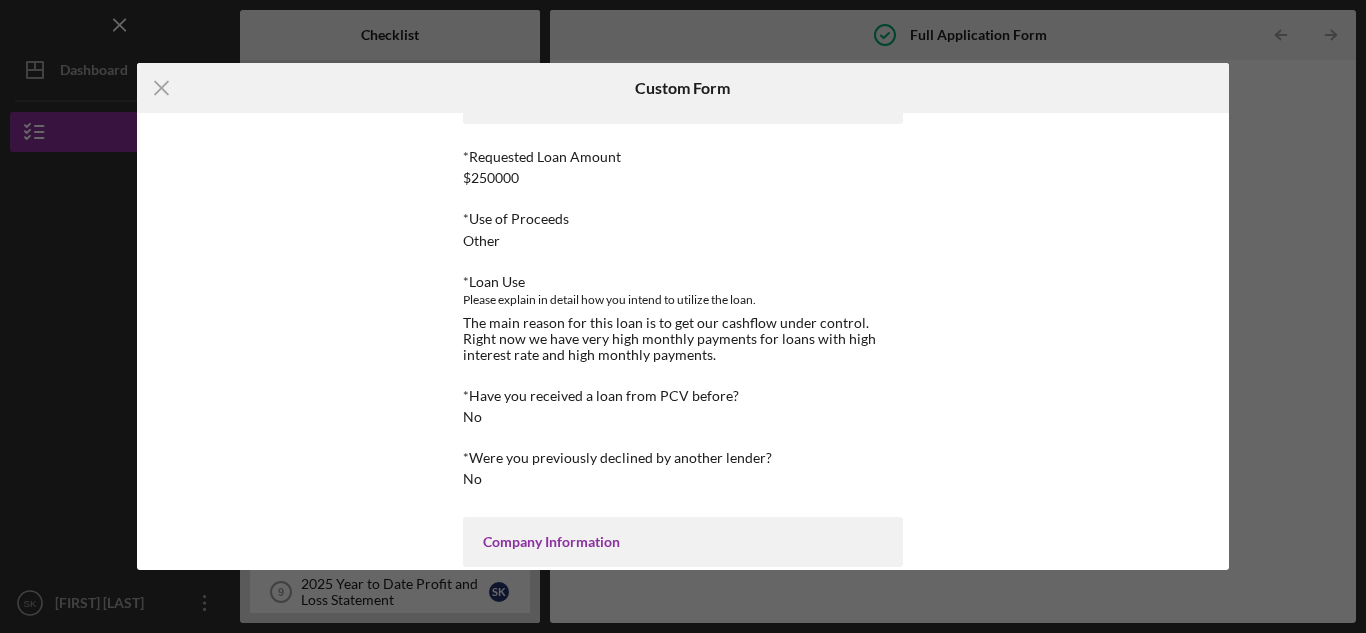 click on "Icon/Menu Close Custom Form This form is no longer editable because the checklist item has been marked complete Loan Request *Requested Loan Amount $[AMOUNT] *Use of Proceeds Other *Loan Use Please explain in detail how you intend to utilize the loan. The main reason for this loan is to get our cashflow under control. Right now we have very high monthly payments for loans with high interest rate and high monthly payments. *Have you received a loan from PCV before? No *Were you previously declined by another lender? No Company Information *Describe your company's products or services We are a specialty restaurants selling Persian food. We offer wide variety of Persian cousins ranging from kebabs and traditional stews. We offer a casual dining and on-site catering. *How did you start your company? *Why did you start your company? My interest in food business and my previous experiences lead me to start my own Persian restaurant in [YEAR].  *Geographic Market Please describe the geographic market you serve Cancel" at bounding box center [683, 316] 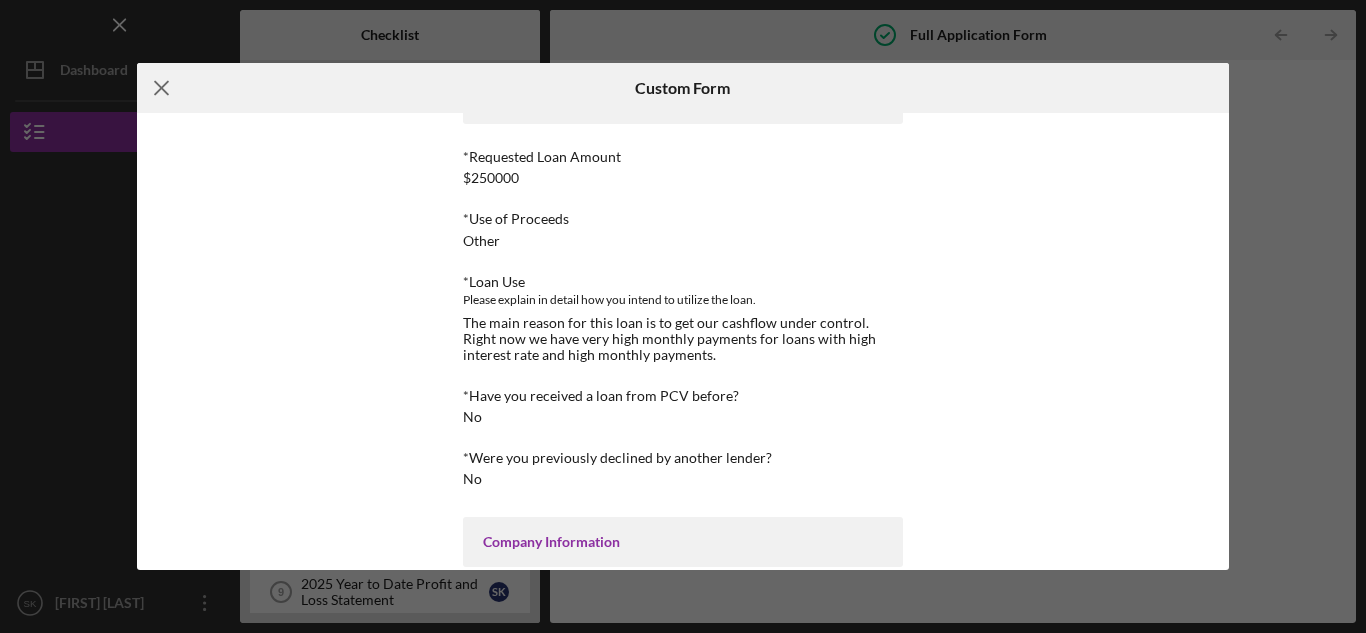 click on "Icon/Menu Close" 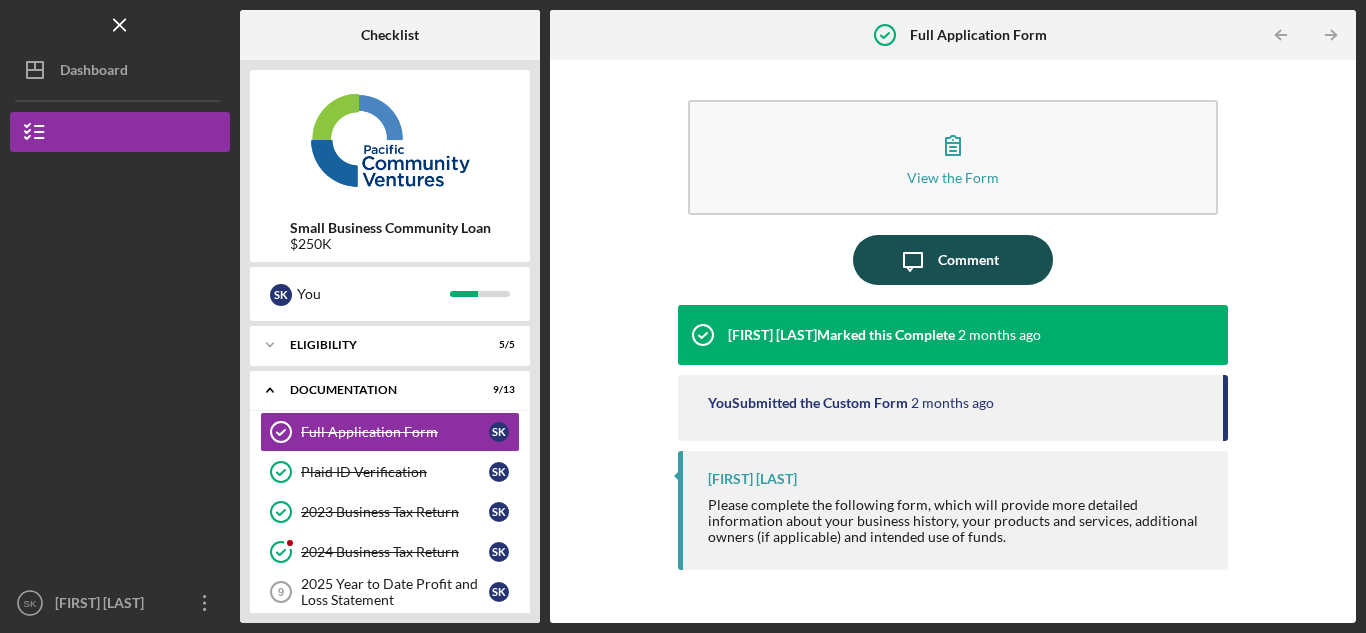 click on "Comment" at bounding box center (968, 260) 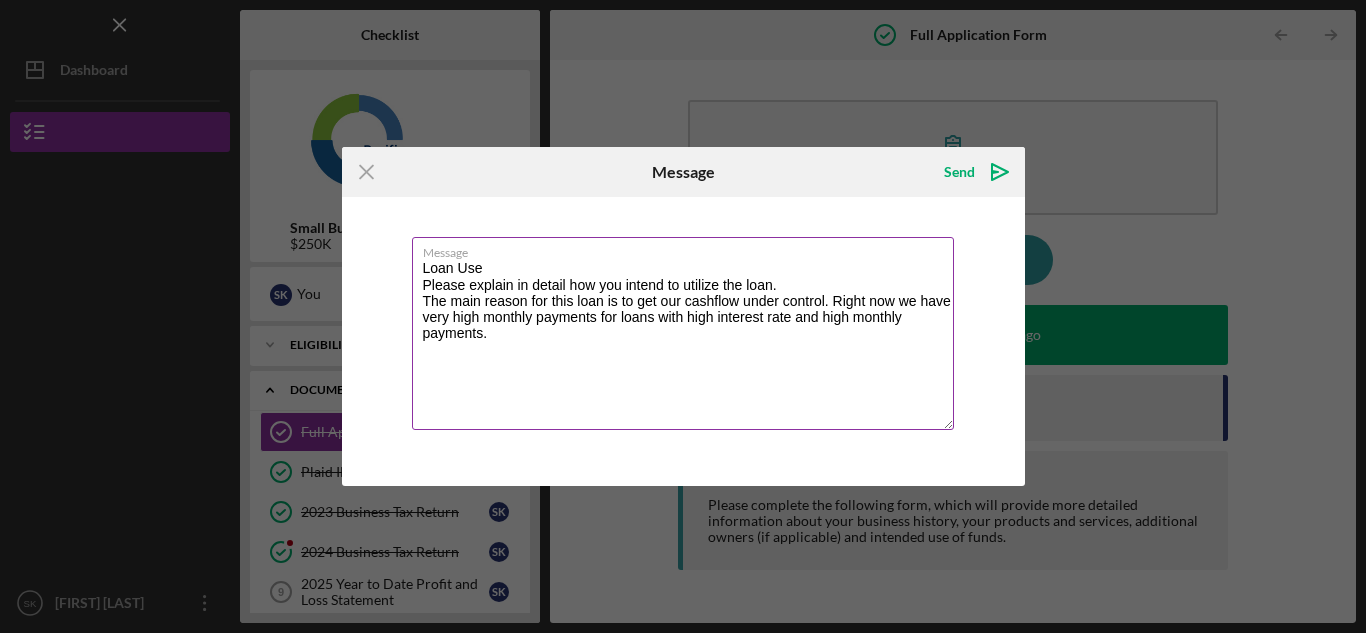 click on "Loan Use
Please explain in detail how you intend to utilize the loan.
The main reason for this loan is to get our cashflow under control. Right now we have very high monthly payments for loans with high interest rate and high monthly payments." at bounding box center [683, 333] 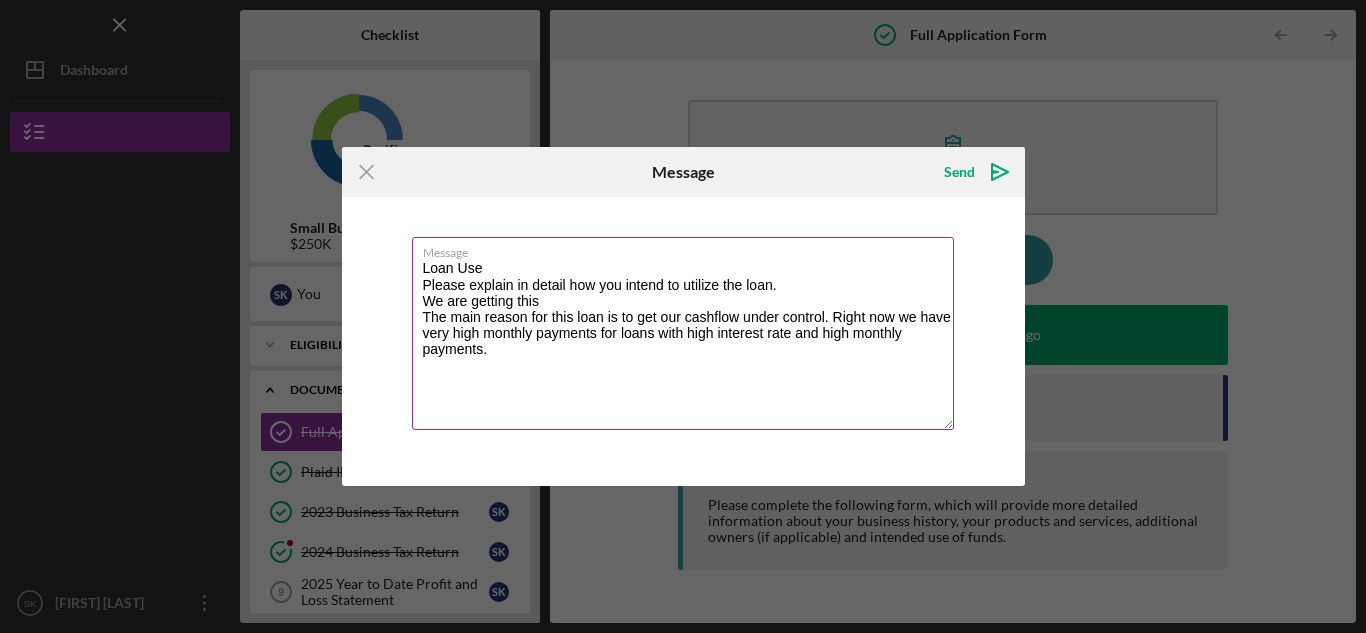 click on "Loan Use
Please explain in detail how you intend to utilize the loan.
We are getting this
The main reason for this loan is to get our cashflow under control. Right now we have very high monthly payments for loans with high interest rate and high monthly payments." at bounding box center (683, 333) 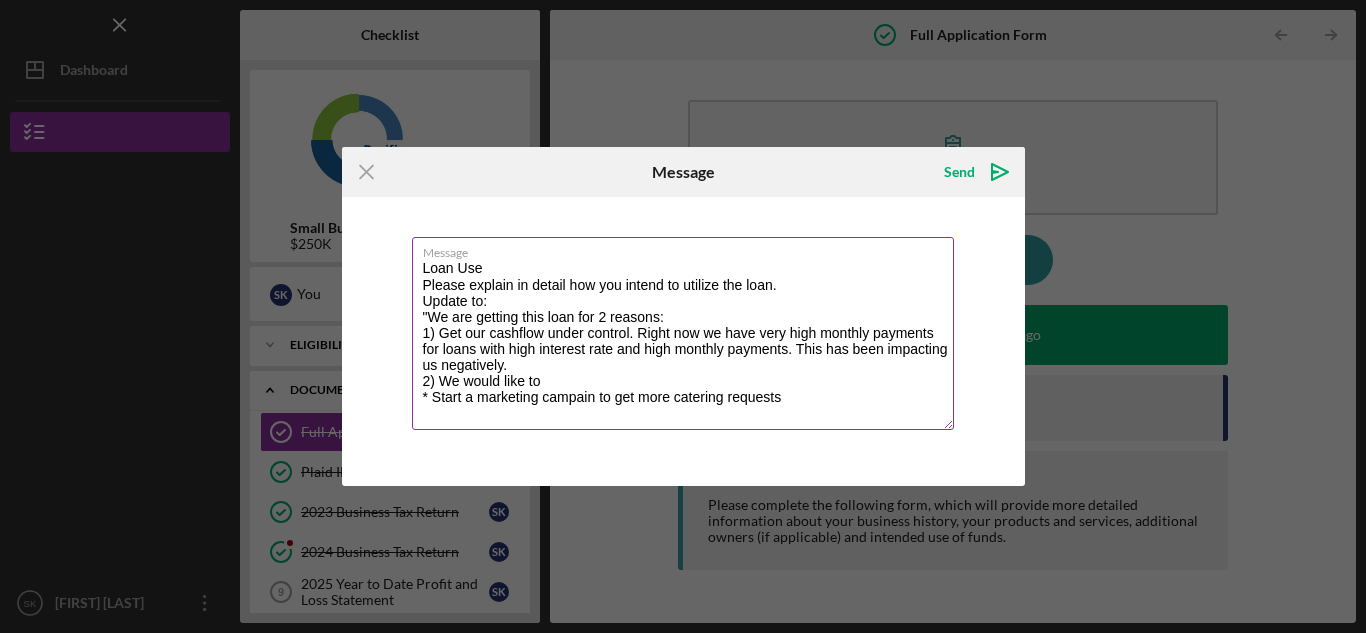 click on "Loan Use
Please explain in detail how you intend to utilize the loan.
Update to:
"We are getting this loan for 2 reasons:
1) Get our cashflow under control. Right now we have very high monthly payments for loans with high interest rate and high monthly payments. This has been impacting us negatively.
2) We would like to
* Start a marketing campain to get more catering requests" at bounding box center [683, 333] 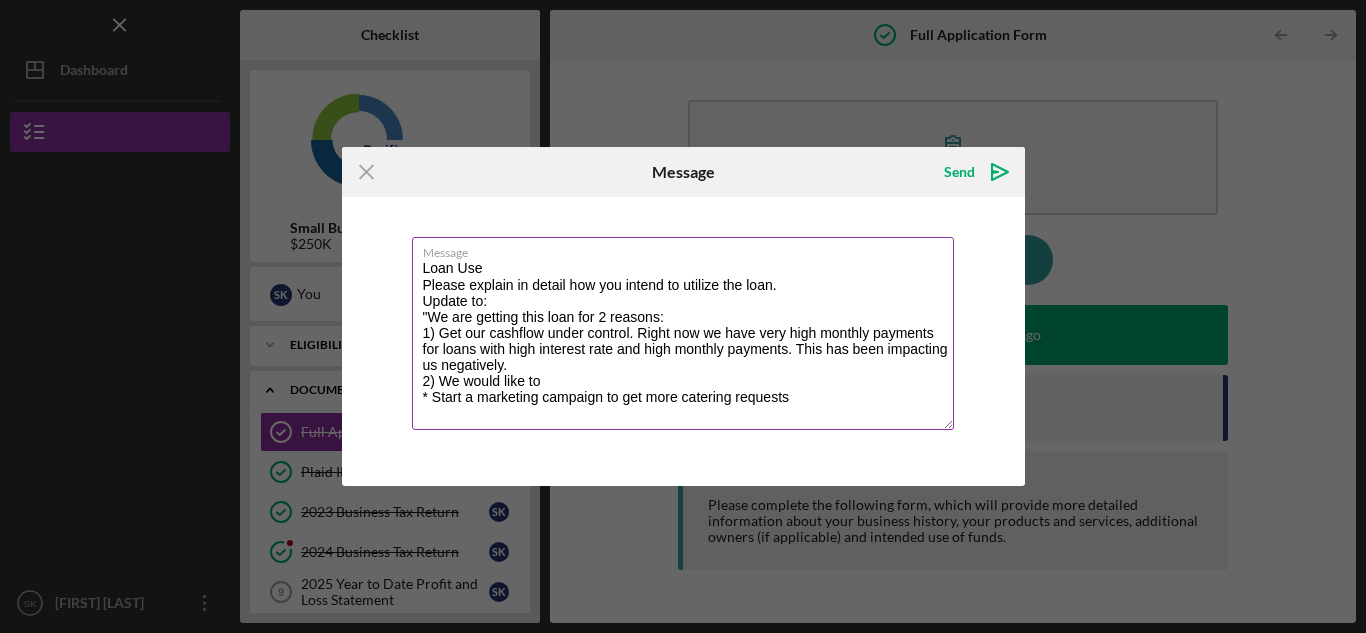 click on "Loan Use
Please explain in detail how you intend to utilize the loan.
Update to:
"We are getting this loan for 2 reasons:
1) Get our cashflow under control. Right now we have very high monthly payments for loans with high interest rate and high monthly payments. This has been impacting us negatively.
2) We would like to
* Start a marketing campaign to get more catering requests" at bounding box center [683, 333] 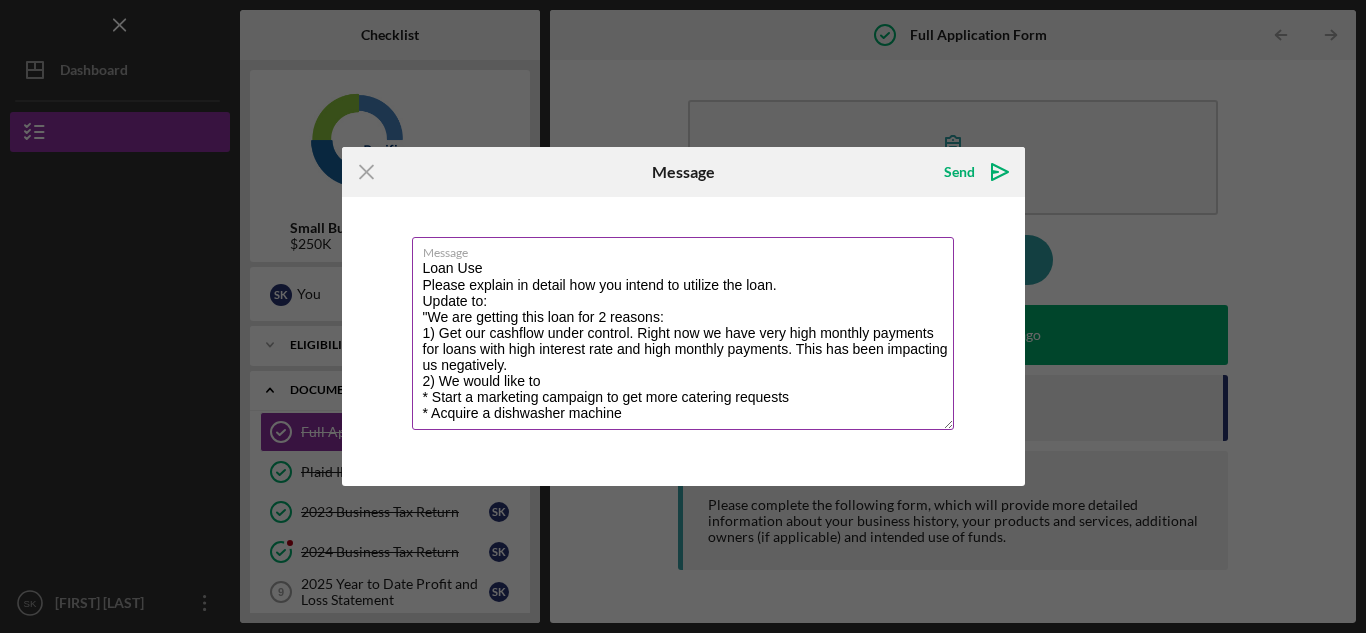 click on "Loan Use
Please explain in detail how you intend to utilize the loan.
Update to:
"We are getting this loan for 2 reasons:
1) Get our cashflow under control. Right now we have very high monthly payments for loans with high interest rate and high monthly payments. This has been impacting us negatively.
2) We would like to
* Start a marketing campaign to get more catering requests
* Acquire a dishwasher machine" at bounding box center [683, 333] 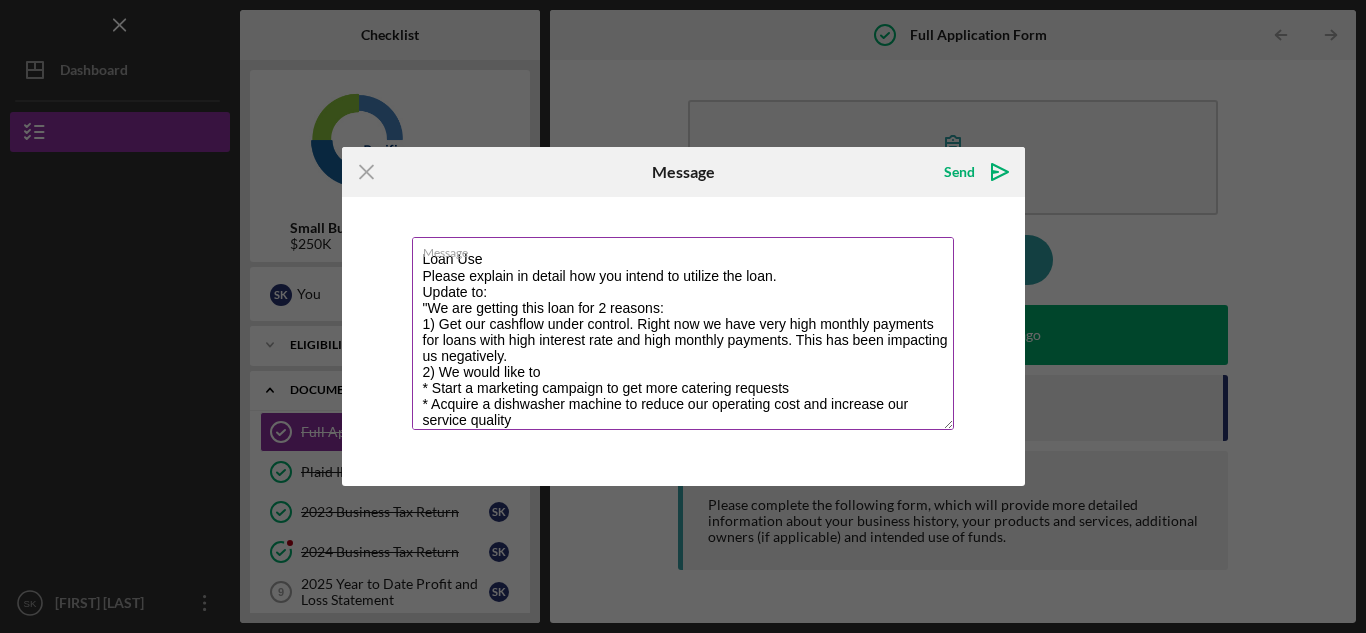 scroll, scrollTop: 25, scrollLeft: 0, axis: vertical 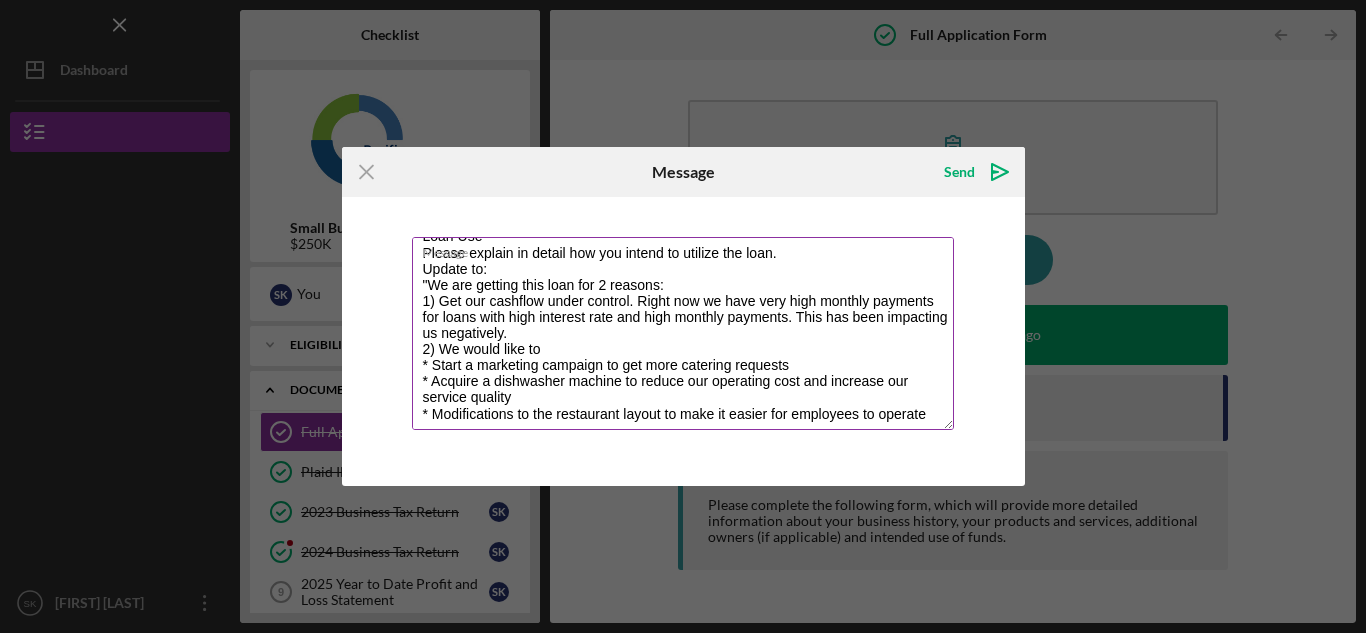 click on "Loan Use
Please explain in detail how you intend to utilize the loan.
Update to:
"We are getting this loan for 2 reasons:
1) Get our cashflow under control. Right now we have very high monthly payments for loans with high interest rate and high monthly payments. This has been impacting us negatively.
2) We would like to
* Start a marketing campaign to get more catering requests
* Acquire a dishwasher machine to reduce our operating cost and increase our service quality
* Modifications to the restaurant layout to make it easier for employees to operate" at bounding box center (683, 333) 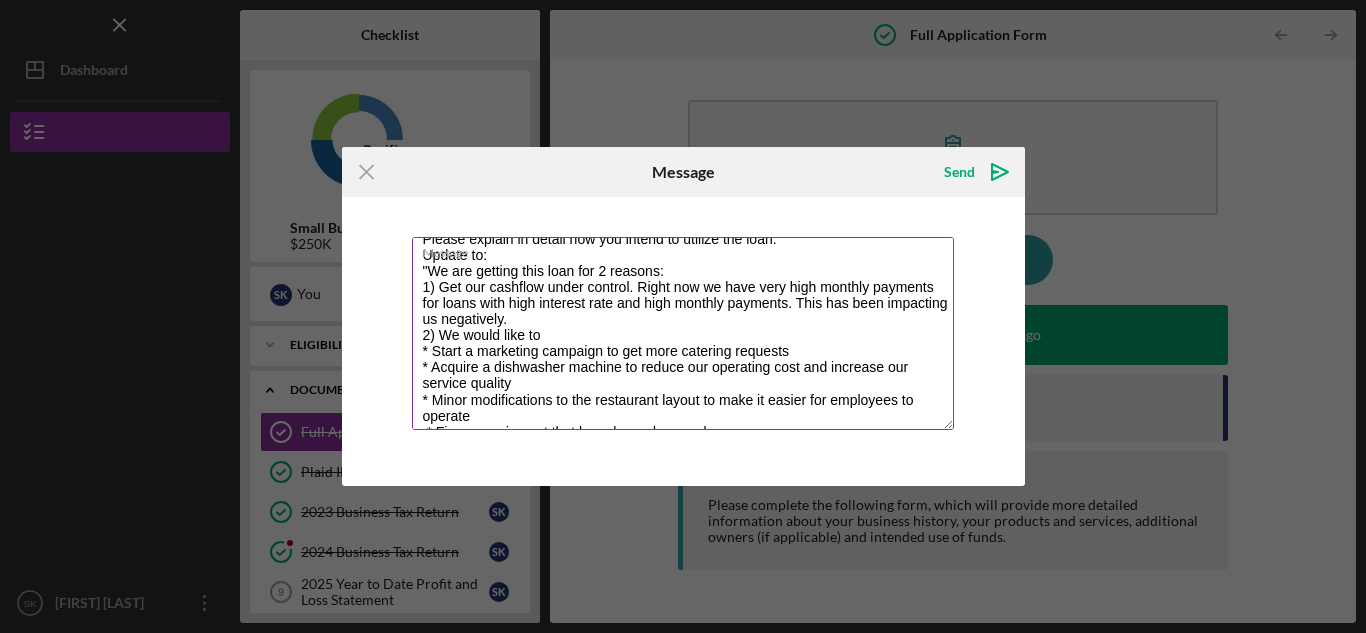 scroll, scrollTop: 47, scrollLeft: 0, axis: vertical 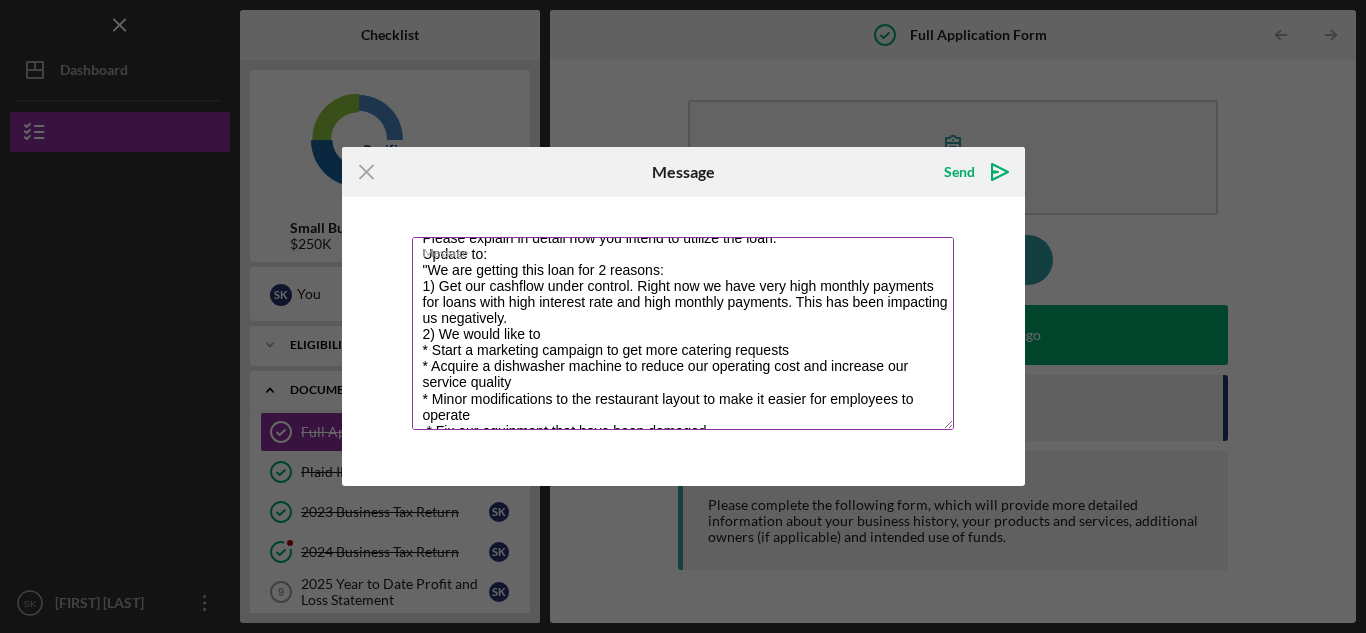 click on "Loan Use
Please explain in detail how you intend to utilize the loan.
Update to:
"We are getting this loan for 2 reasons:
1) Get our cashflow under control. Right now we have very high monthly payments for loans with high interest rate and high monthly payments. This has been impacting us negatively.
2) We would like to
* Start a marketing campaign to get more catering requests
* Acquire a dishwasher machine to reduce our operating cost and increase our service quality
* Minor modifications to the restaurant layout to make it easier for employees to operate
* Fix our equipment that have been damaged" at bounding box center [683, 333] 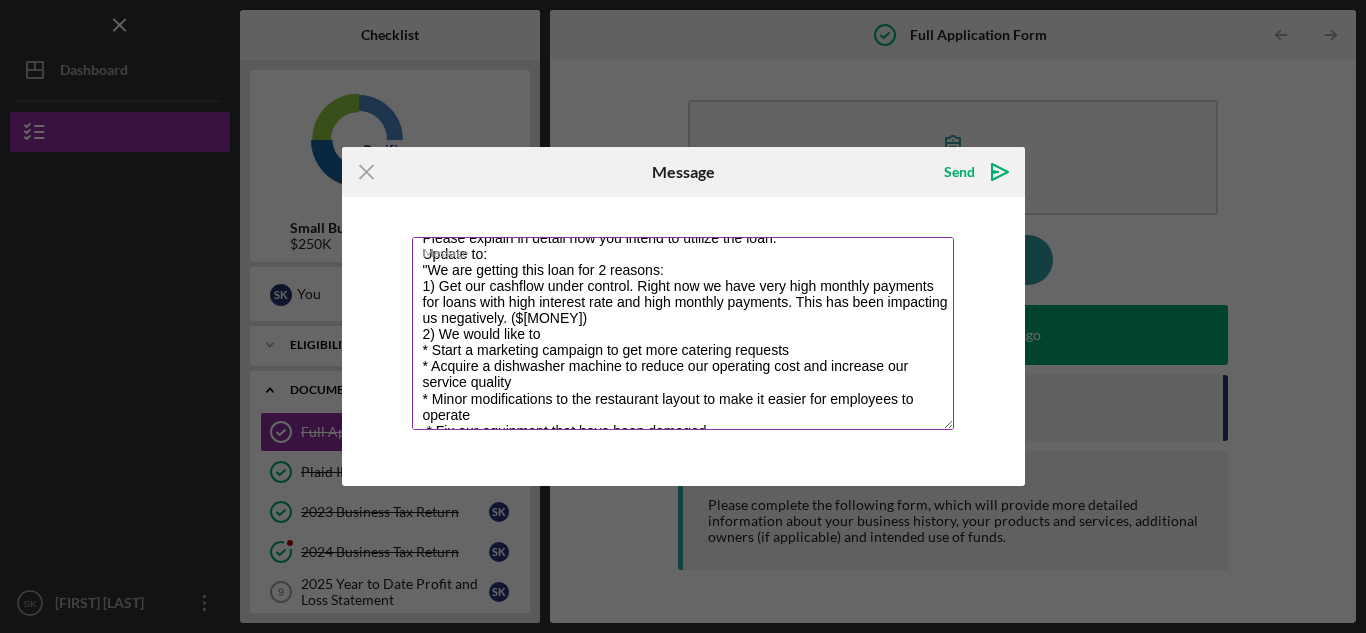 click on "Loan Use
Please explain in detail how you intend to utilize the loan.
Update to:
"We are getting this loan for 2 reasons:
1) Get our cashflow under control. Right now we have very high monthly payments for loans with high interest rate and high monthly payments. This has been impacting us negatively. ($[MONEY])
2) We would like to
* Start a marketing campaign to get more catering requests
* Acquire a dishwasher machine to reduce our operating cost and increase our service quality
* Minor modifications to the restaurant layout to make it easier for employees to operate
* Fix our equipment that have been damaged" at bounding box center [683, 333] 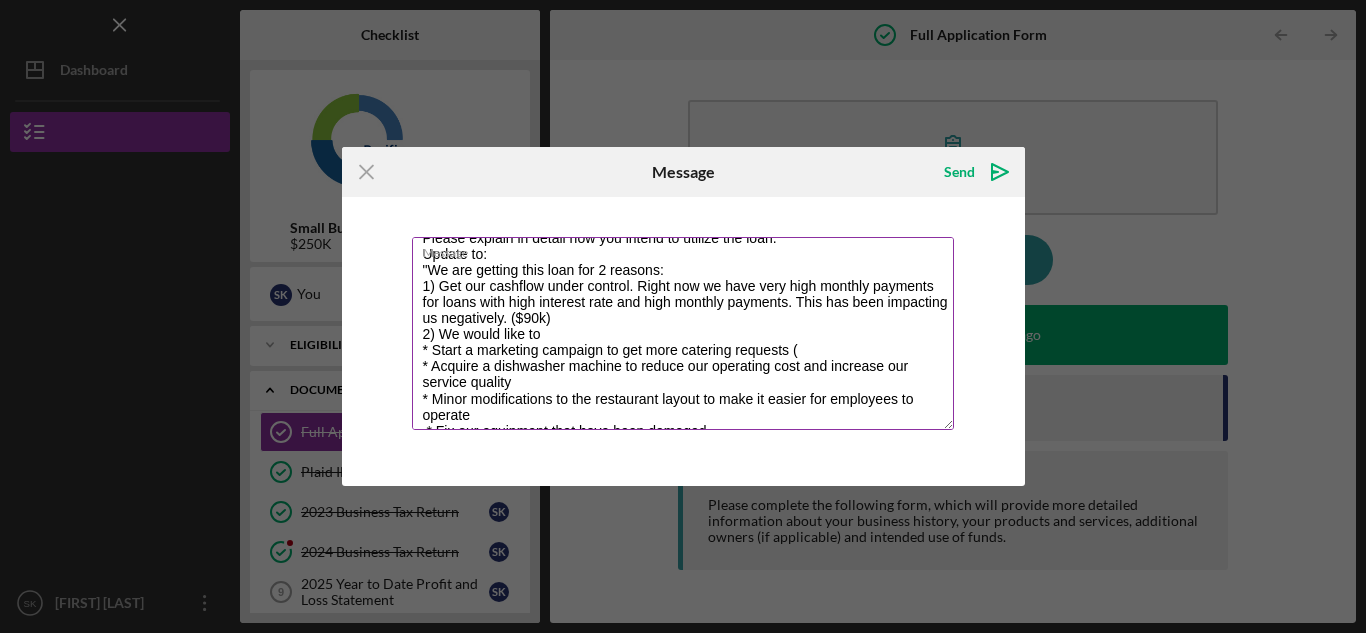 click on "Loan Use
Please explain in detail how you intend to utilize the loan.
Update to:
"We are getting this loan for 2 reasons:
1) Get our cashflow under control. Right now we have very high monthly payments for loans with high interest rate and high monthly payments. This has been impacting us negatively. ($90k)
2) We would like to
* Start a marketing campaign to get more catering requests (
* Acquire a dishwasher machine to reduce our operating cost and increase our service quality
* Minor modifications to the restaurant layout to make it easier for employees to operate
* Fix our equipment that have been damaged" at bounding box center [683, 333] 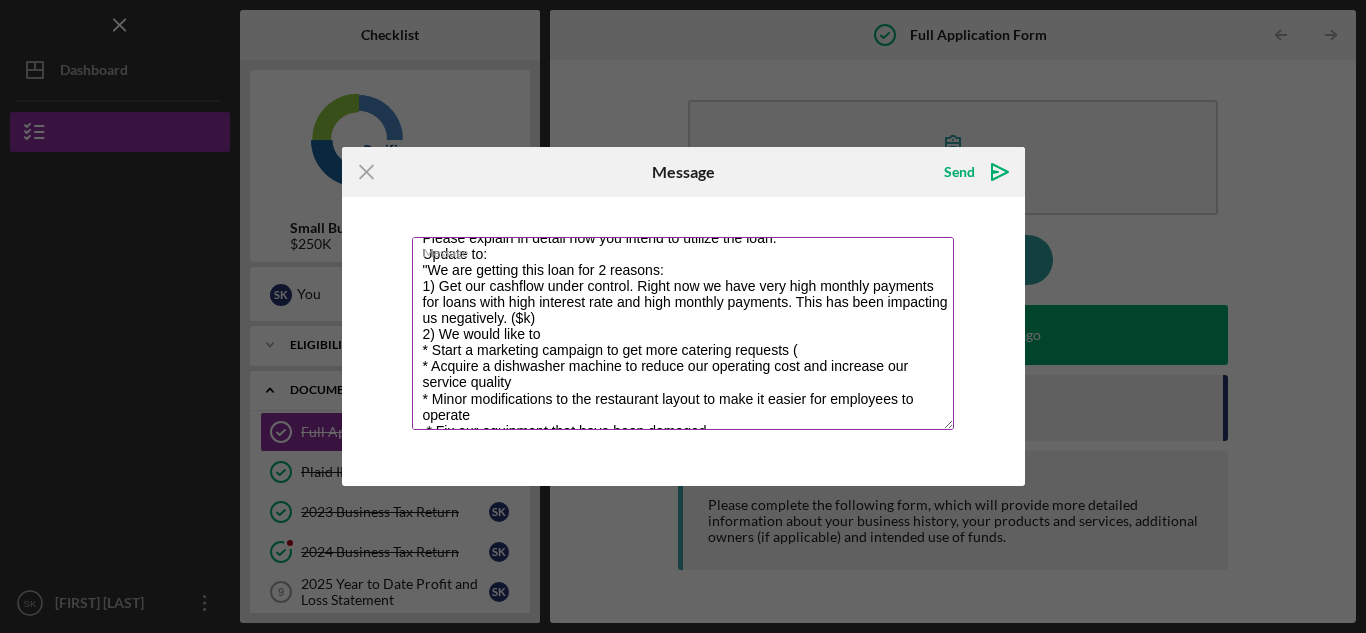 click on "Loan Use
Please explain in detail how you intend to utilize the loan.
Update to:
"We are getting this loan for 2 reasons:
1) Get our cashflow under control. Right now we have very high monthly payments for loans with high interest rate and high monthly payments. This has been impacting us negatively. ($k)
2) We would like to
* Start a marketing campaign to get more catering requests (
* Acquire a dishwasher machine to reduce our operating cost and increase our service quality
* Minor modifications to the restaurant layout to make it easier for employees to operate
* Fix our equipment that have been damaged" at bounding box center [683, 333] 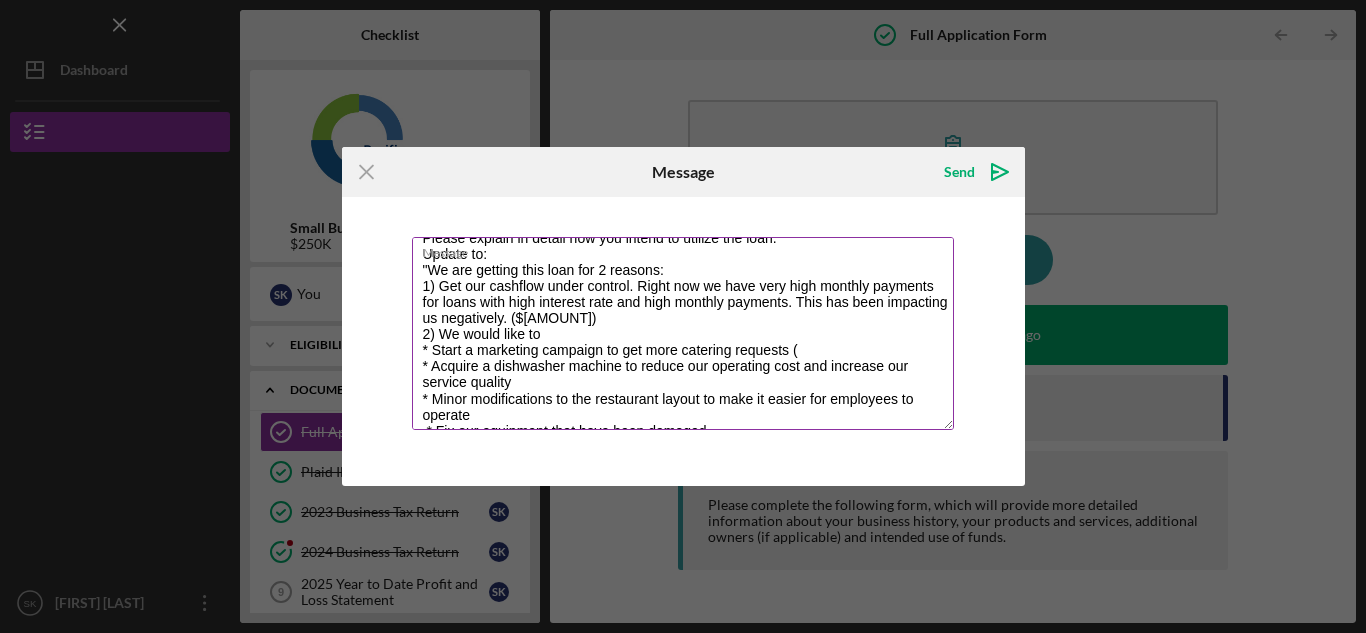 click on "Loan Use
Please explain in detail how you intend to utilize the loan.
Update to:
"We are getting this loan for 2 reasons:
1) Get our cashflow under control. Right now we have very high monthly payments for loans with high interest rate and high monthly payments. This has been impacting us negatively. ($[AMOUNT])
2) We would like to
* Start a marketing campaign to get more catering requests (
* Acquire a dishwasher machine to reduce our operating cost and increase our service quality
* Minor modifications to the restaurant layout to make it easier for employees to operate
* Fix our equipment that have been damaged" at bounding box center [683, 333] 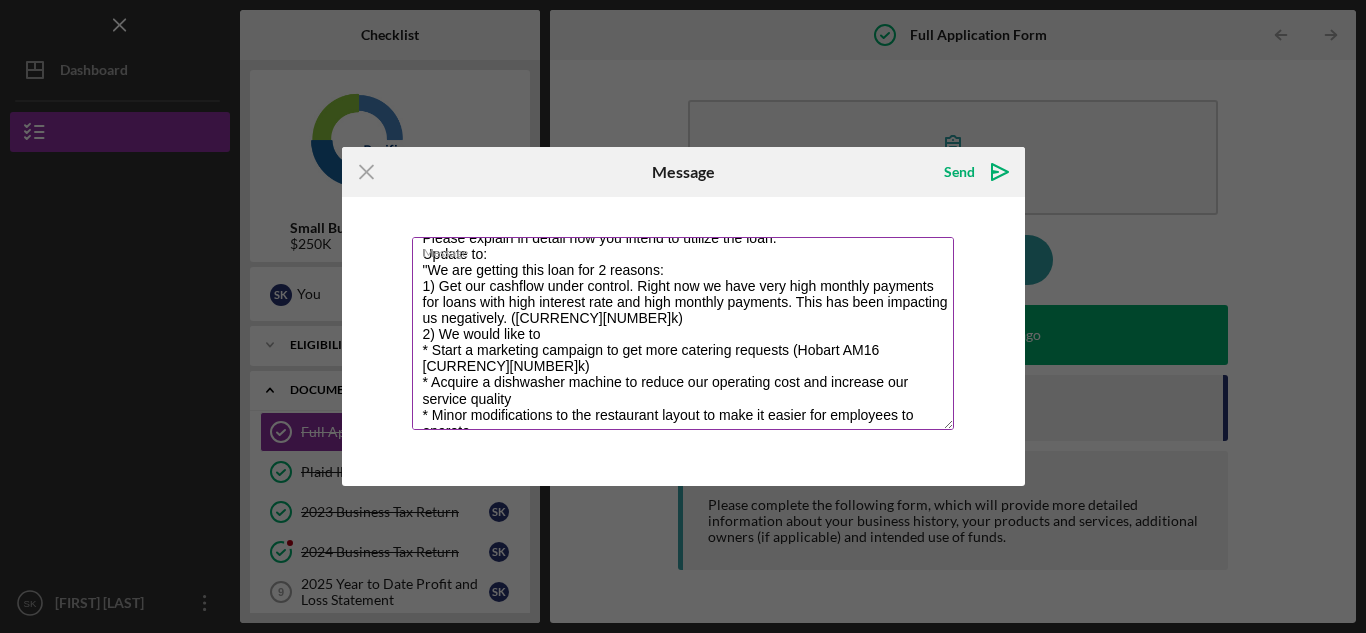 click on "Loan Use
Please explain in detail how you intend to utilize the loan.
Update to:
"We are getting this loan for 2 reasons:
1) Get our cashflow under control. Right now we have very high monthly payments for loans with high interest rate and high monthly payments. This has been impacting us negatively. ([CURRENCY][NUMBER]k)
2) We would like to
* Start a marketing campaign to get more catering requests (Hobart AM16 [CURRENCY][NUMBER]k)
* Acquire a dishwasher machine to reduce our operating cost and increase our service quality
* Minor modifications to the restaurant layout to make it easier for employees to operate
* Fix our equipment that have been damaged" at bounding box center [683, 333] 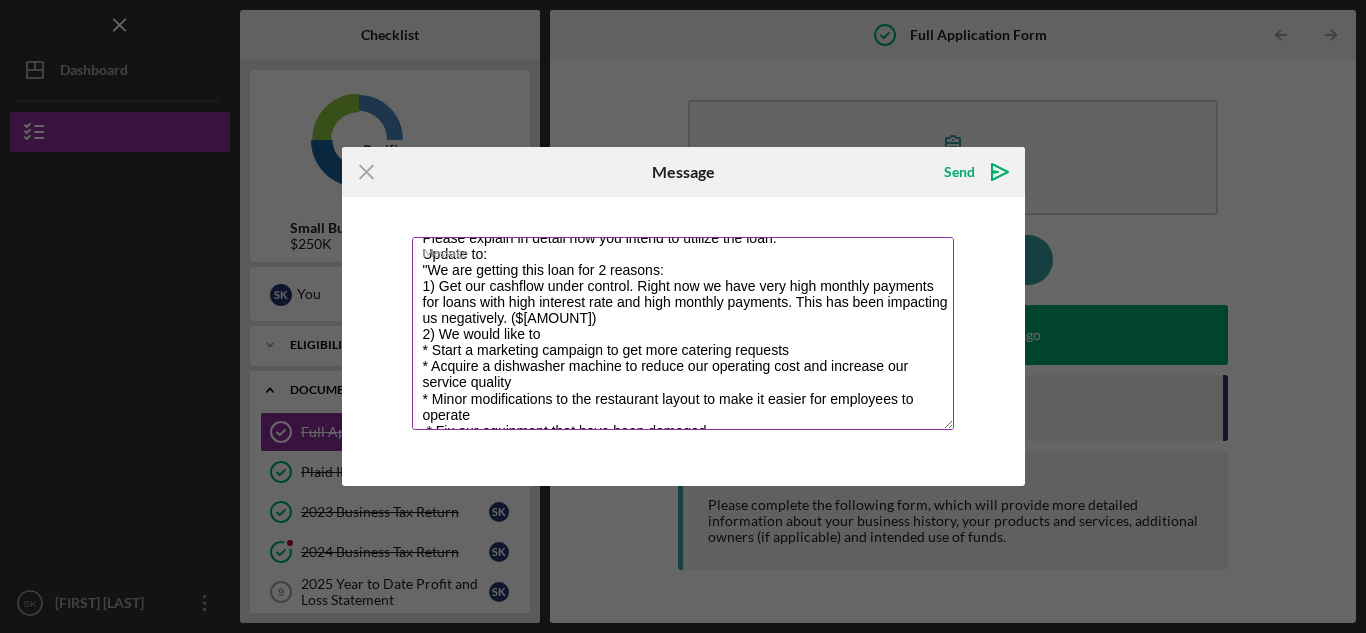 click on "Loan Use
Please explain in detail how you intend to utilize the loan.
Update to:
"We are getting this loan for 2 reasons:
1) Get our cashflow under control. Right now we have very high monthly payments for loans with high interest rate and high monthly payments. This has been impacting us negatively. ($[AMOUNT])
2) We would like to
* Start a marketing campaign to get more catering requests
* Acquire a dishwasher machine to reduce our operating cost and increase our service quality
* Minor modifications to the restaurant layout to make it easier for employees to operate
* Fix our equipment that have been damaged" at bounding box center (683, 333) 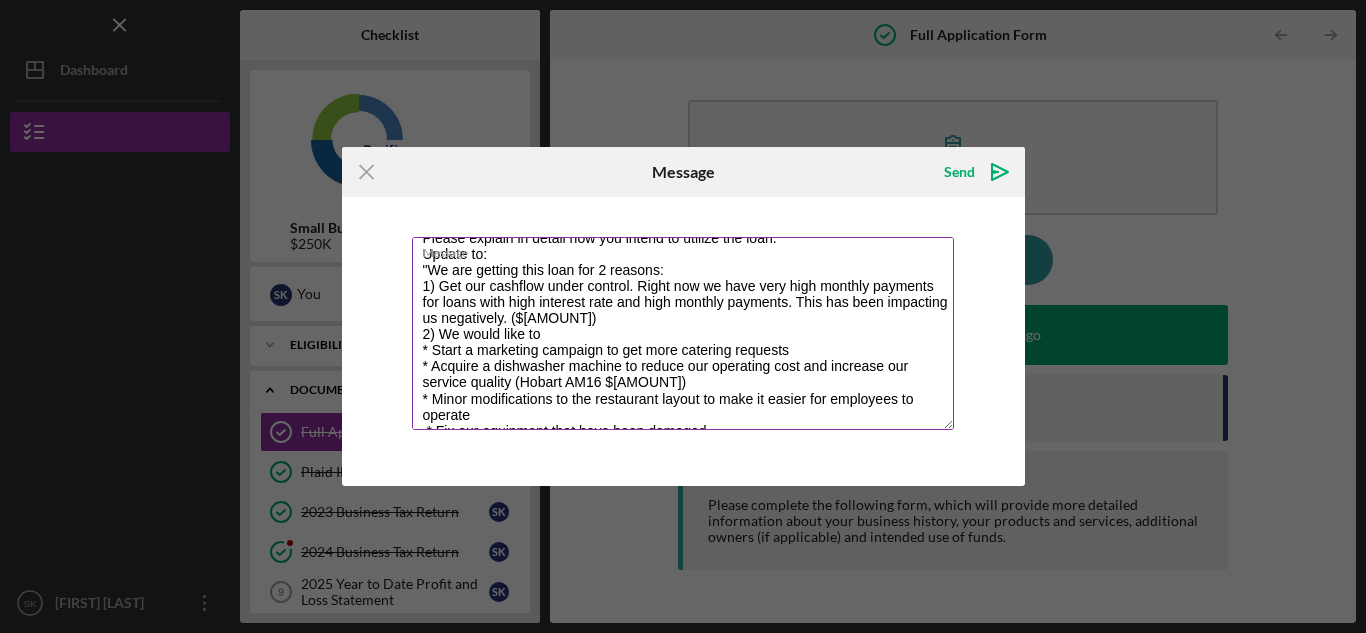 click on "Loan Use
Please explain in detail how you intend to utilize the loan.
Update to:
"We are getting this loan for 2 reasons:
1) Get our cashflow under control. Right now we have very high monthly payments for loans with high interest rate and high monthly payments. This has been impacting us negatively. ($[AMOUNT])
2) We would like to
* Start a marketing campaign to get more catering requests
* Acquire a dishwasher machine to reduce our operating cost and increase our service quality (Hobart AM16 $[AMOUNT])
* Minor modifications to the restaurant layout to make it easier for employees to operate
* Fix our equipment that have been damaged" at bounding box center (683, 333) 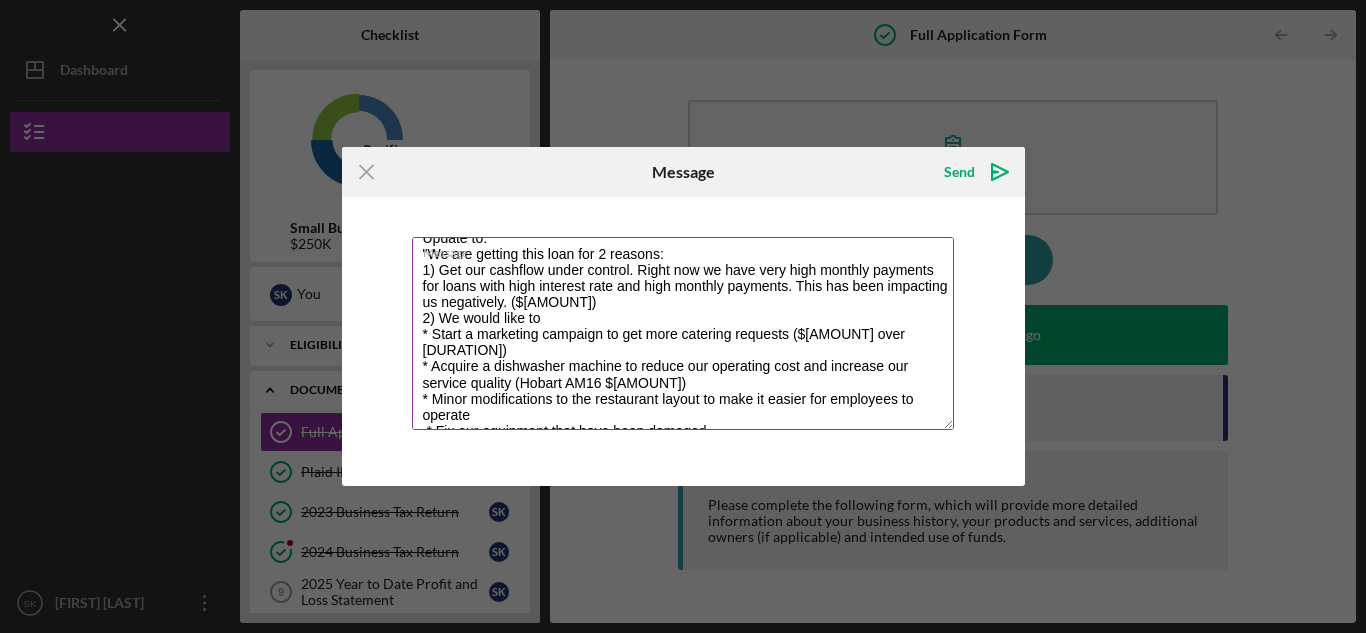 scroll, scrollTop: 64, scrollLeft: 0, axis: vertical 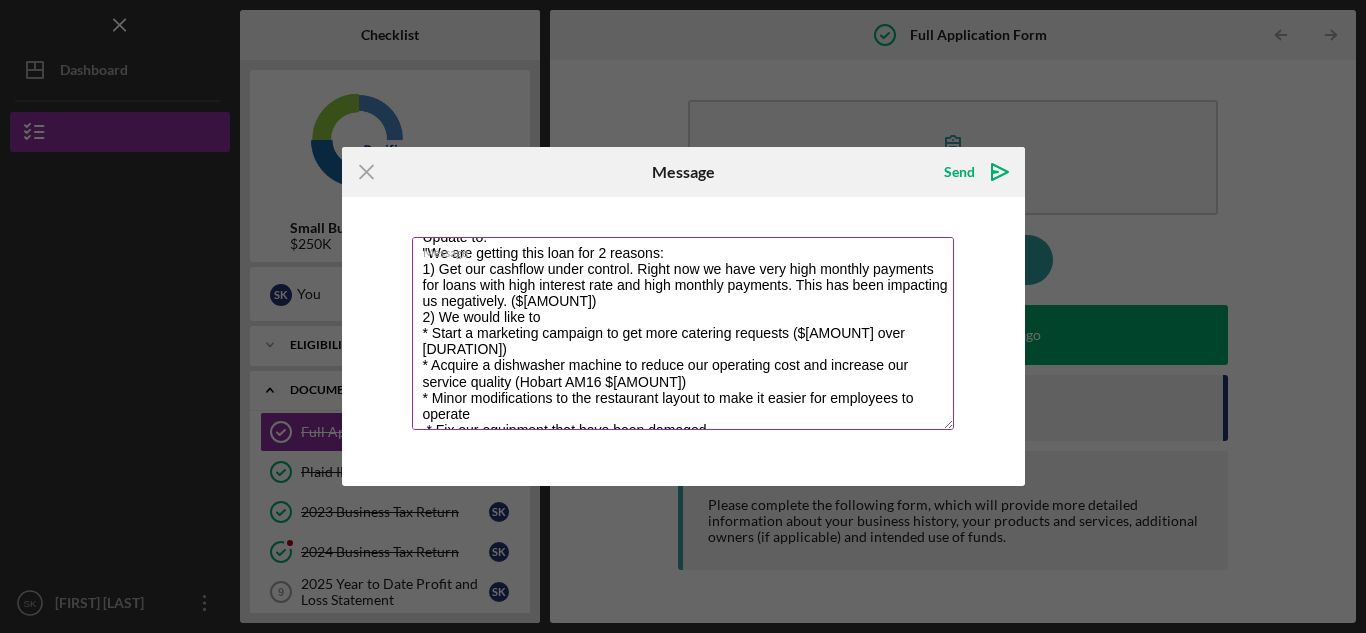 drag, startPoint x: 528, startPoint y: 381, endPoint x: 928, endPoint y: 391, distance: 400.12497 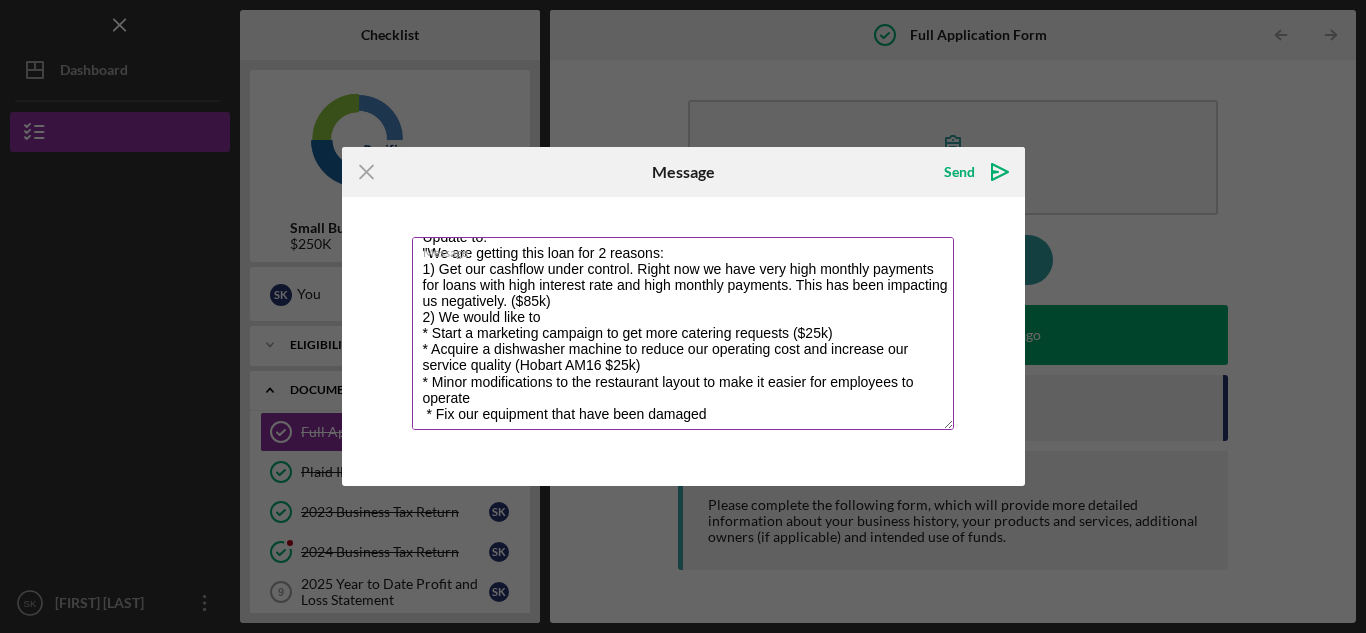 click on "Loan Use
Please explain in detail how you intend to utilize the loan.
Update to:
"We are getting this loan for 2 reasons:
1) Get our cashflow under control. Right now we have very high monthly payments for loans with high interest rate and high monthly payments. This has been impacting us negatively. ($85k)
2) We would like to
* Start a marketing campaign to get more catering requests ($25k)
* Acquire a dishwasher machine to reduce our operating cost and increase our service quality (Hobart AM16 $25k)
* Minor modifications to the restaurant layout to make it easier for employees to operate
* Fix our equipment that have been damaged" at bounding box center (683, 333) 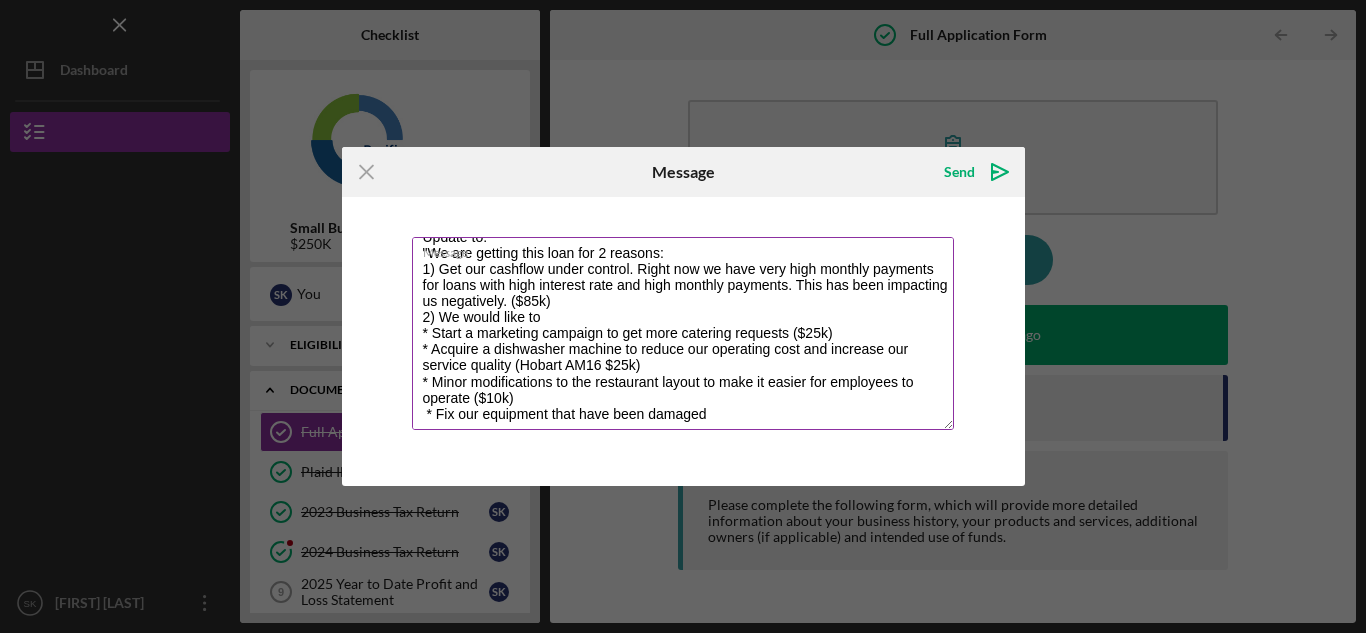 click on "Loan Use
Please explain in detail how you intend to utilize the loan.
Update to:
"We are getting this loan for 2 reasons:
1) Get our cashflow under control. Right now we have very high monthly payments for loans with high interest rate and high monthly payments. This has been impacting us negatively. ($85k)
2) We would like to
* Start a marketing campaign to get more catering requests ($25k)
* Acquire a dishwasher machine to reduce our operating cost and increase our service quality (Hobart AM16 $25k)
* Minor modifications to the restaurant layout to make it easier for employees to operate ($10k)
* Fix our equipment that have been damaged" at bounding box center [683, 333] 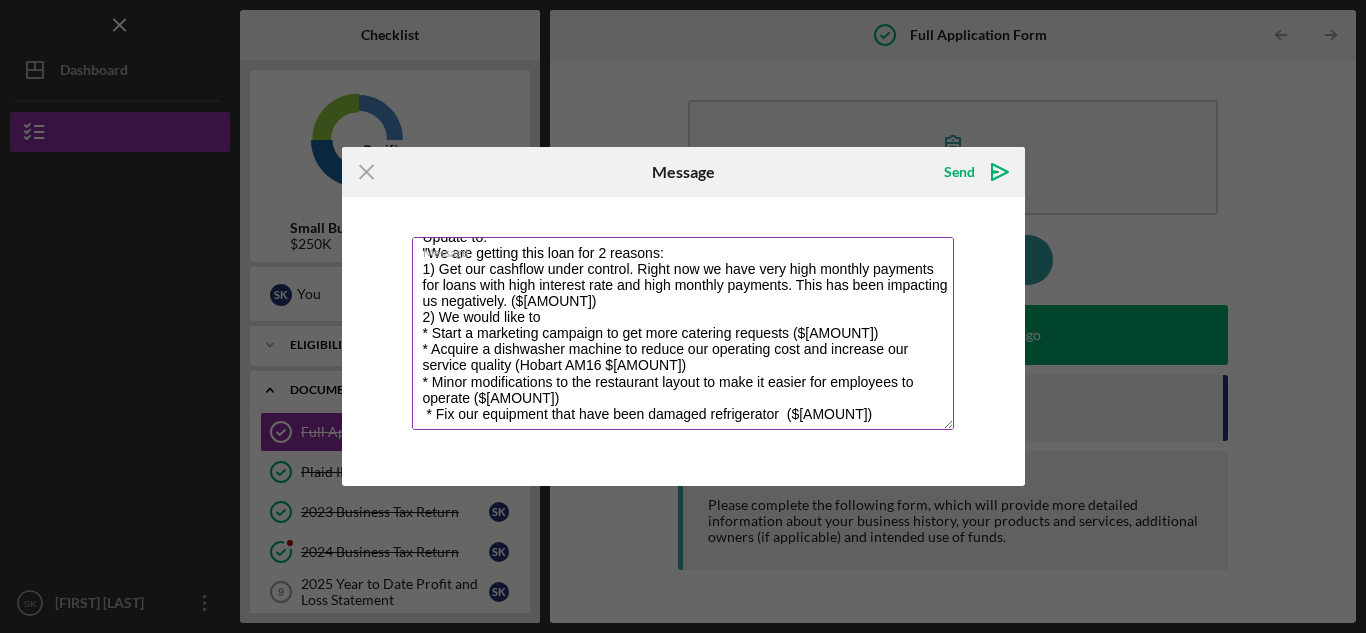 drag, startPoint x: 851, startPoint y: 425, endPoint x: 433, endPoint y: 334, distance: 427.79083 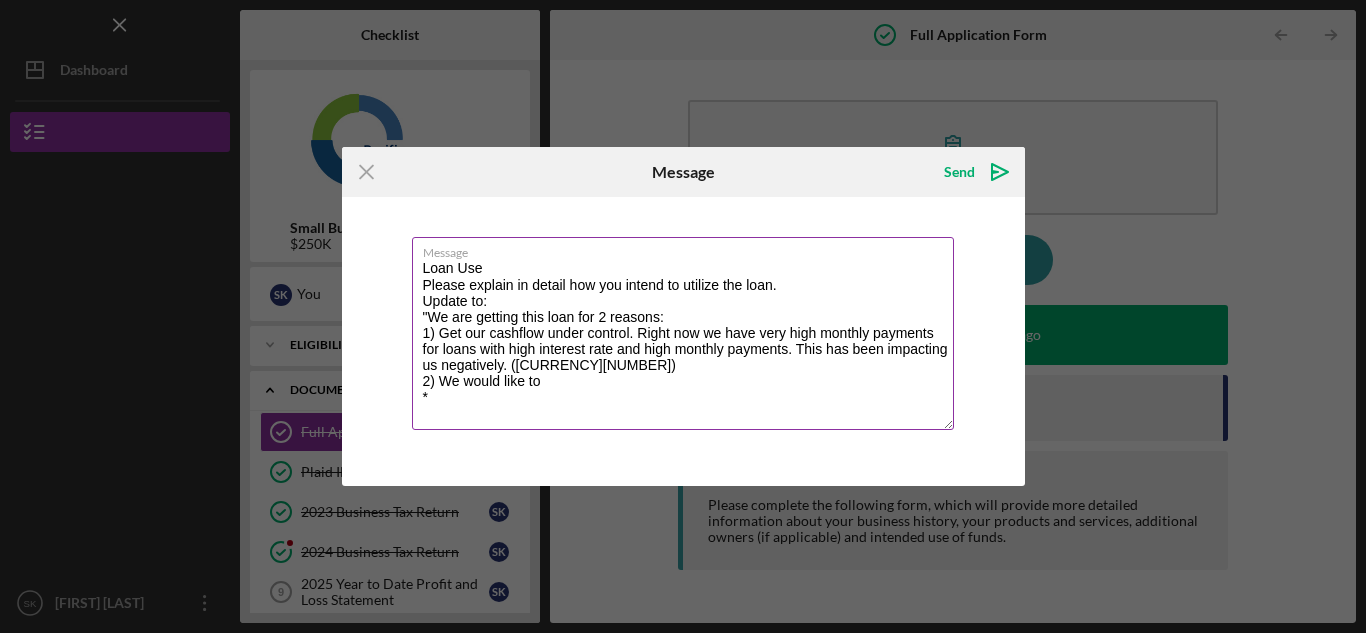 scroll, scrollTop: 0, scrollLeft: 0, axis: both 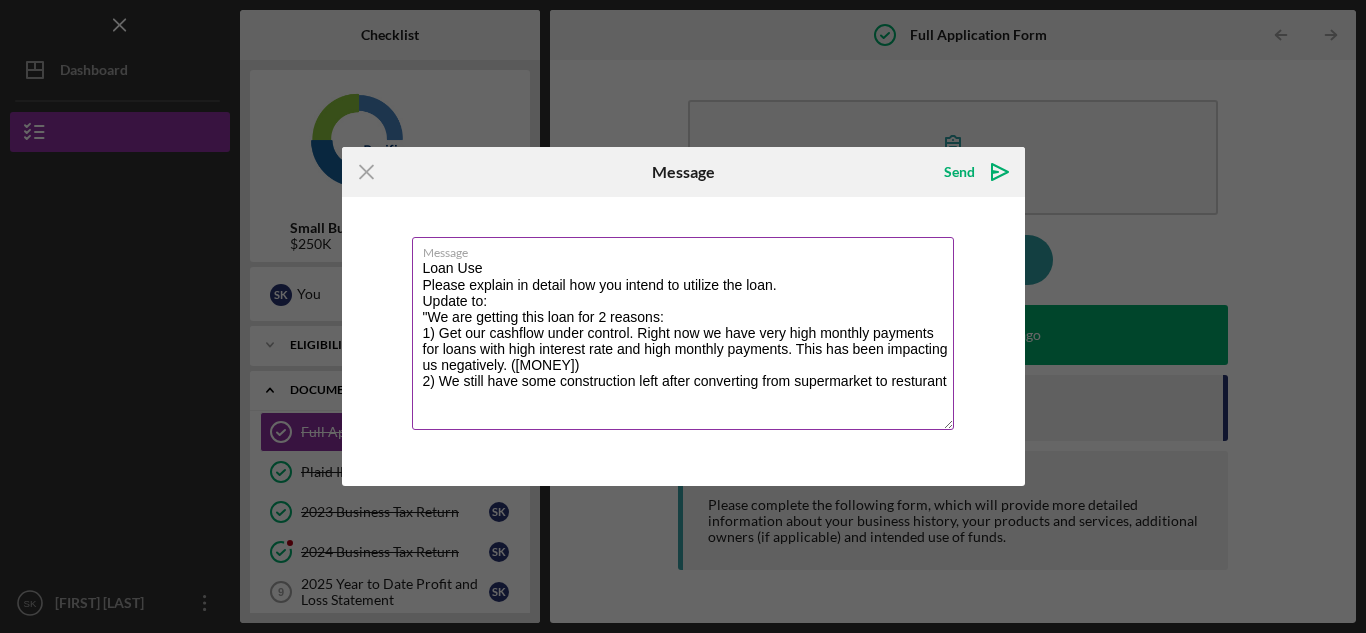 click on "Loan Use
Please explain in detail how you intend to utilize the loan.
Update to:
"We are getting this loan for 2 reasons:
1) Get our cashflow under control. Right now we have very high monthly payments for loans with high interest rate and high monthly payments. This has been impacting us negatively. ([MONEY])
2) We still have some construction left after converting from supermarket to resturant" at bounding box center [683, 333] 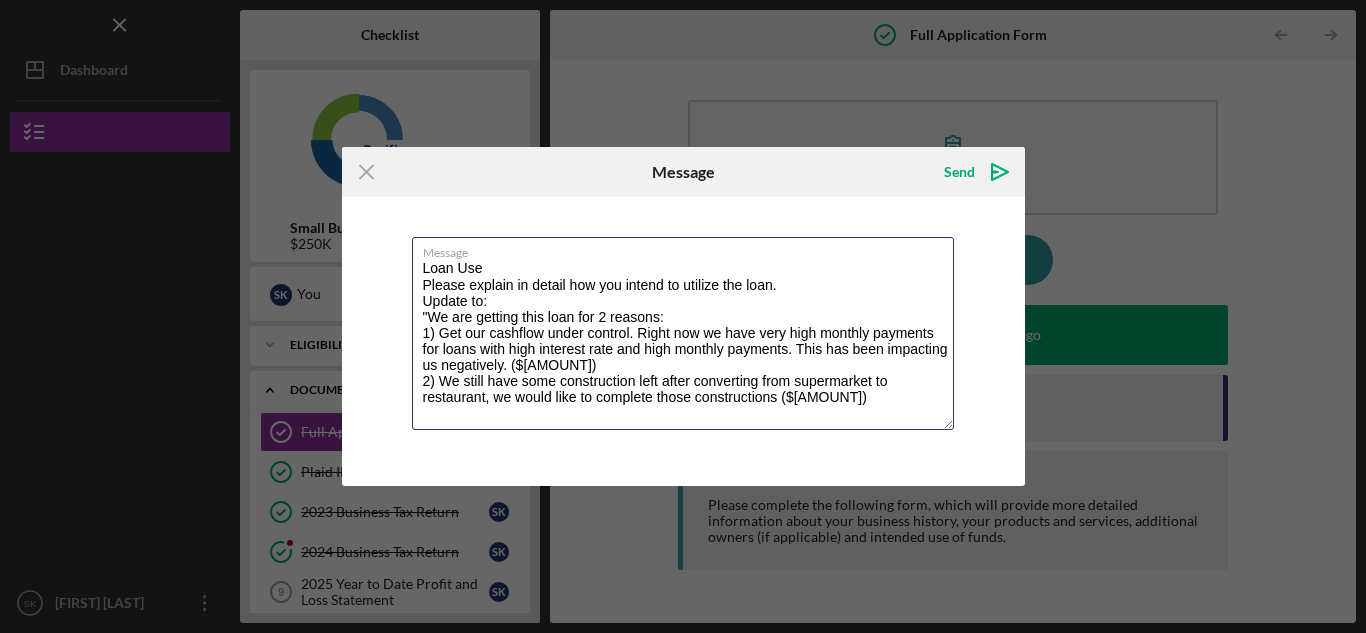 type on "Loan Use
Please explain in detail how you intend to utilize the loan.
Update to:
"We are getting this loan for 2 reasons:
1) Get our cashflow under control. Right now we have very high monthly payments for loans with high interest rate and high monthly payments. This has been impacting us negatively. ($[AMOUNT])
2) We still have some construction left after converting from supermarket to restaurant, we would like to complete those constructions ($[AMOUNT])" 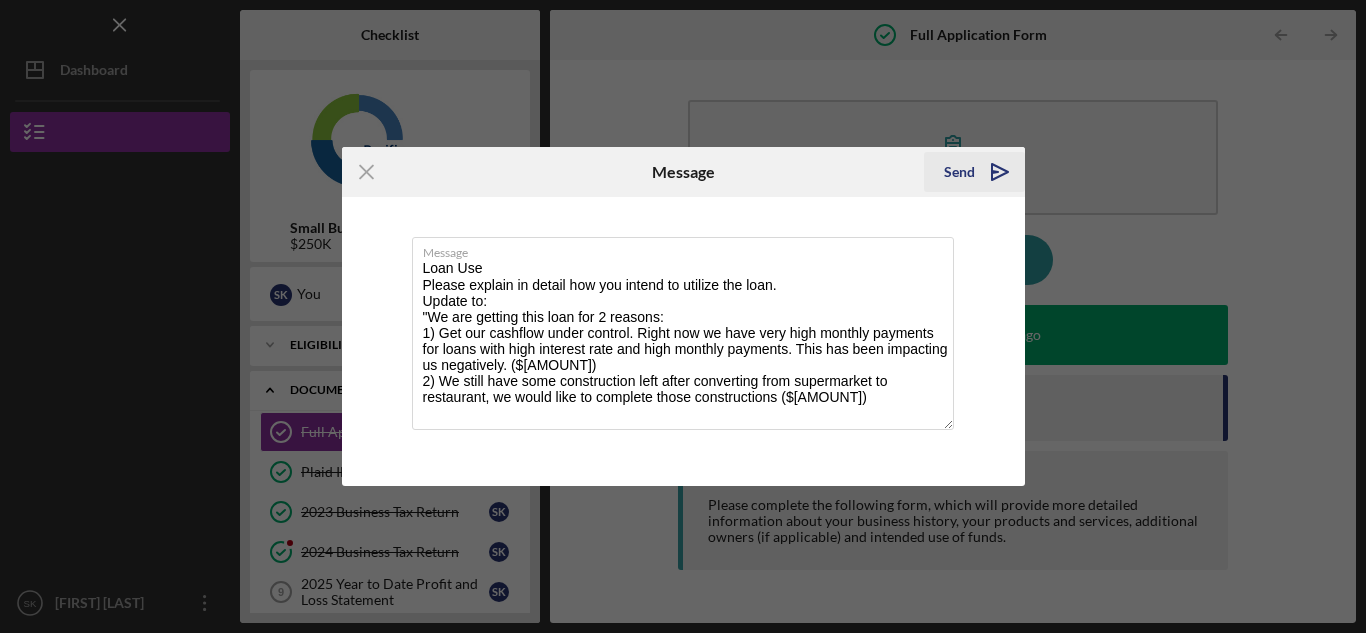 click on "Icon/icon-invite-send" 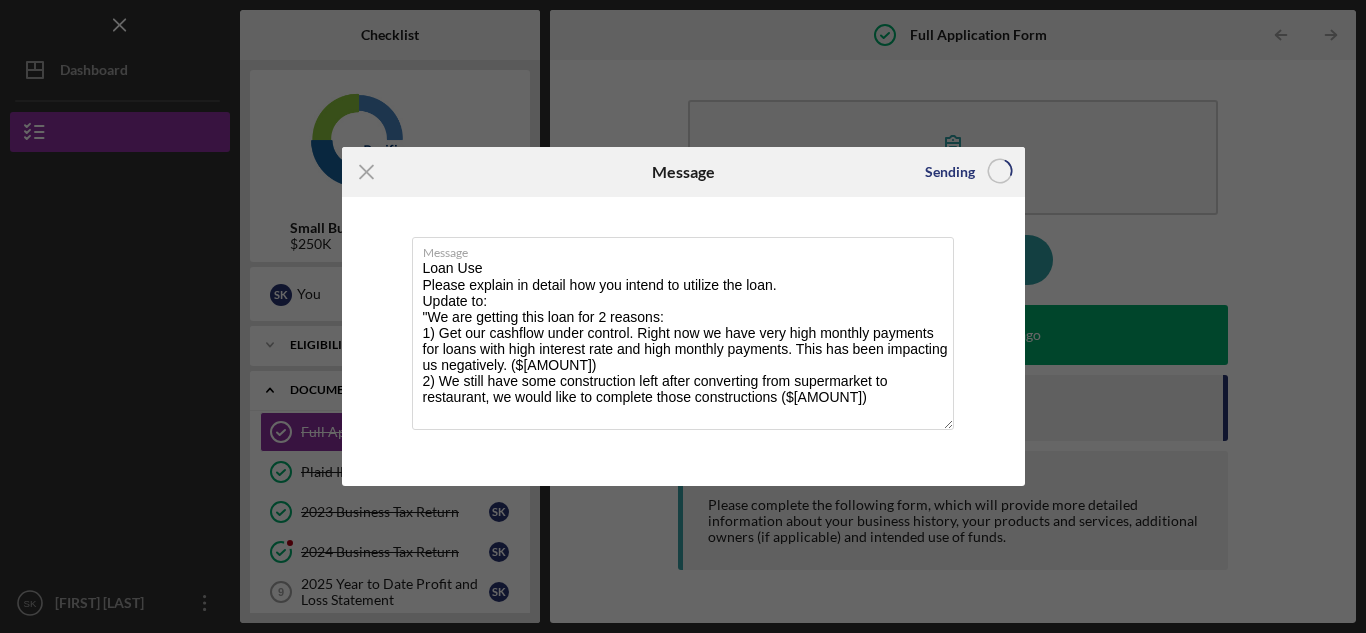 type 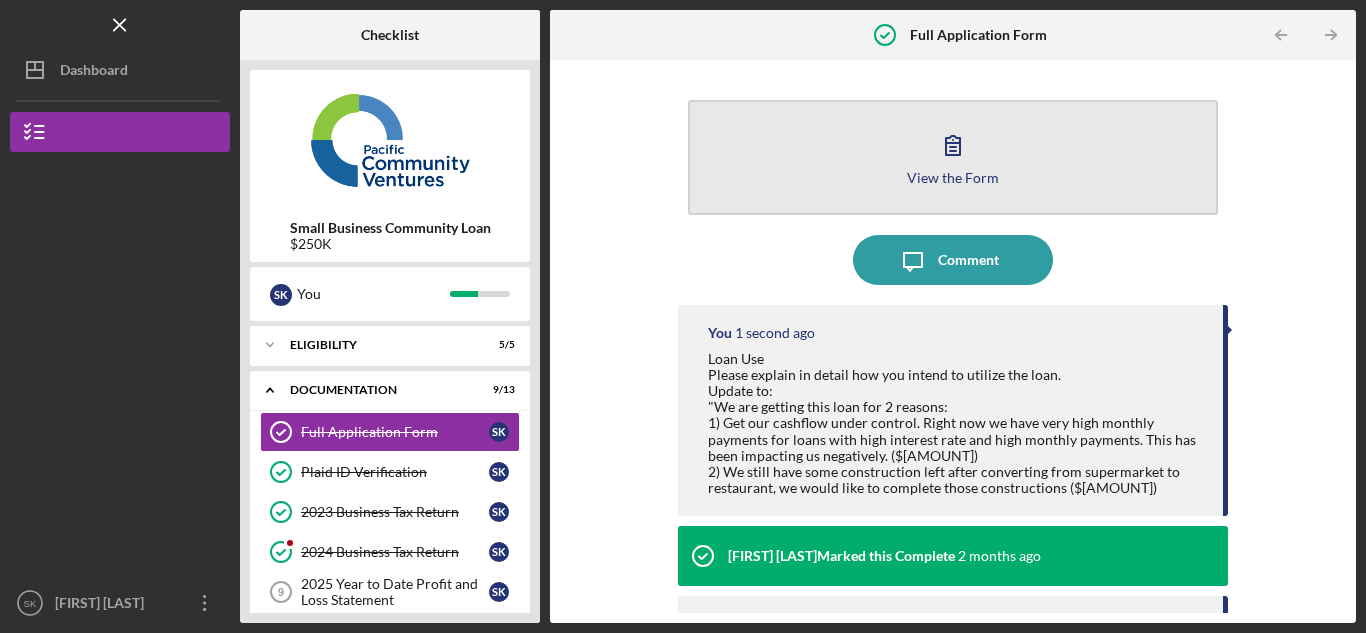 click 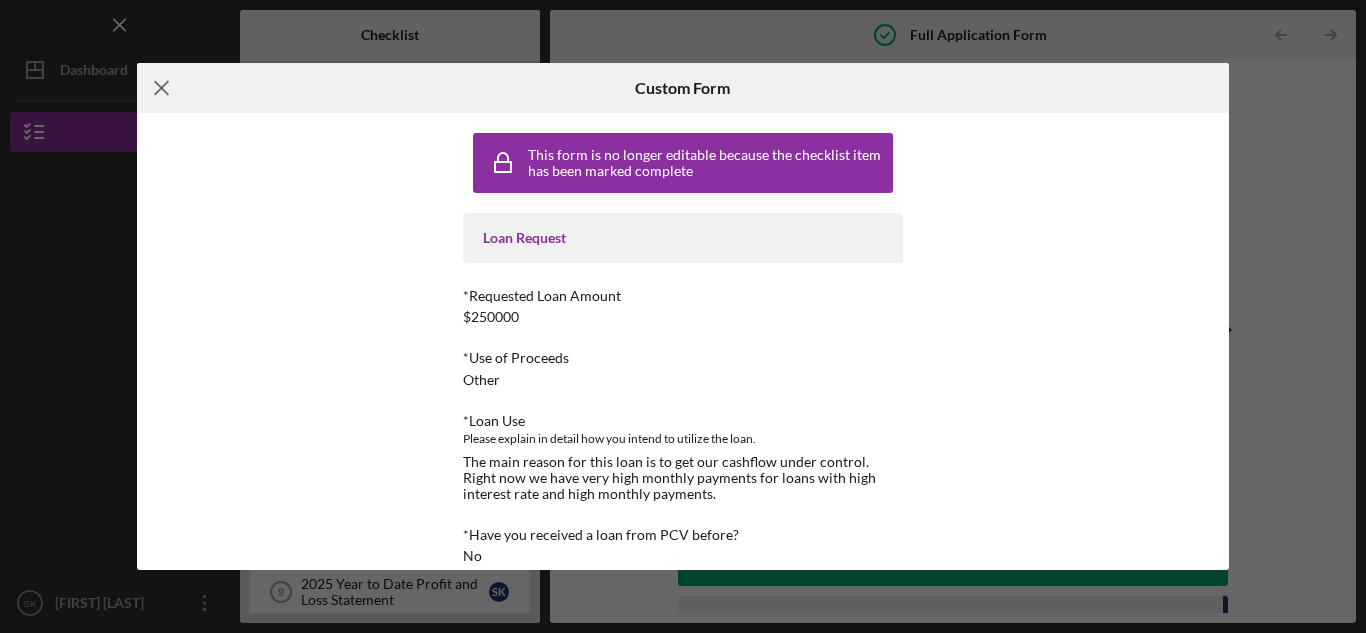 click on "Icon/Menu Close" 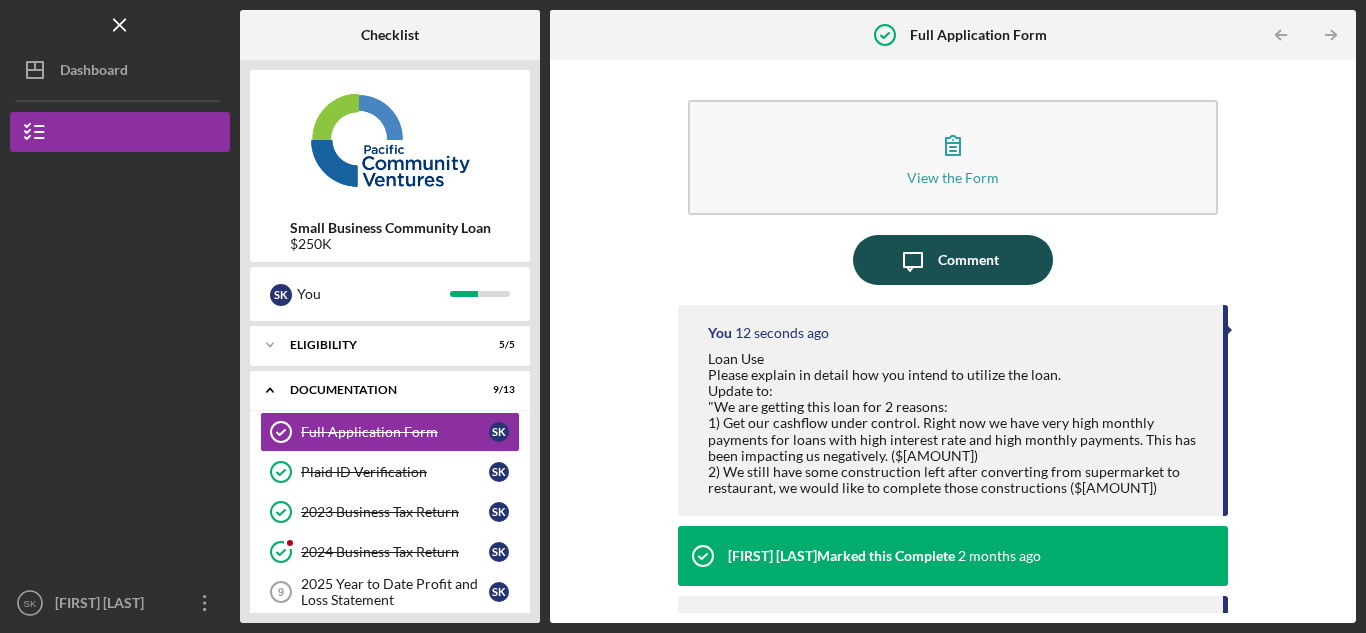 click on "Comment" at bounding box center (968, 260) 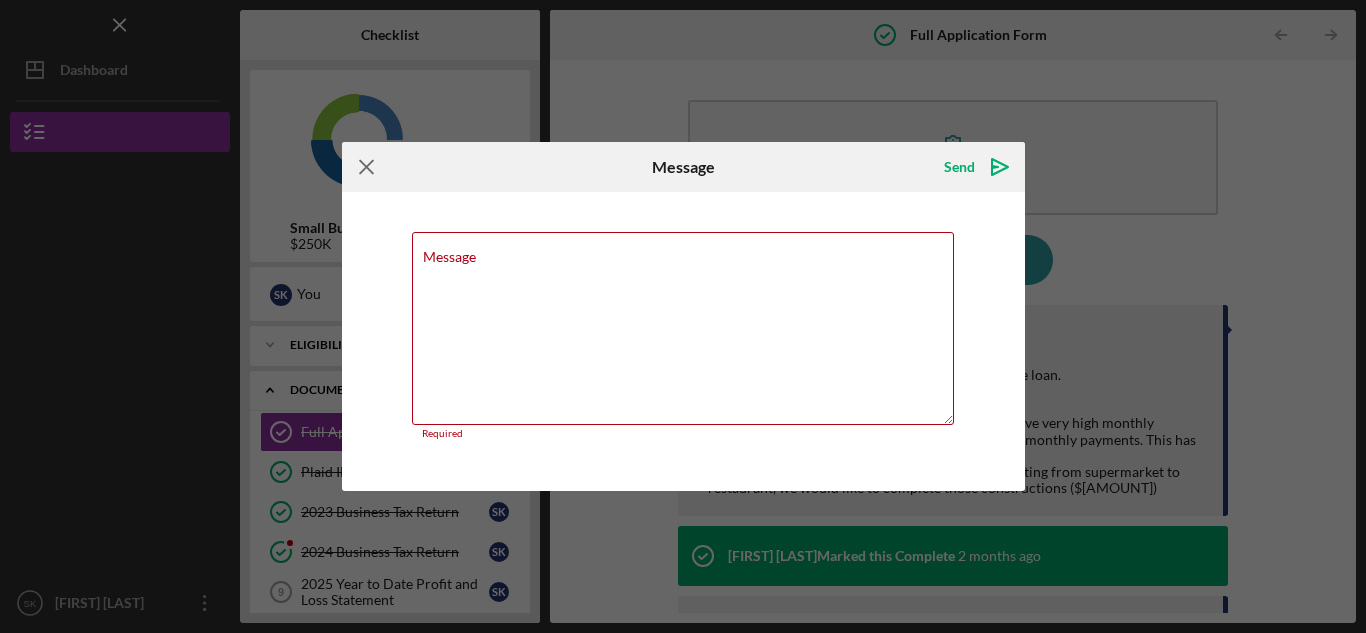 click on "Icon/Menu Close" 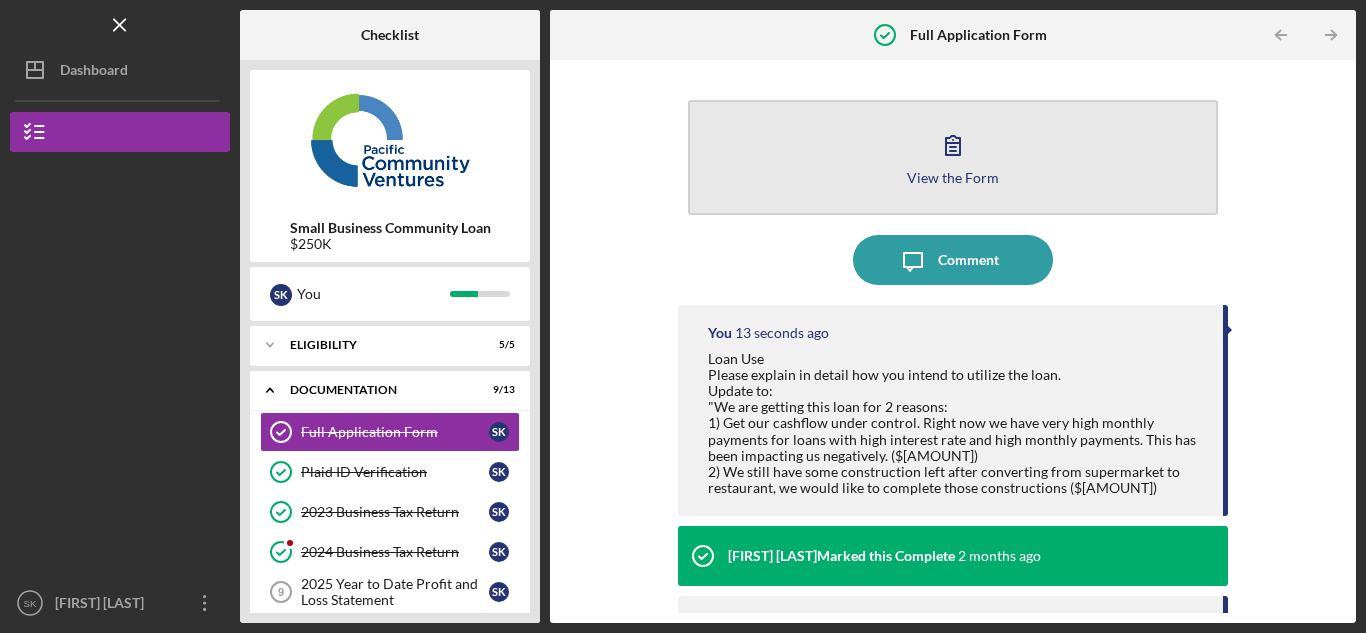 click on "View the Form Form" at bounding box center (953, 157) 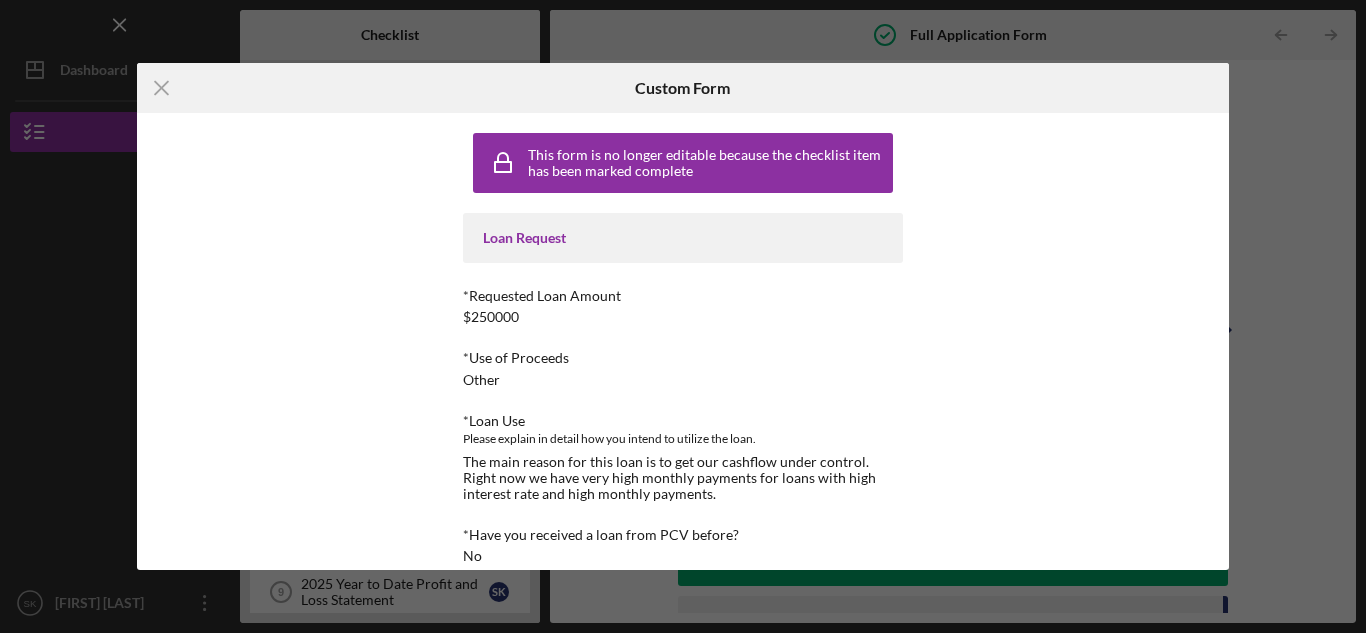 click on "*Requested Loan Amount $[NUMBER]" at bounding box center [683, 306] 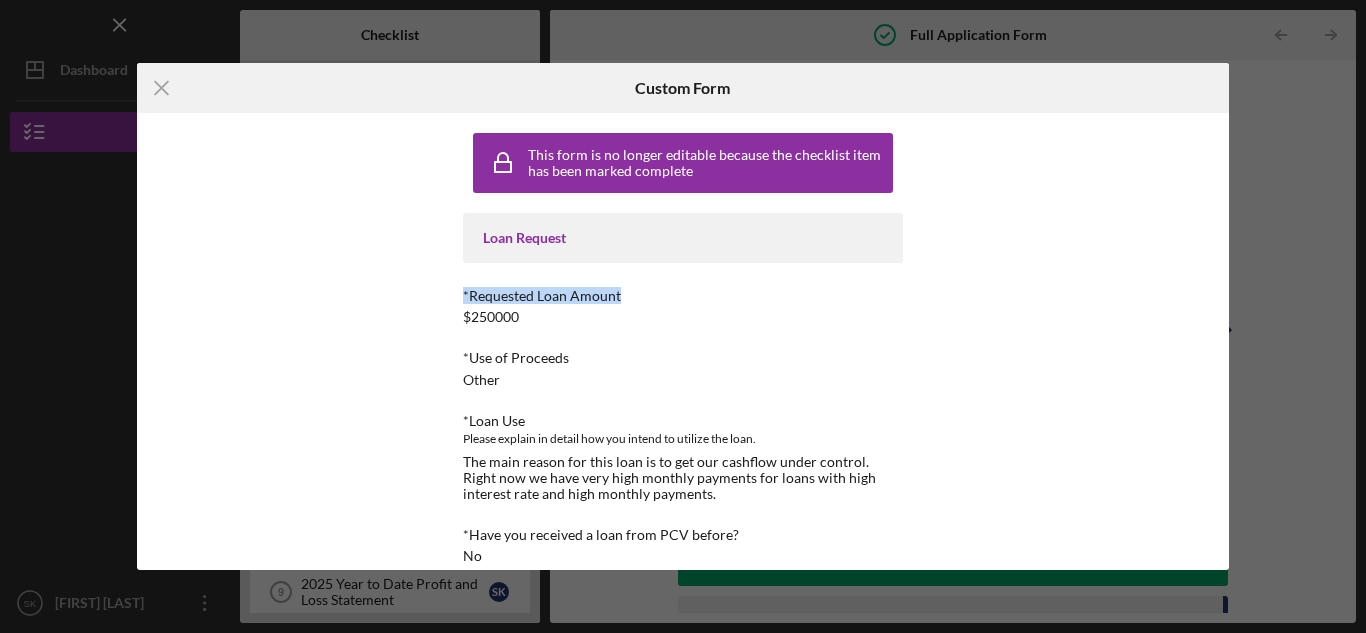 drag, startPoint x: 628, startPoint y: 293, endPoint x: 444, endPoint y: 294, distance: 184.00272 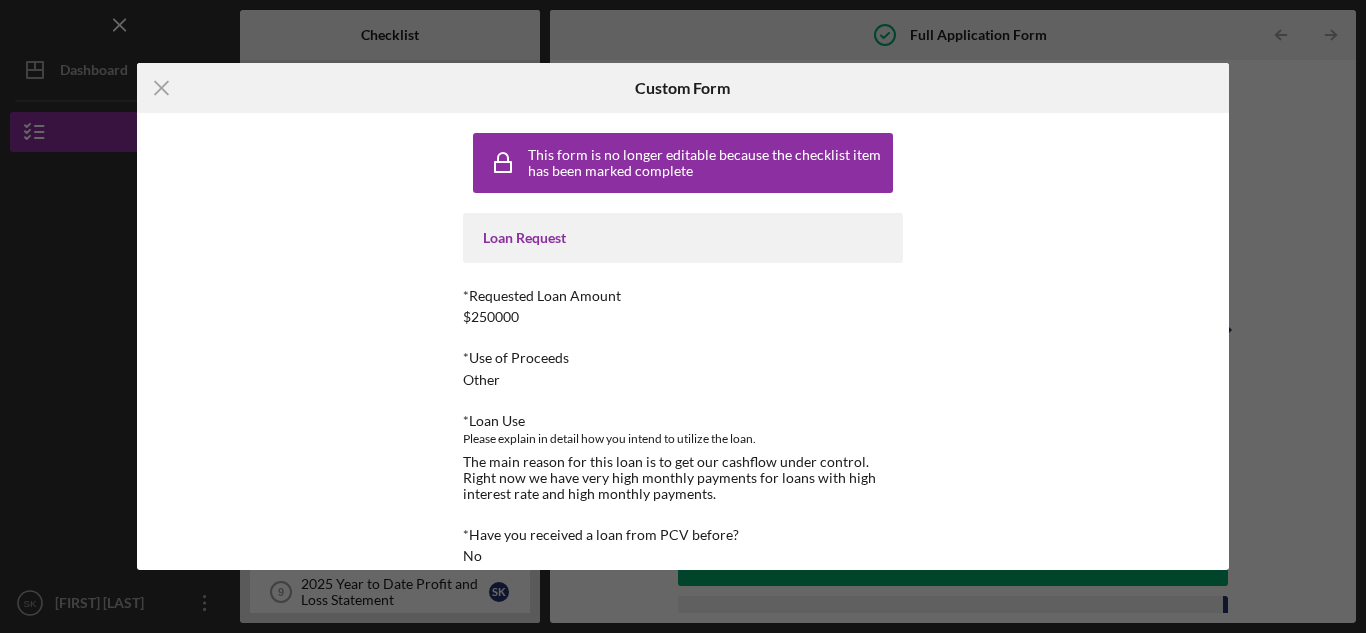 click on "Icon/Menu Close Custom Form This form is no longer editable because the checklist item has been marked complete Loan Request *Requested Loan Amount $[AMOUNT] *Use of Proceeds Other *Loan Use Please explain in detail how you intend to utilize the loan. The main reason for this loan is to get our cashflow under control. Right now we have very high monthly payments for loans with high interest rate and high monthly payments. *Have you received a loan from PCV before? No *Were you previously declined by another lender? No Company Information *Describe your company's products or services We are a specialty restaurants selling Persian food. We offer wide variety of Persian cousins ranging from kebabs and traditional stews. We offer a casual dining and on-site catering. *How did you start your company? *Why did you start your company? My interest in food business and my previous experiences lead me to start my own Persian restaurant in [YEAR].  *Geographic Market Please describe the geographic market you serve Cancel" at bounding box center (683, 316) 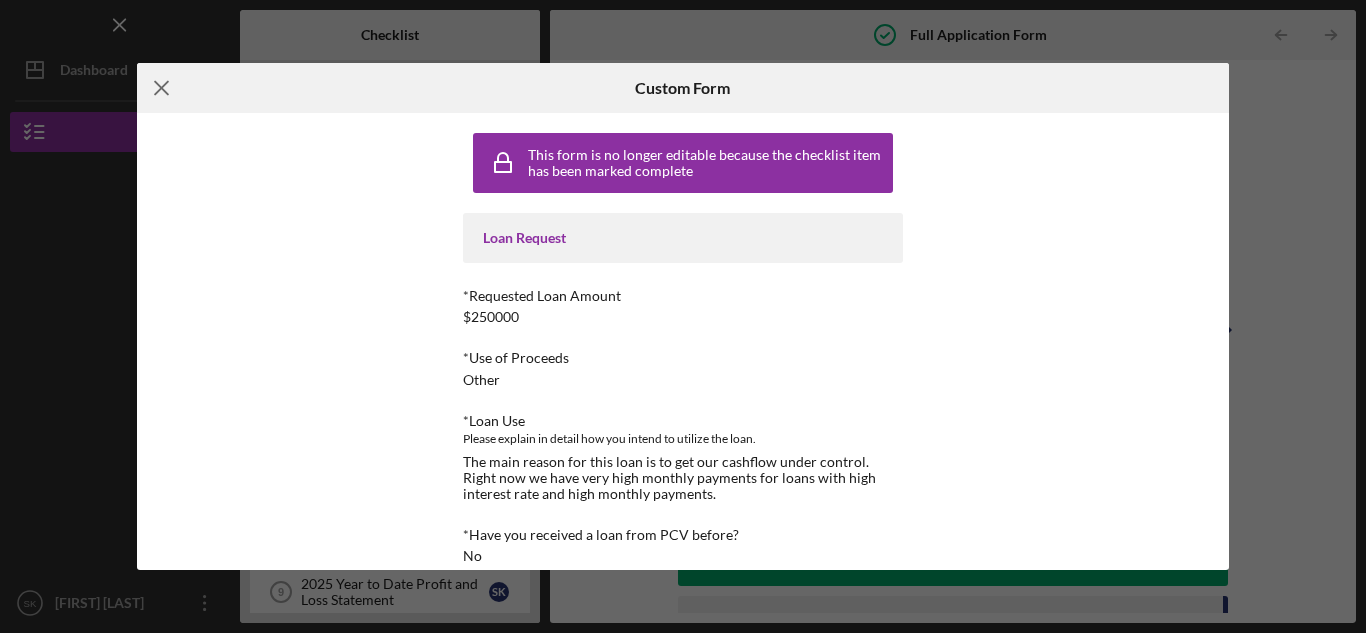 click on "Icon/Menu Close" 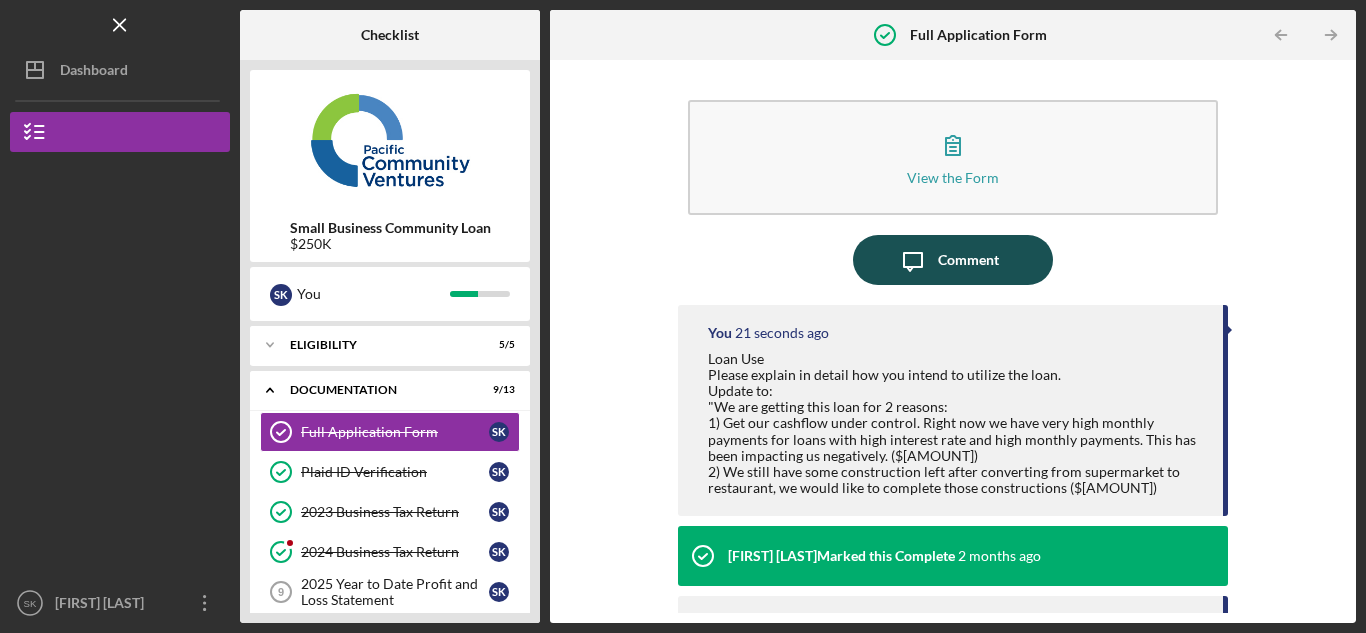 click on "Comment" at bounding box center (968, 260) 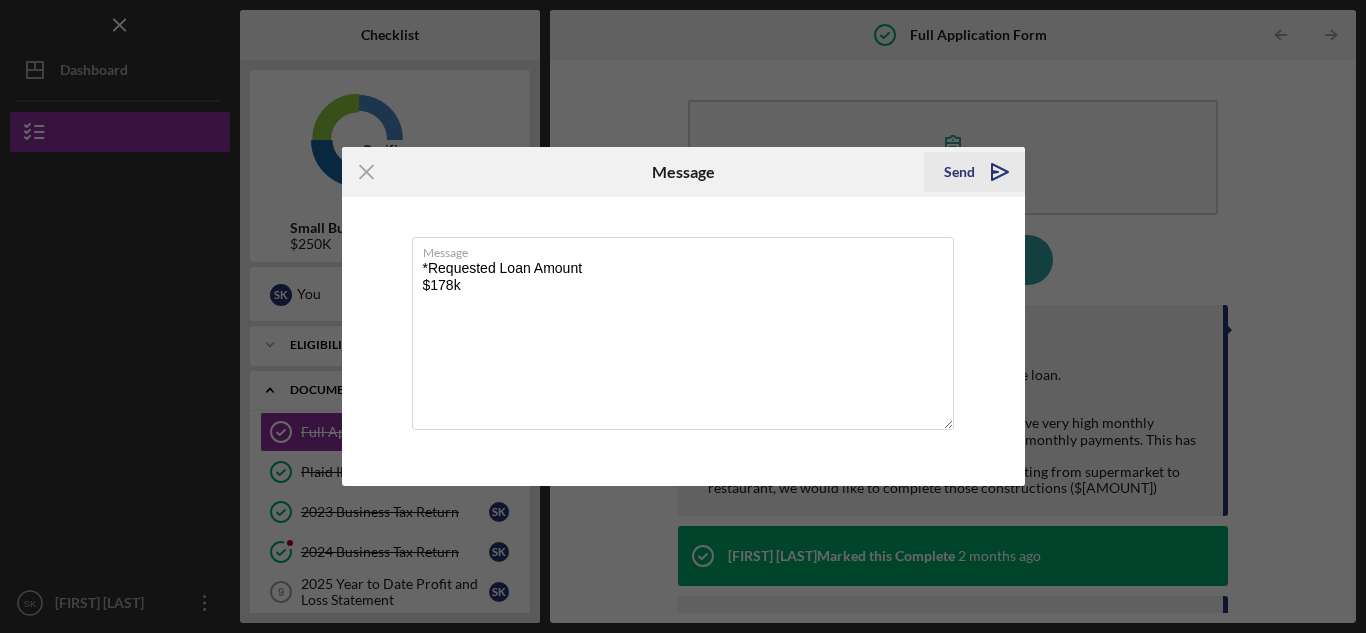 type on "*Requested Loan Amount
$178k" 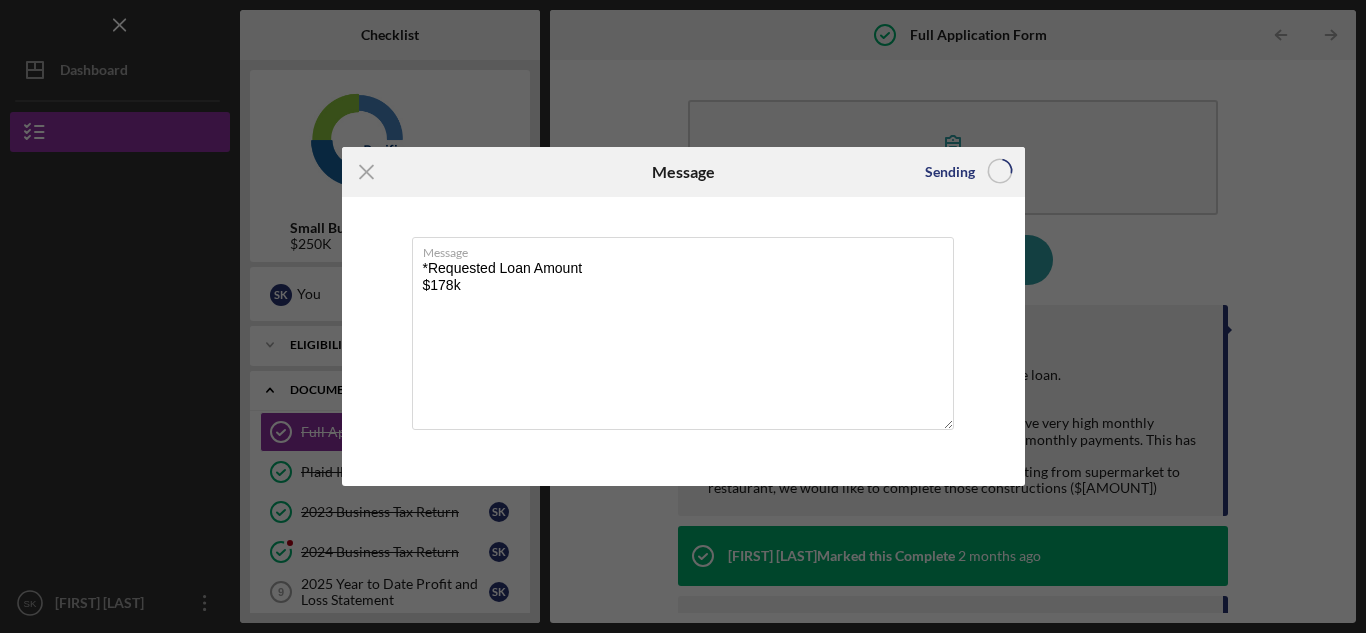 type 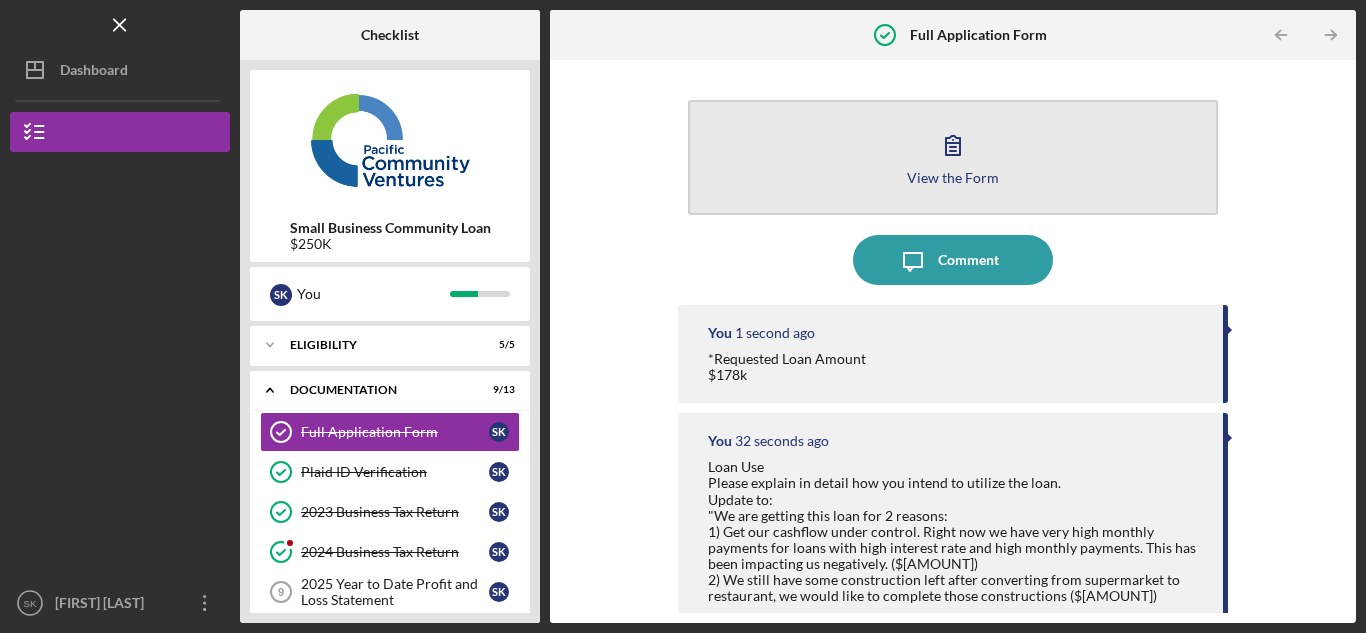 click 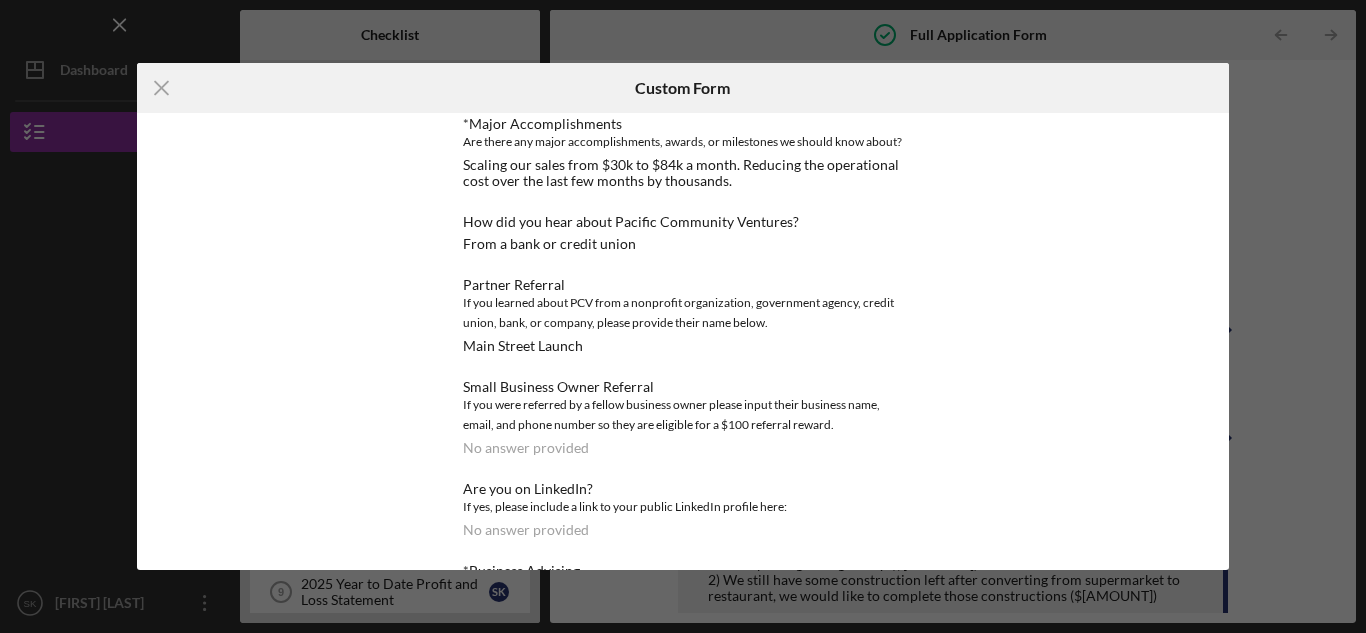scroll, scrollTop: 1896, scrollLeft: 0, axis: vertical 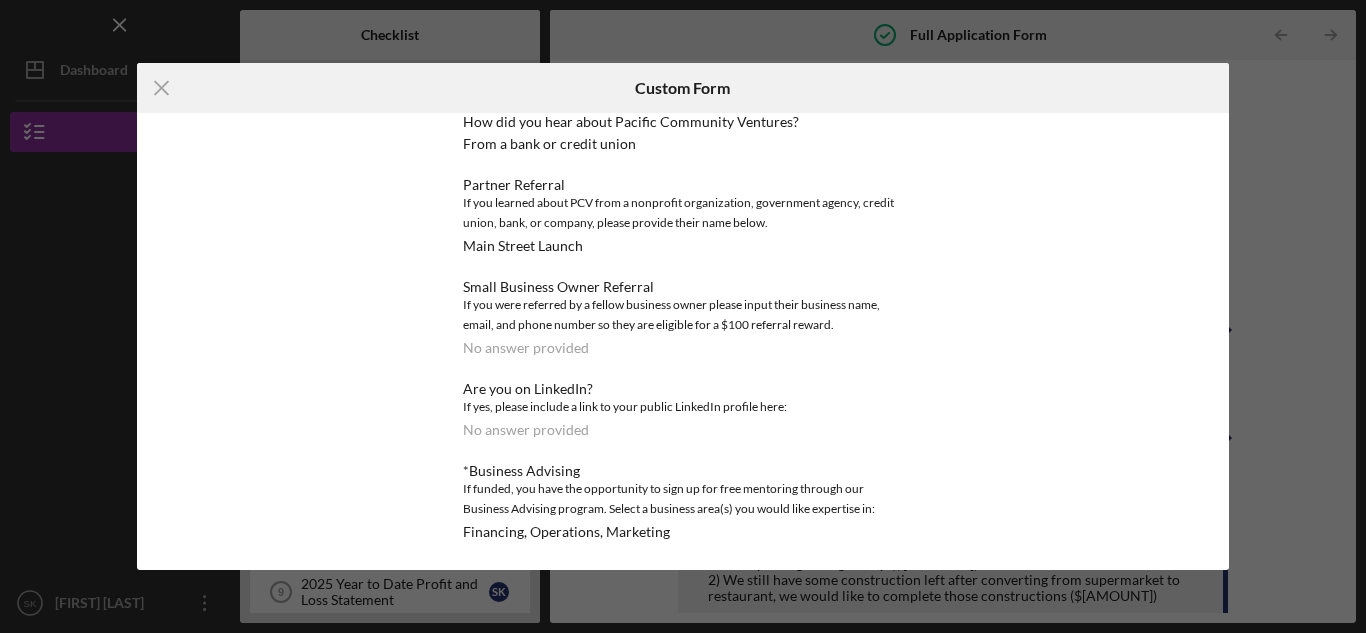click on "Icon/Menu Close Custom Form This form is no longer editable because the checklist item has been marked complete Loan Request *Requested Loan Amount $[AMOUNT] *Use of Proceeds Other *Loan Use Please explain in detail how you intend to utilize the loan. The main reason for this loan is to get our cashflow under control. Right now we have very high monthly payments for loans with high interest rate and high monthly payments. *Have you received a loan from PCV before? No *Were you previously declined by another lender? No Company Information *Describe your company's products or services We are a specialty restaurants selling Persian food. We offer wide variety of Persian cousins ranging from kebabs and traditional stews. We offer a casual dining and on-site catering. *How did you start your company? *Why did you start your company? My interest in food business and my previous experiences lead me to start my own Persian restaurant in [YEAR].  *Geographic Market Please describe the geographic market you serve Cancel" at bounding box center [683, 316] 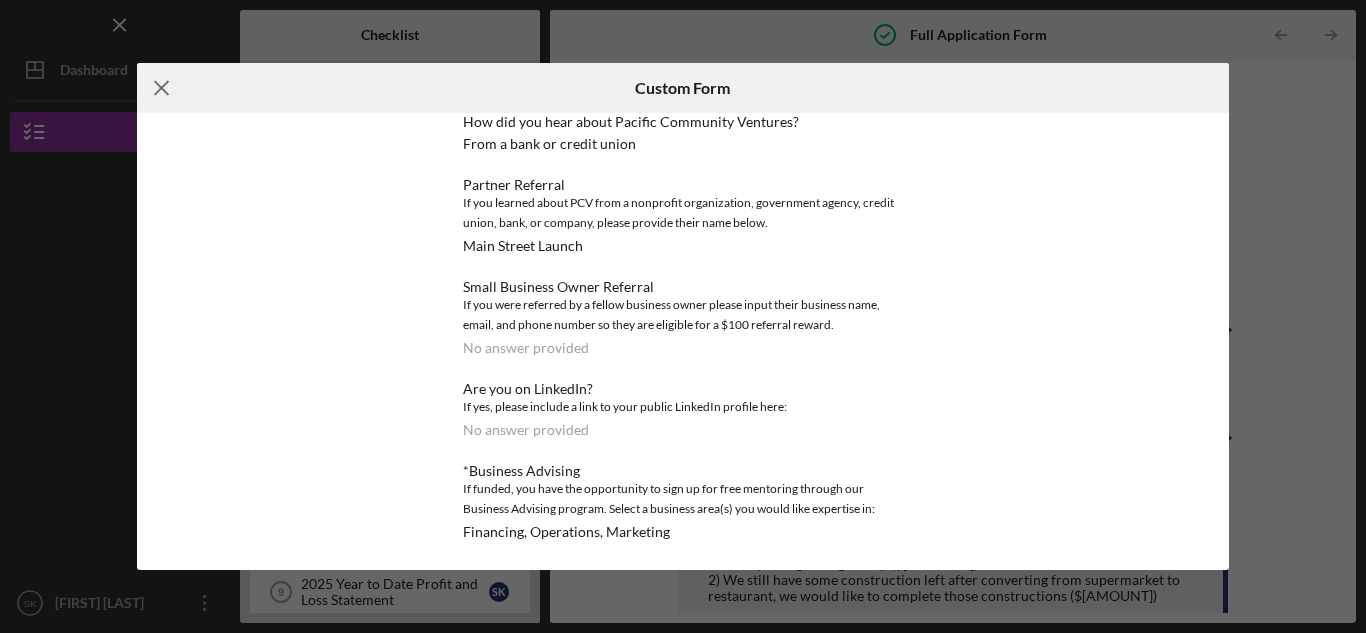 click on "Icon/Menu Close" 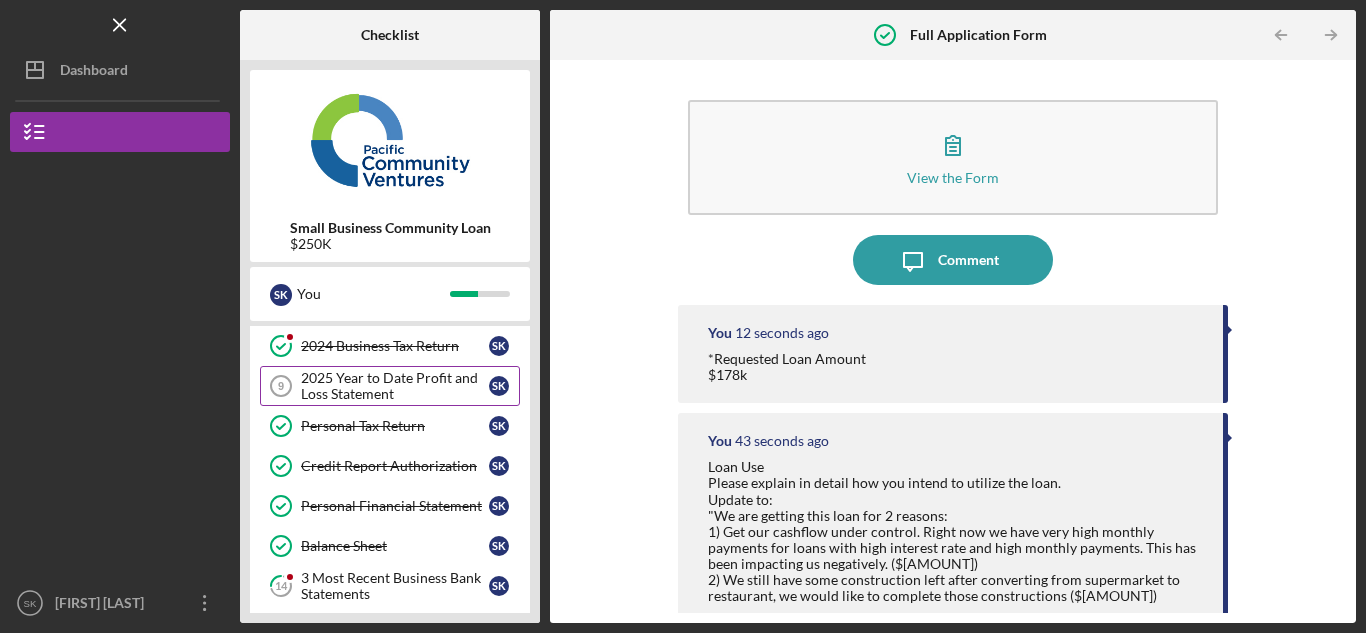 scroll, scrollTop: 207, scrollLeft: 0, axis: vertical 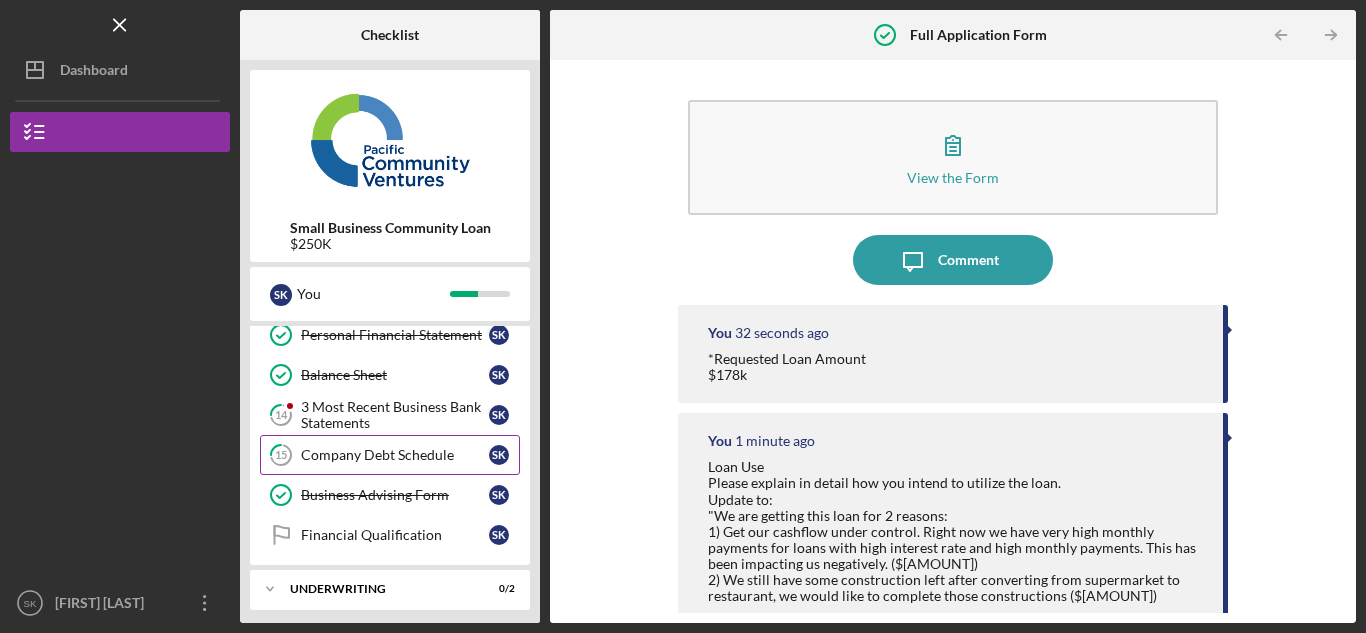 click on "15 Company Debt Schedule S K" at bounding box center [390, 455] 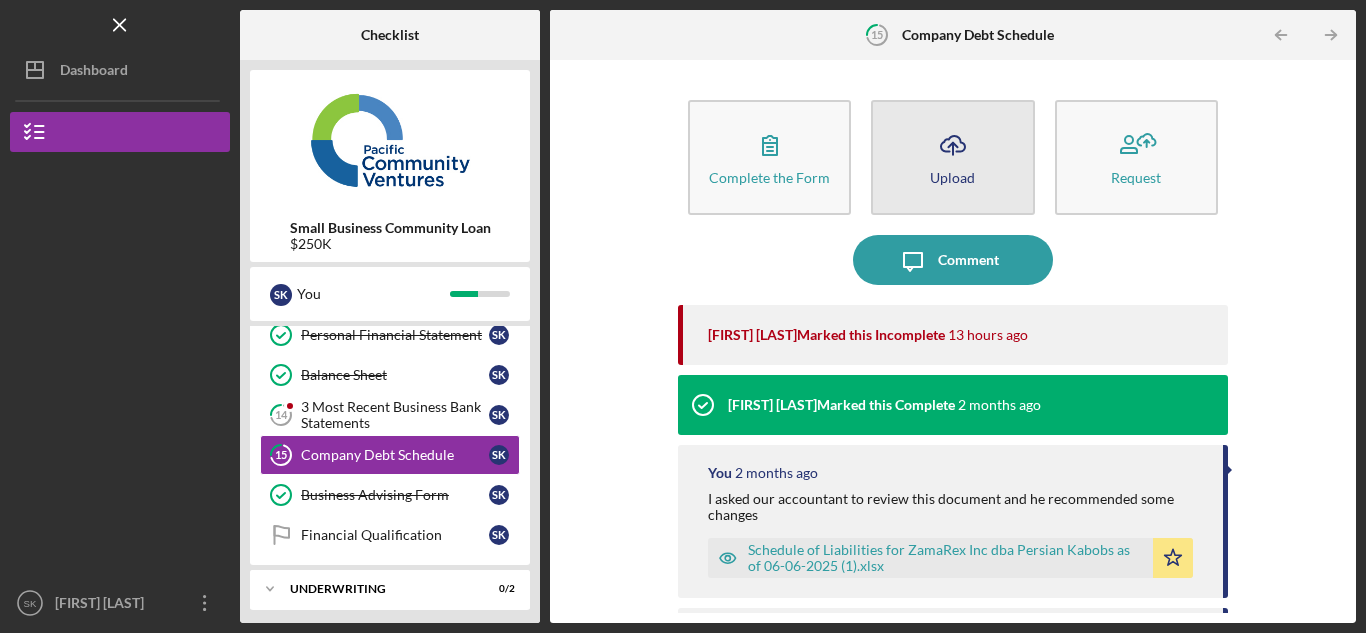 click on "Icon/Upload Upload" at bounding box center (952, 157) 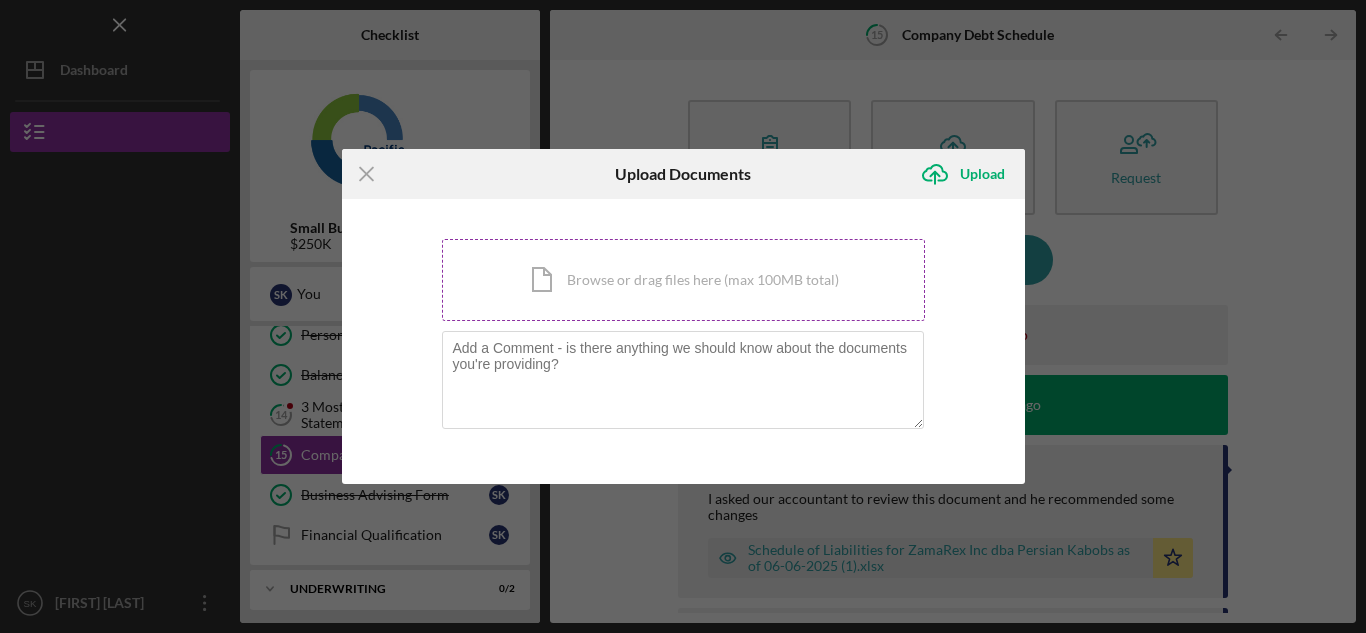 click on "Icon/Document Browse or drag files here (max 100MB total) Tap to choose files or take a photo" at bounding box center (683, 280) 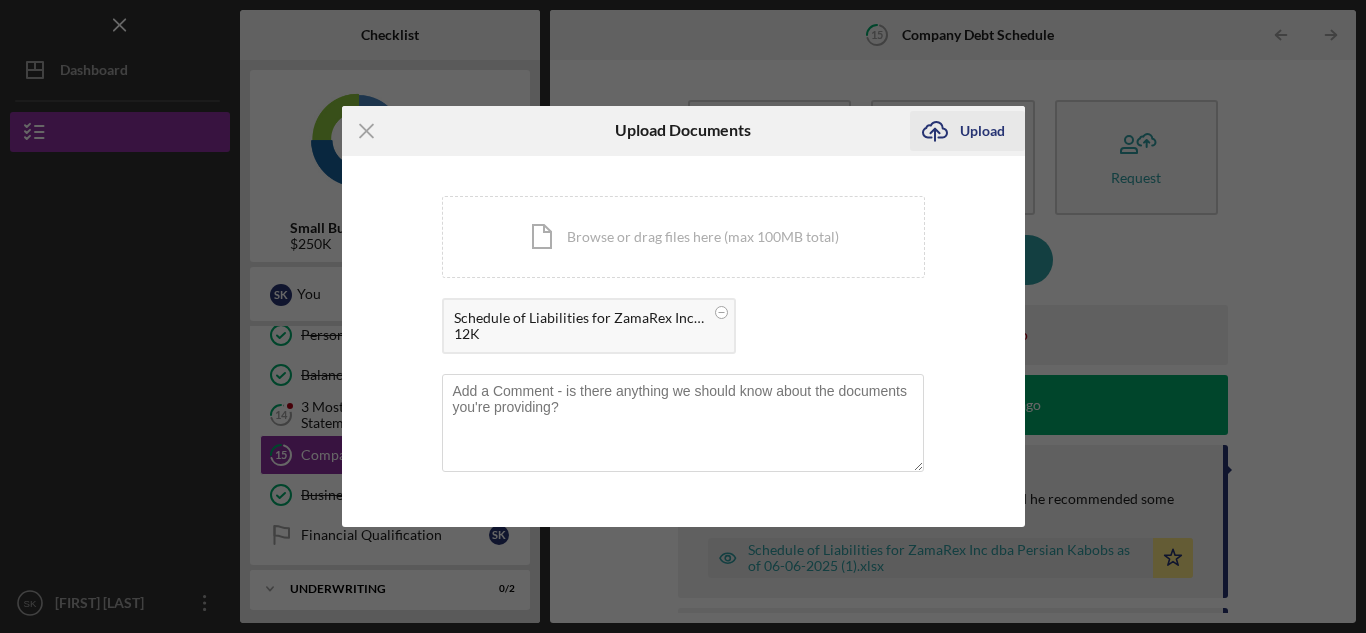 click on "Icon/Upload" 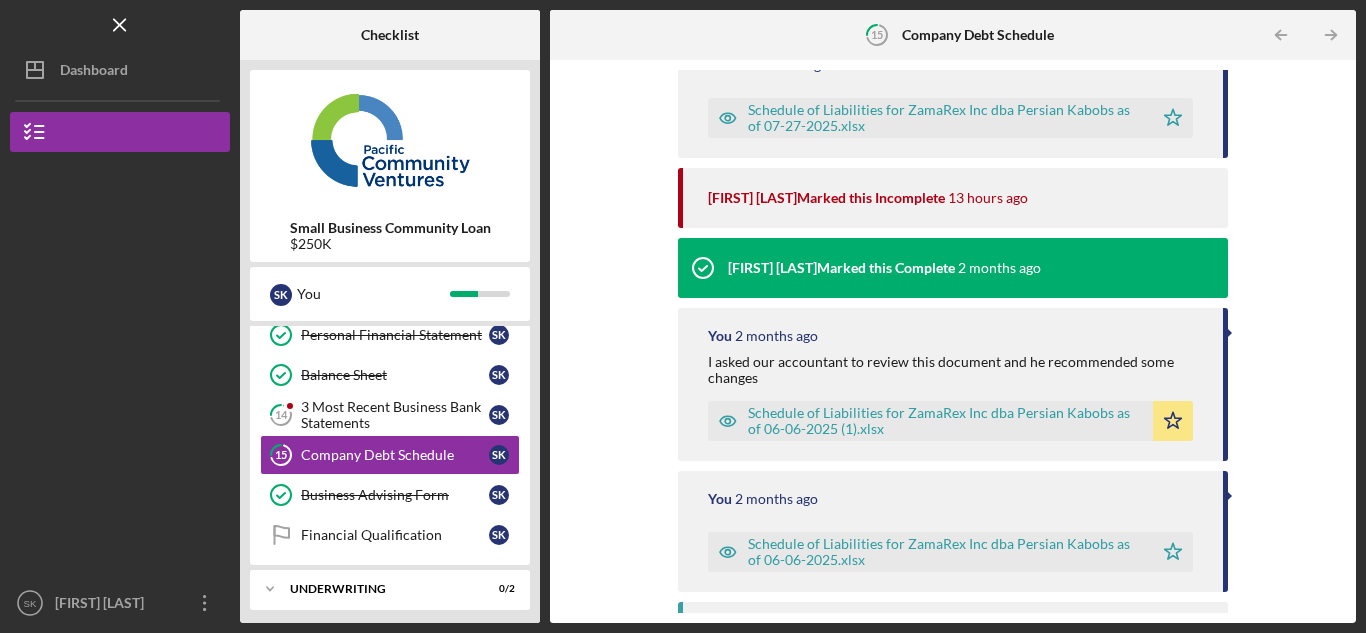 scroll, scrollTop: 0, scrollLeft: 0, axis: both 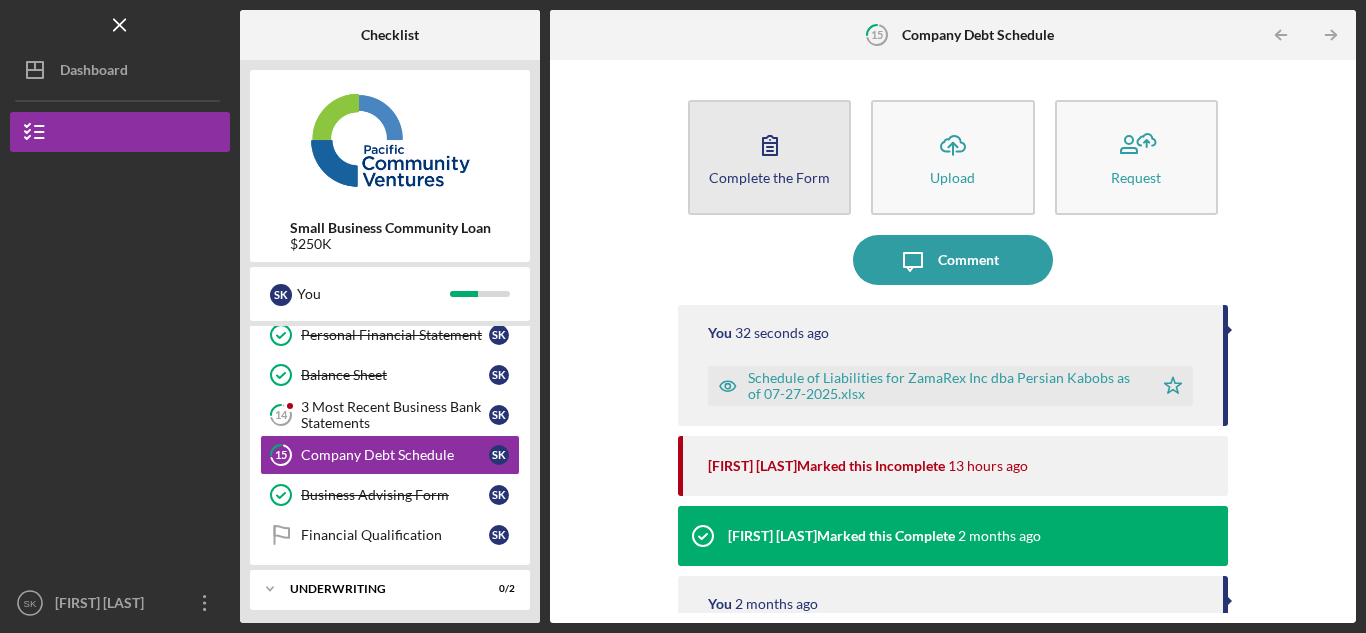 click 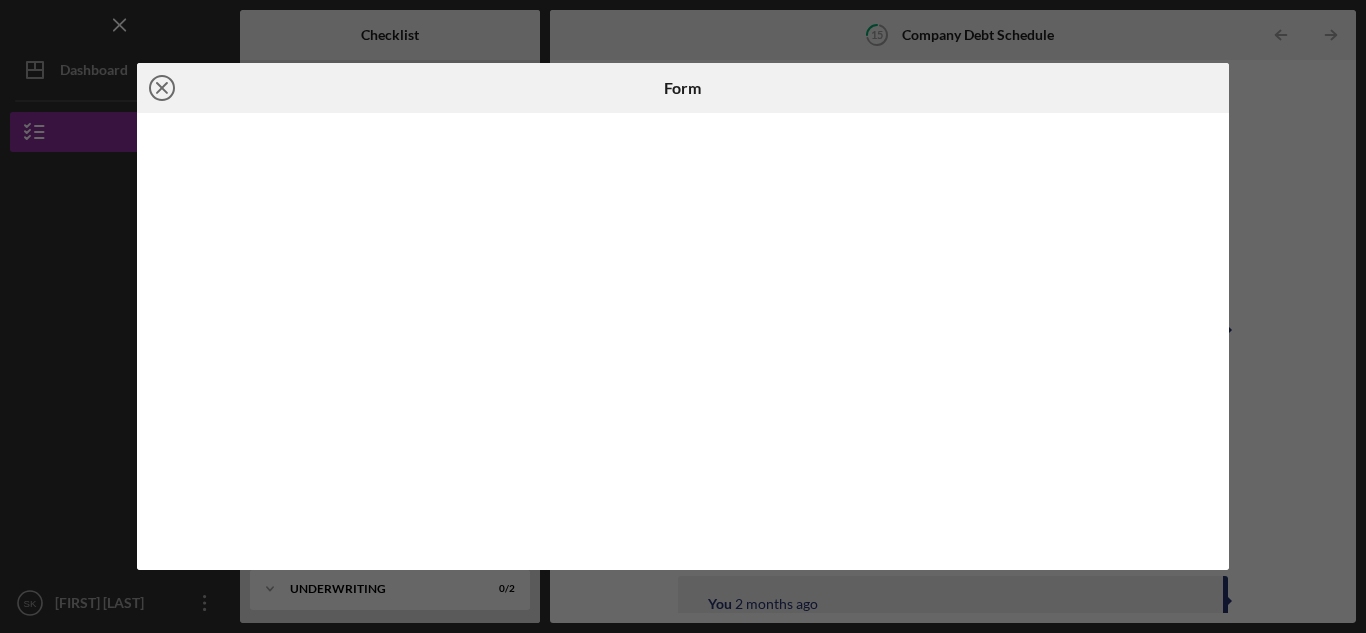 click 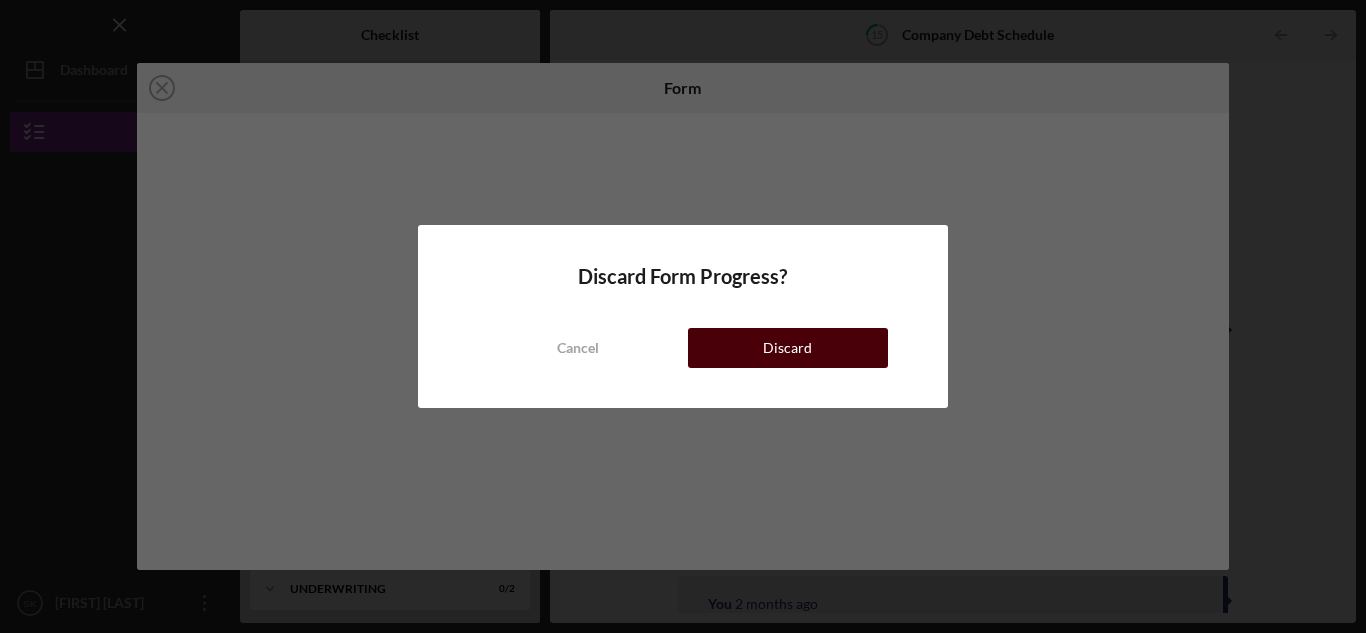 click on "Discard" at bounding box center (788, 348) 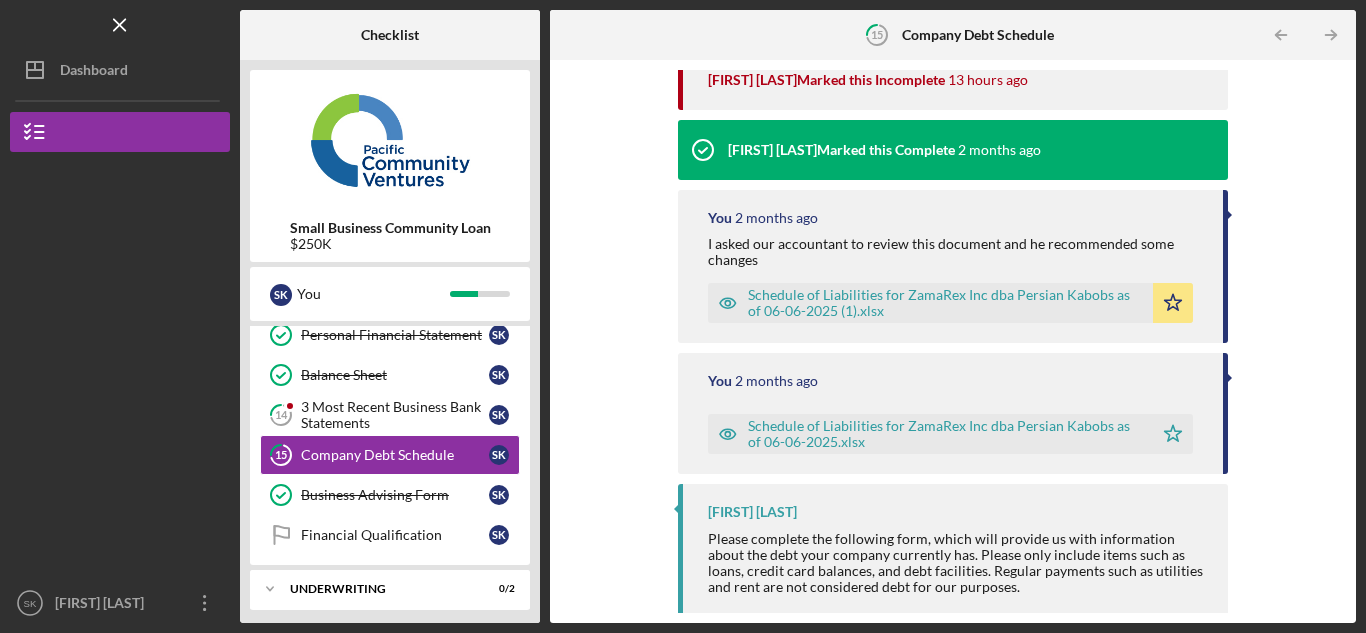 scroll, scrollTop: 393, scrollLeft: 0, axis: vertical 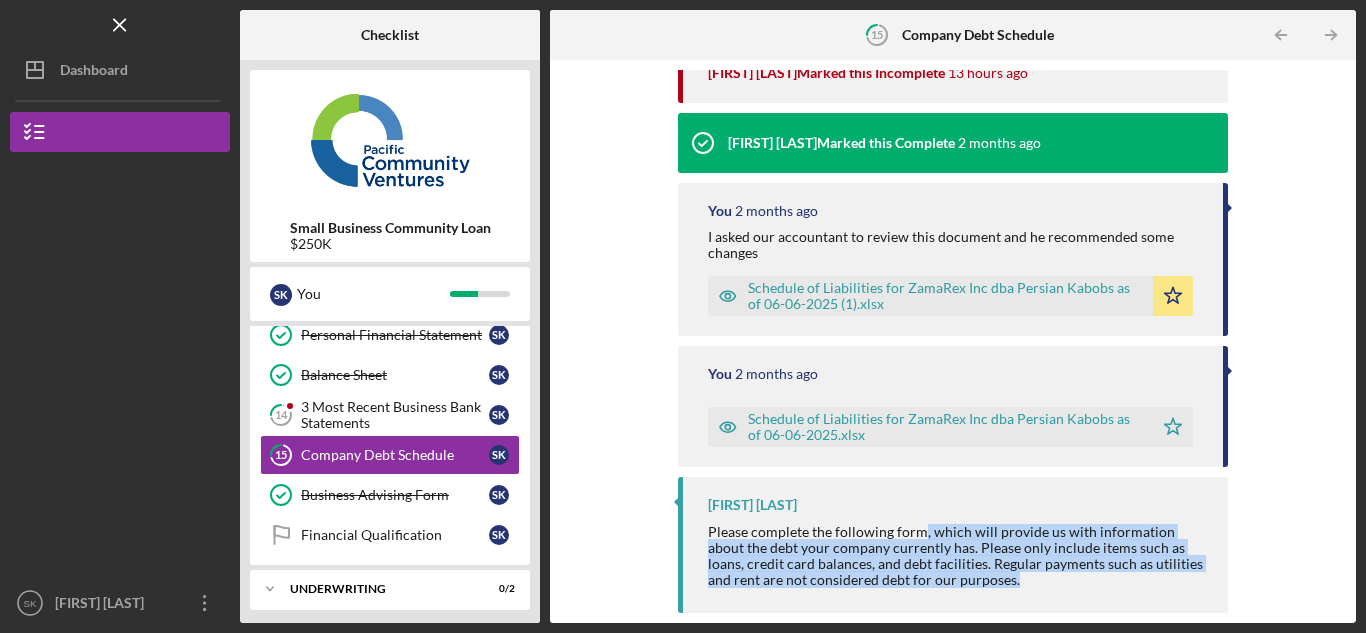 drag, startPoint x: 920, startPoint y: 538, endPoint x: 1029, endPoint y: 574, distance: 114.791115 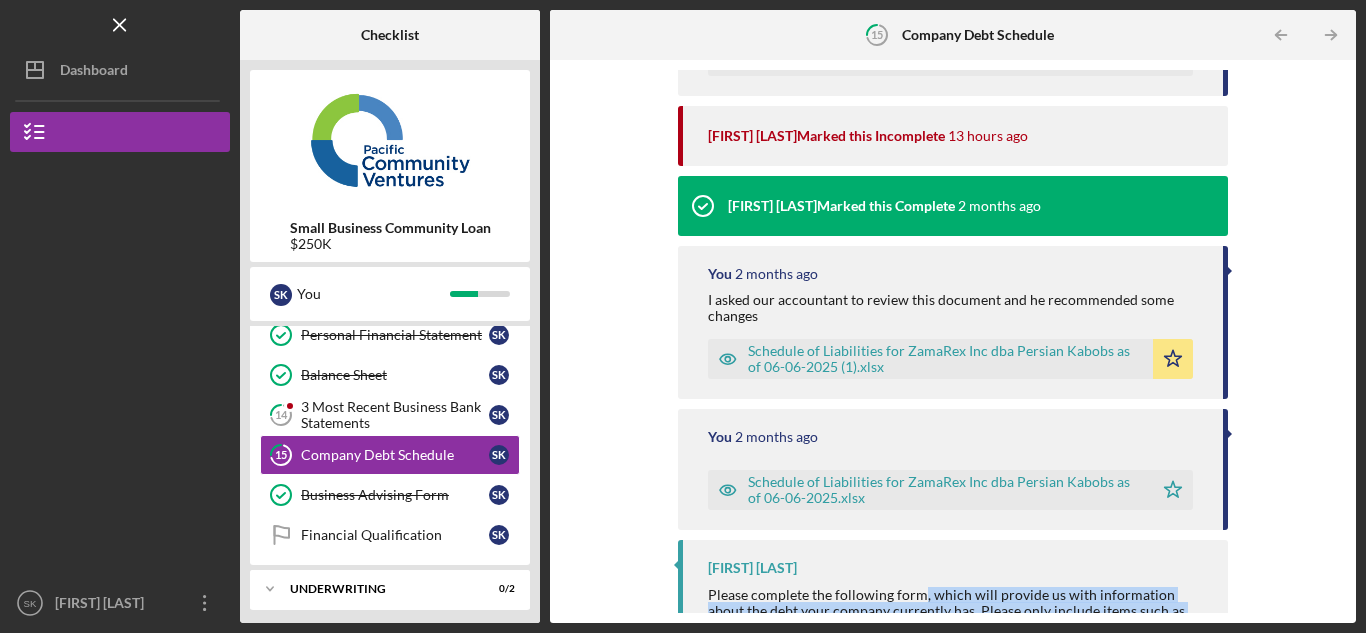 scroll, scrollTop: 0, scrollLeft: 0, axis: both 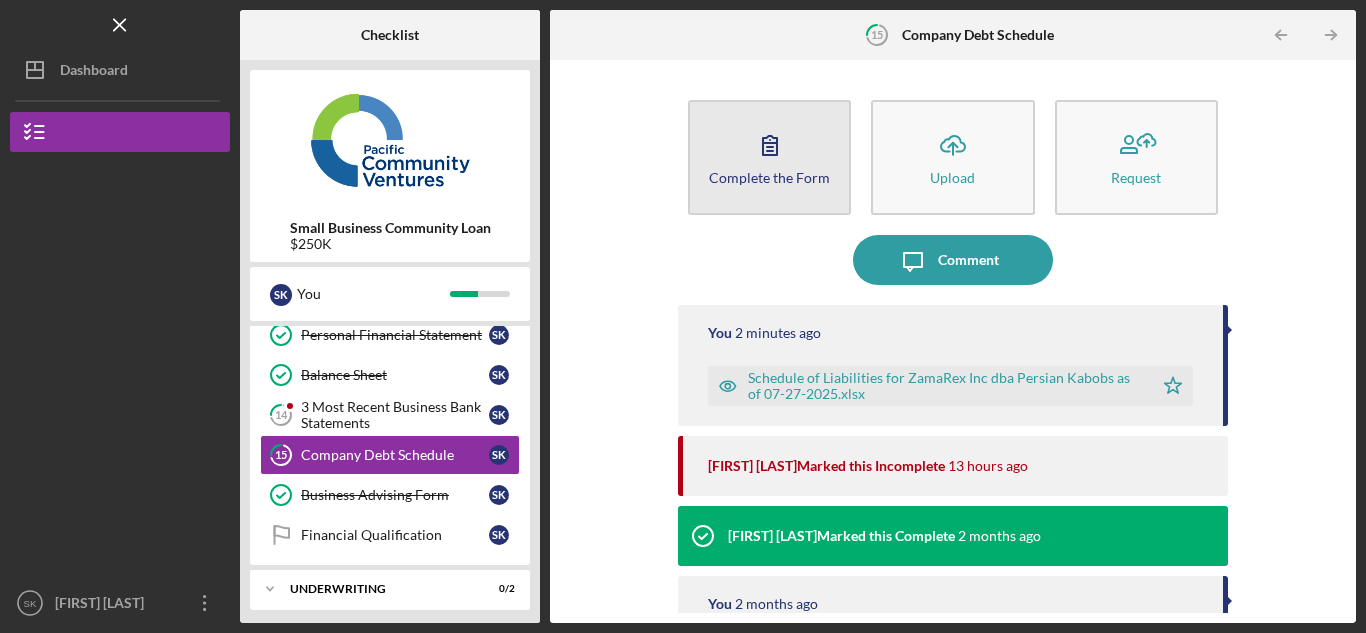 click on "Complete the Form Form" at bounding box center [769, 157] 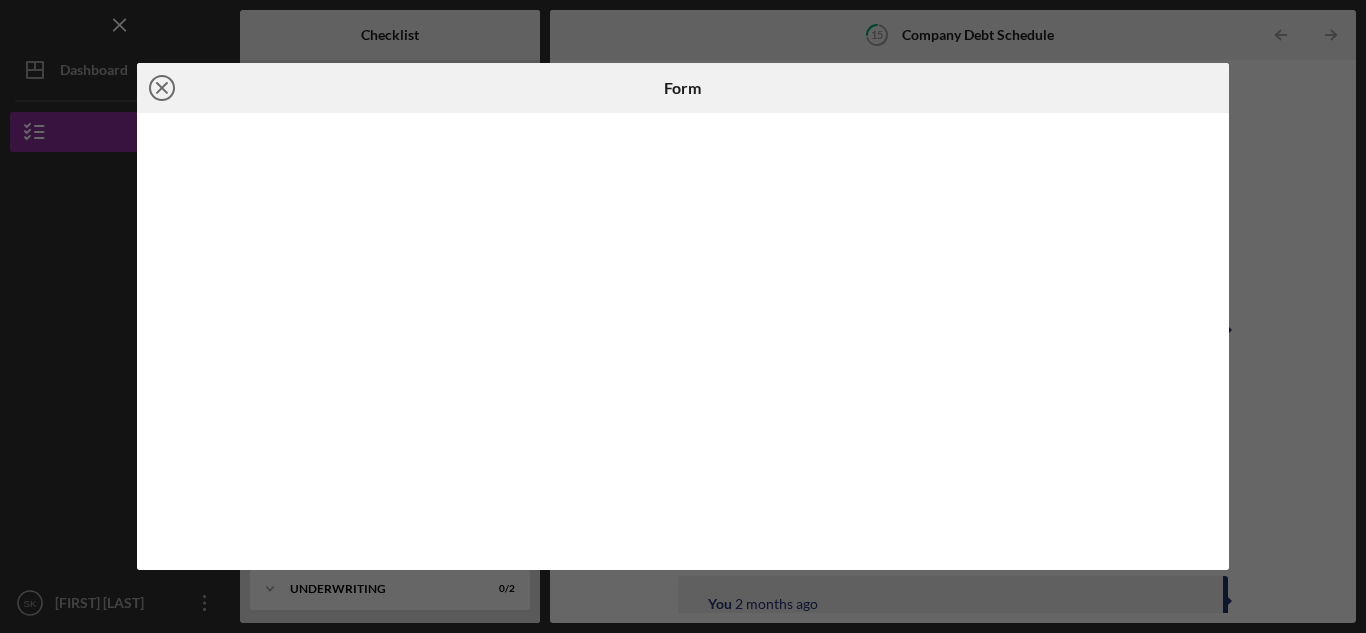 click 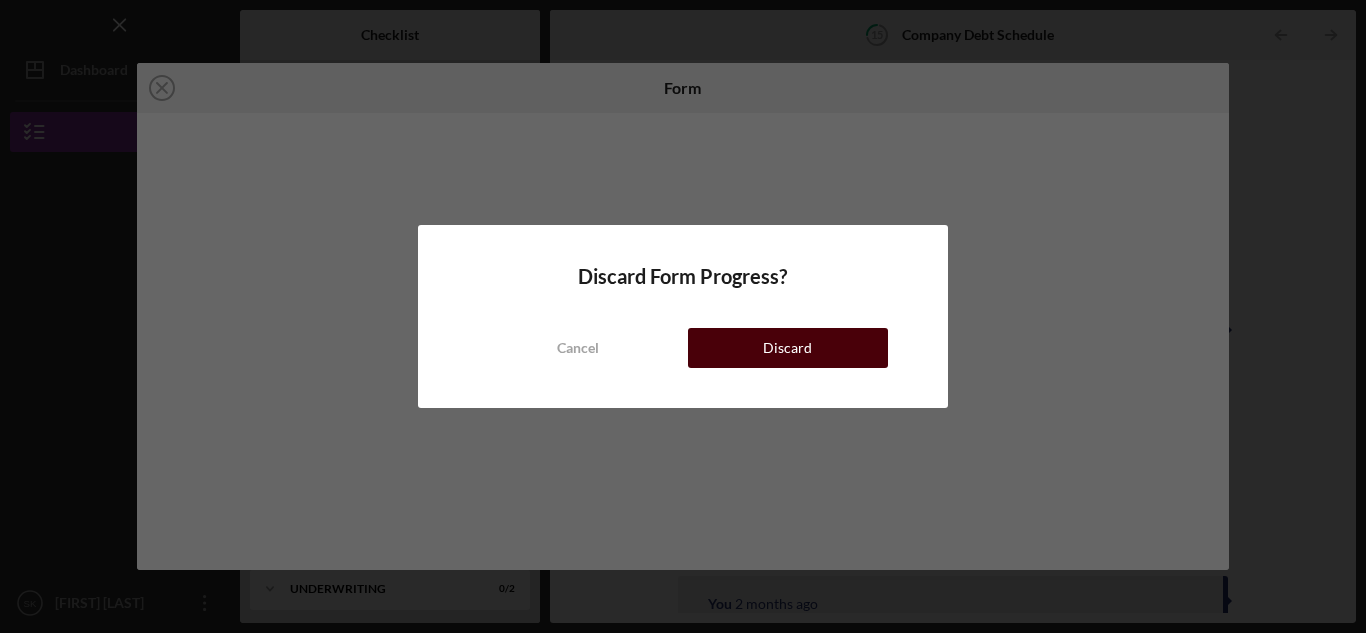 click on "Discard" at bounding box center (788, 348) 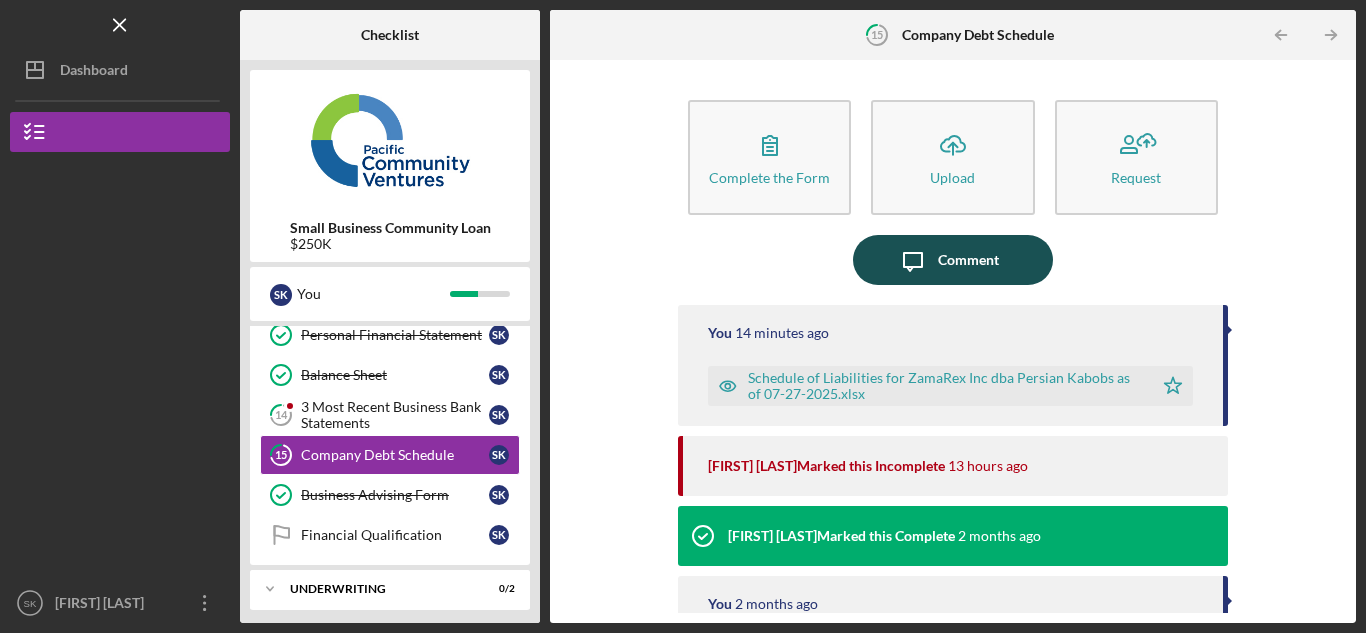 click on "Icon/Message" 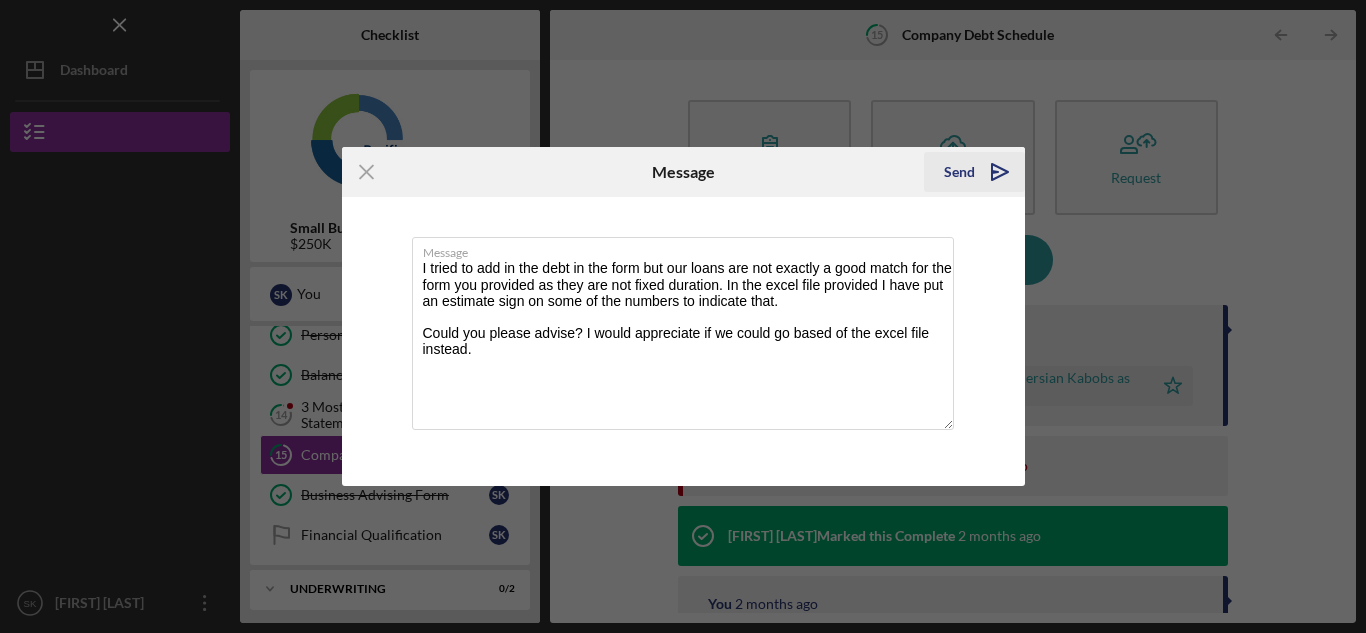 type on "I tried to add in the debt in the form but our loans are not exactly a good match for the form you provided as they are not fixed duration. In the excel file provided I have put an estimate sign on some of the numbers to indicate that.
Could you please advise? I would appreciate if we could go based of the excel file instead." 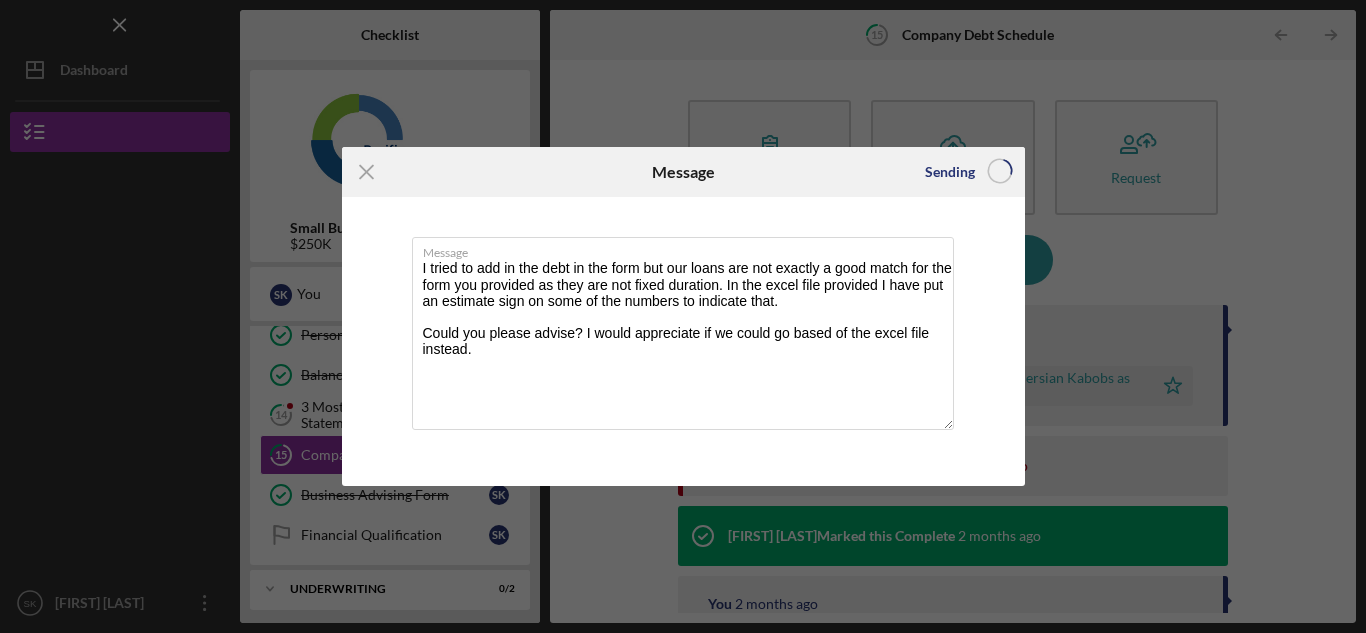 type 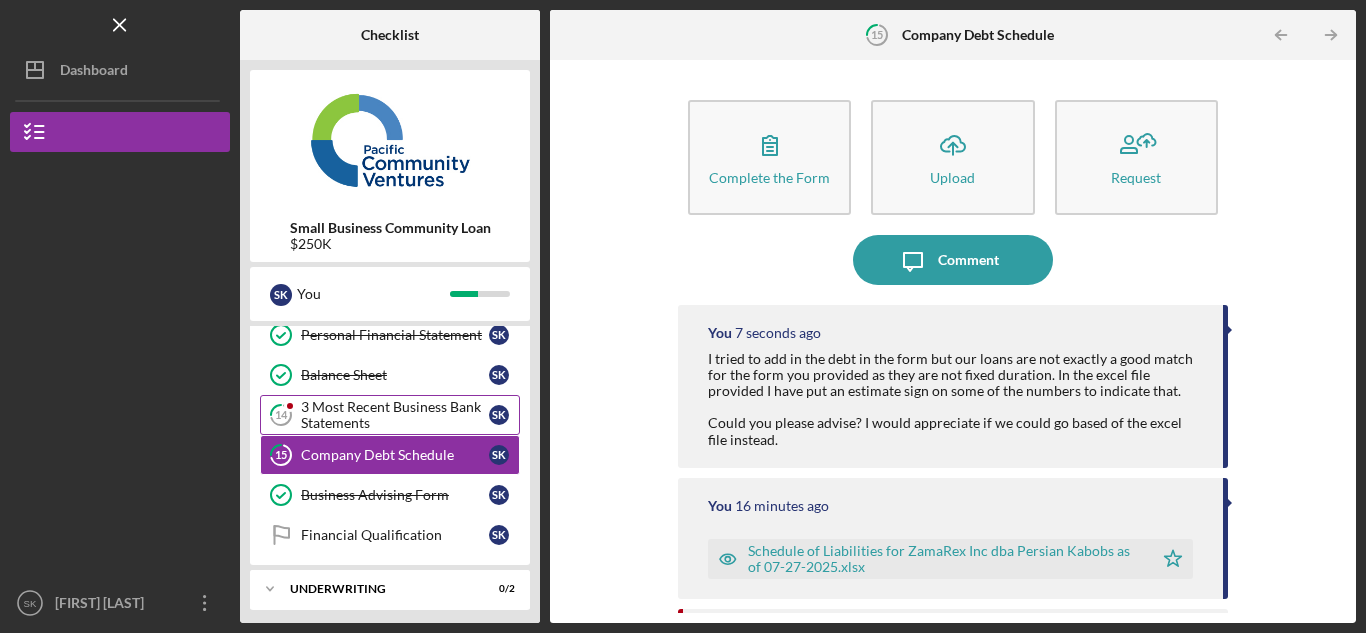 click on "3 Most Recent Business Bank Statements" at bounding box center (395, 415) 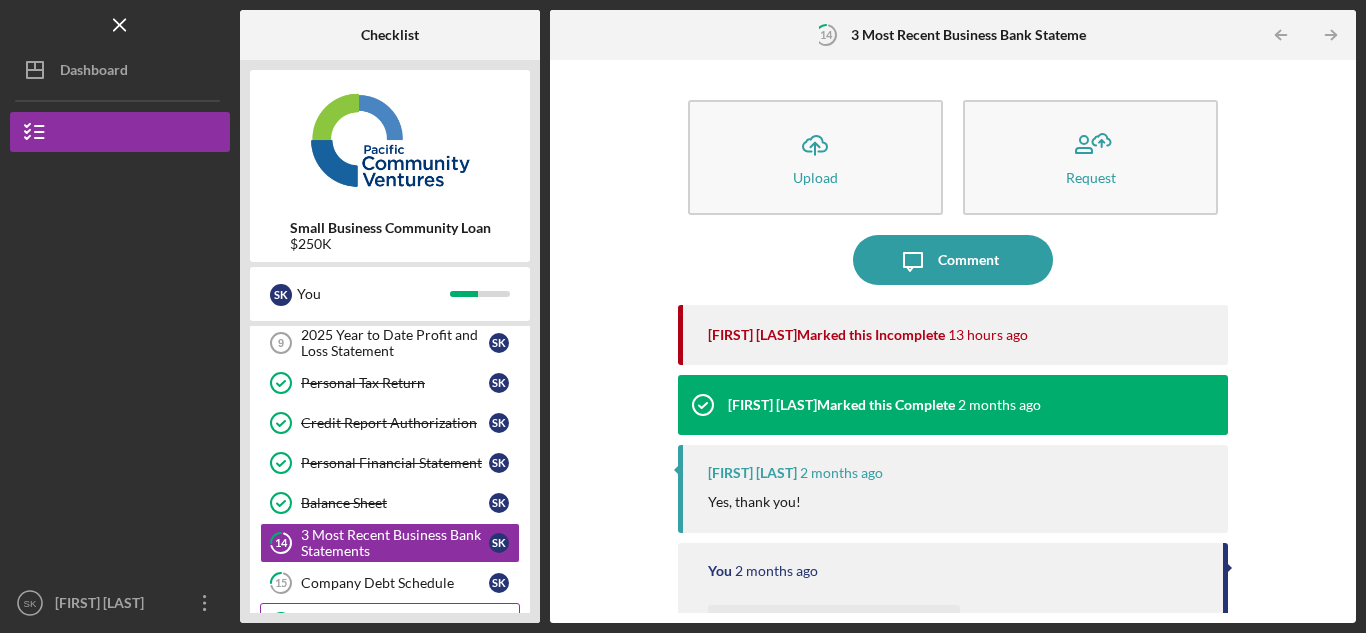 scroll, scrollTop: 152, scrollLeft: 0, axis: vertical 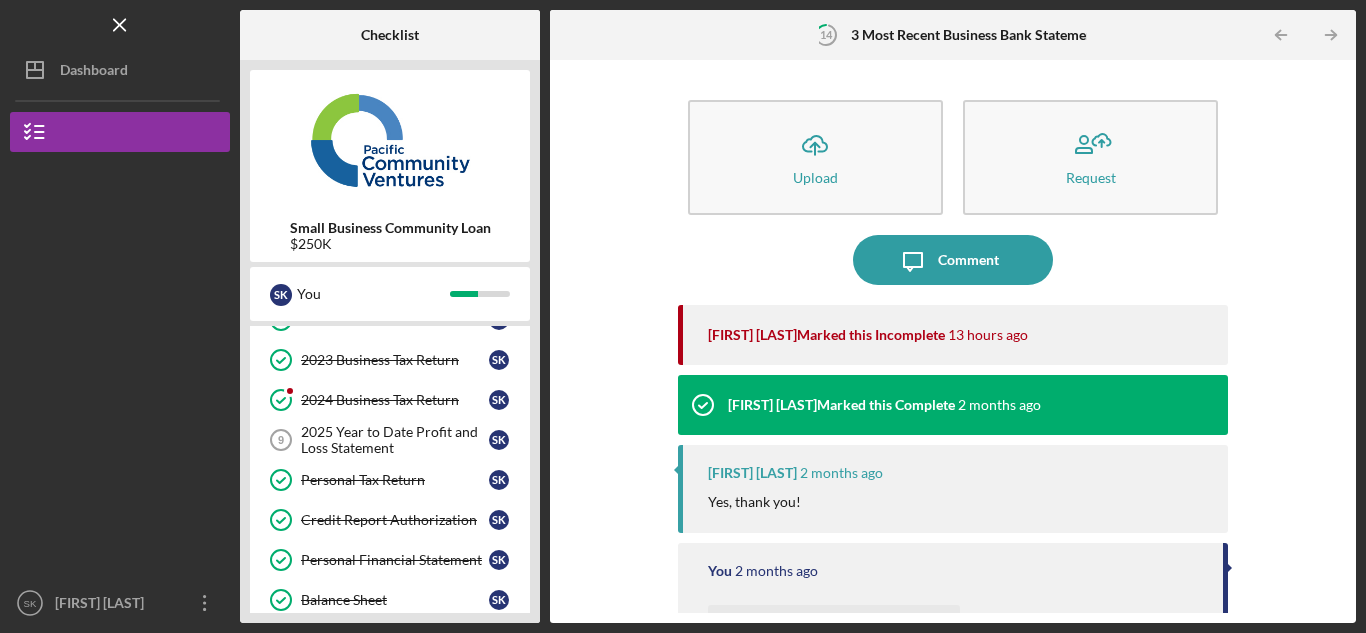 click on "2025 Year to Date Profit and Loss Statement" at bounding box center (395, 440) 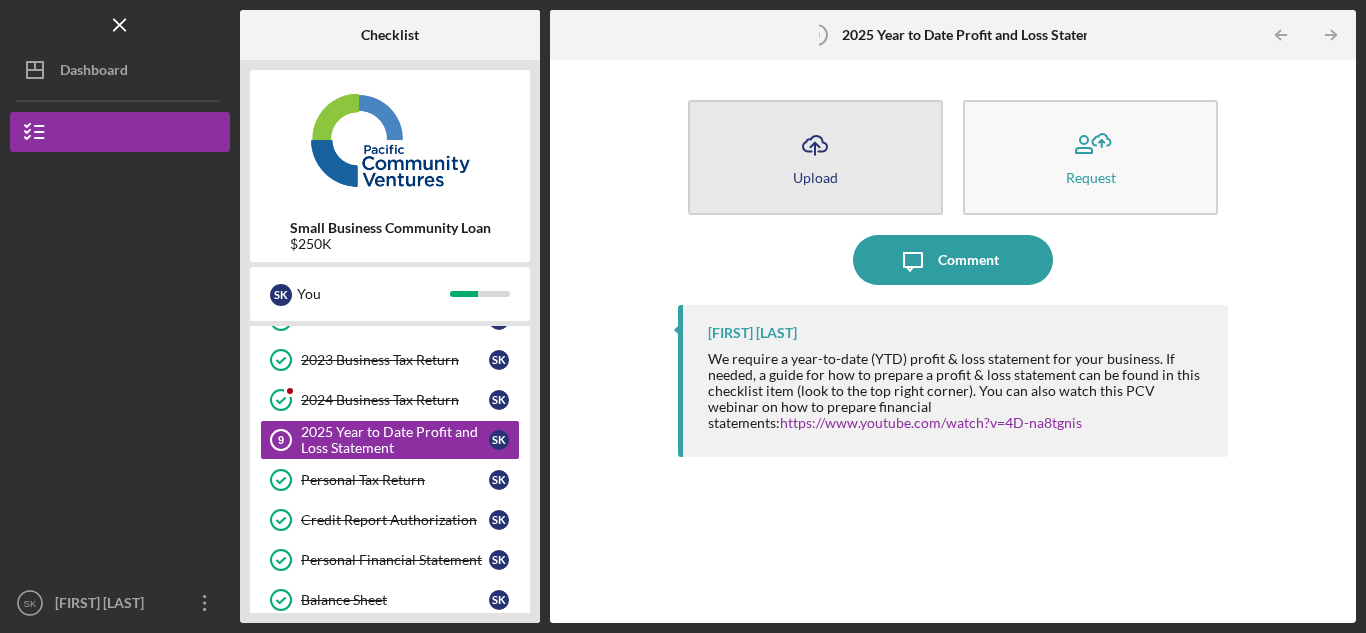 click on "Upload" at bounding box center (815, 177) 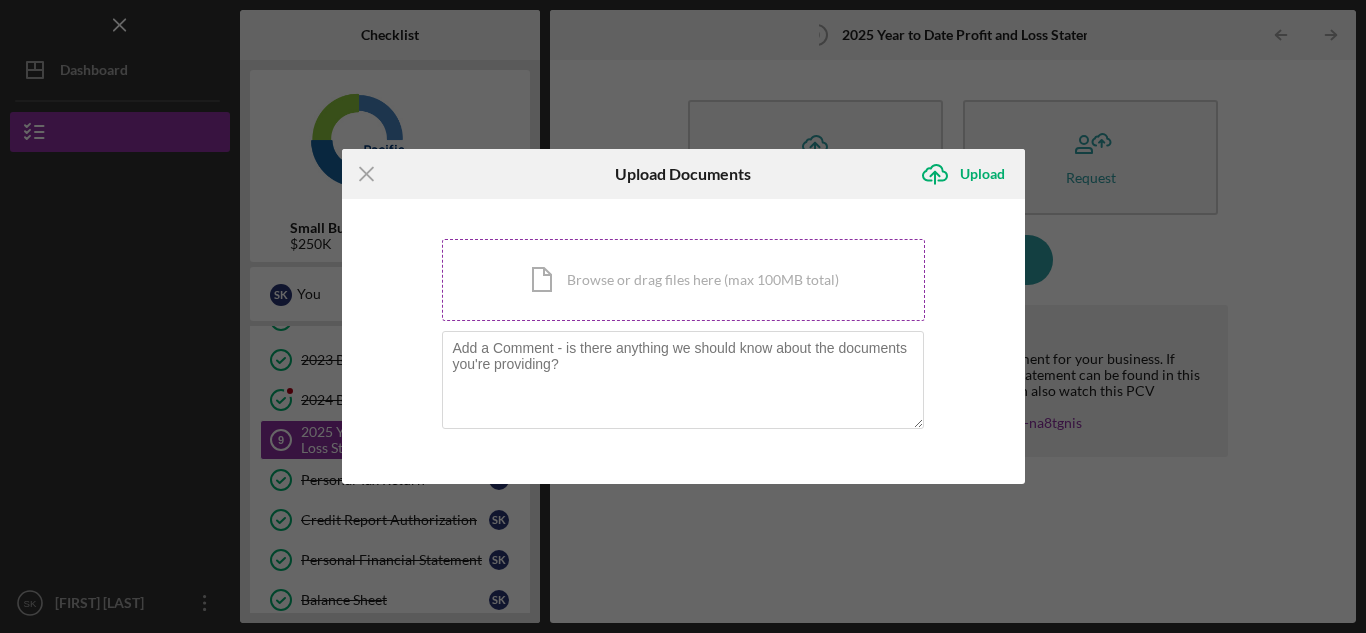 click on "Icon/Document Browse or drag files here (max 100MB total) Tap to choose files or take a photo" at bounding box center [683, 280] 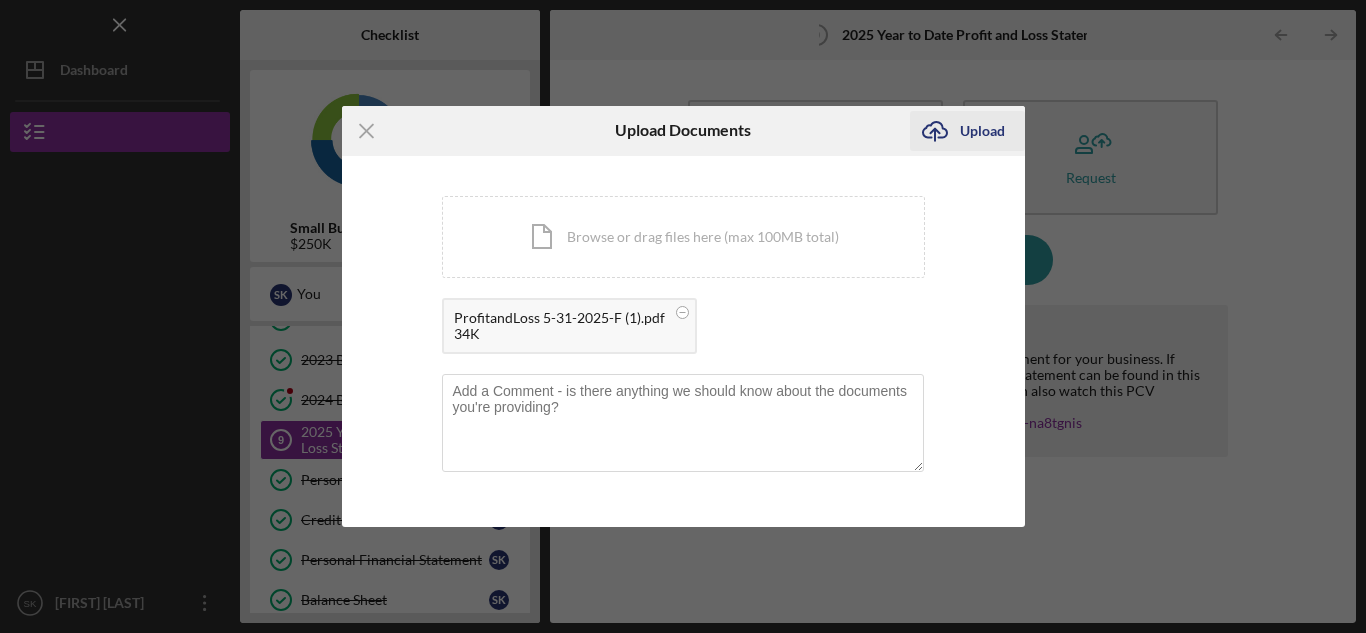 click on "Icon/Upload" 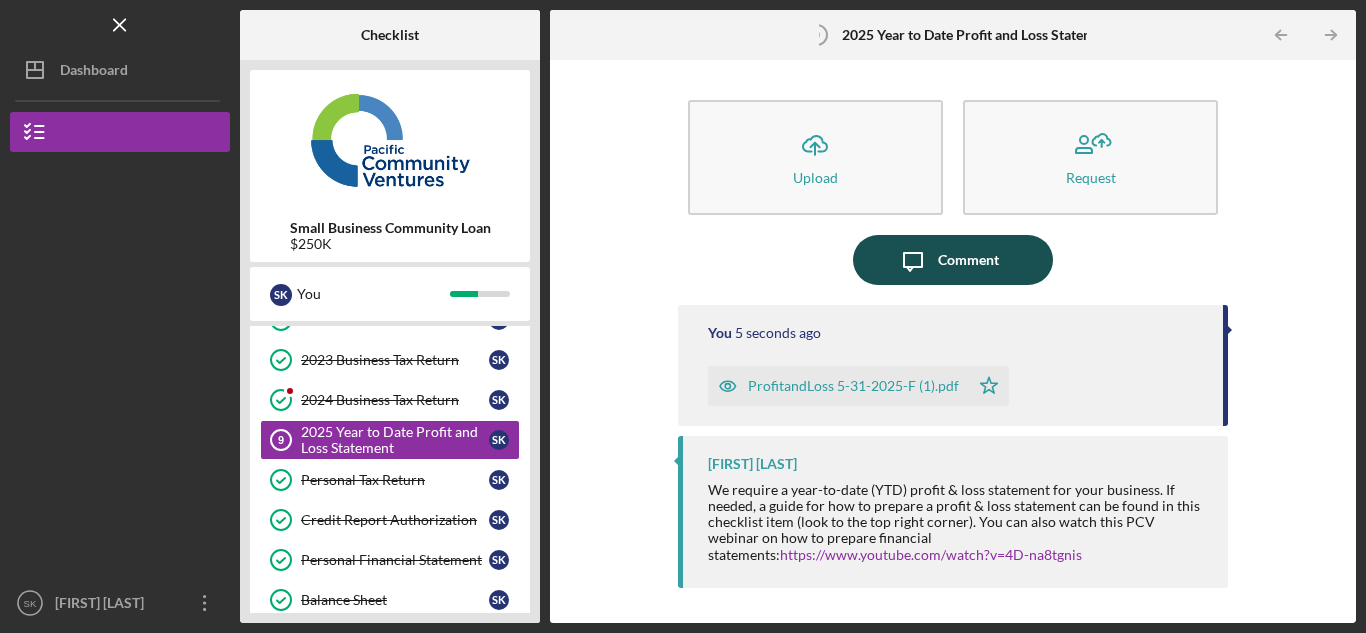 click on "Comment" at bounding box center (968, 260) 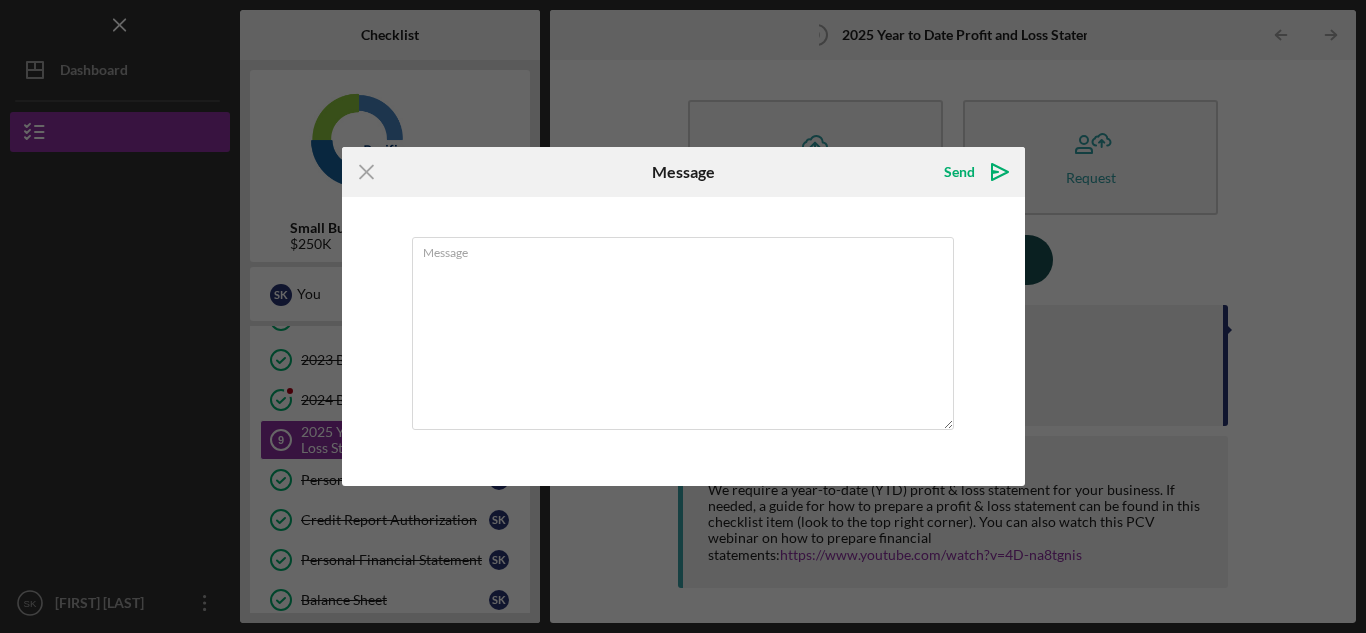 type on "H" 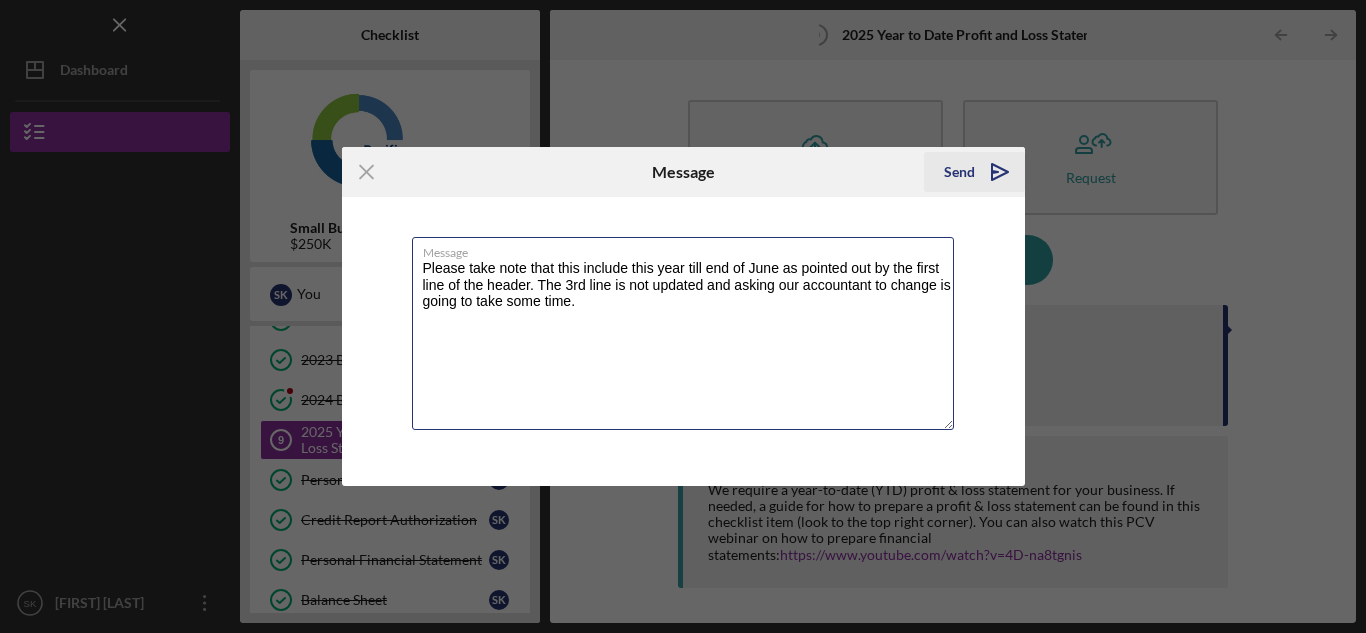type on "Please take note that this include this year till end of June as pointed out by the first line of the header. The 3rd line is not updated and asking our accountant to change is going to take some time." 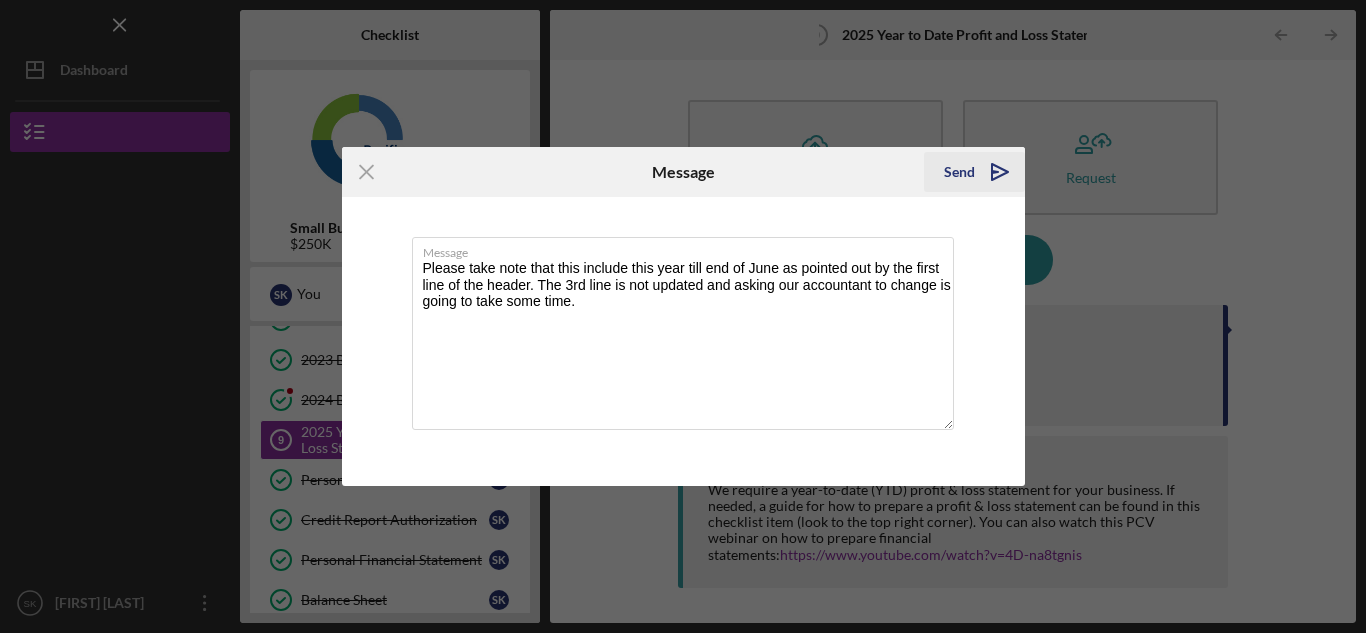 click on "Icon/icon-invite-send" 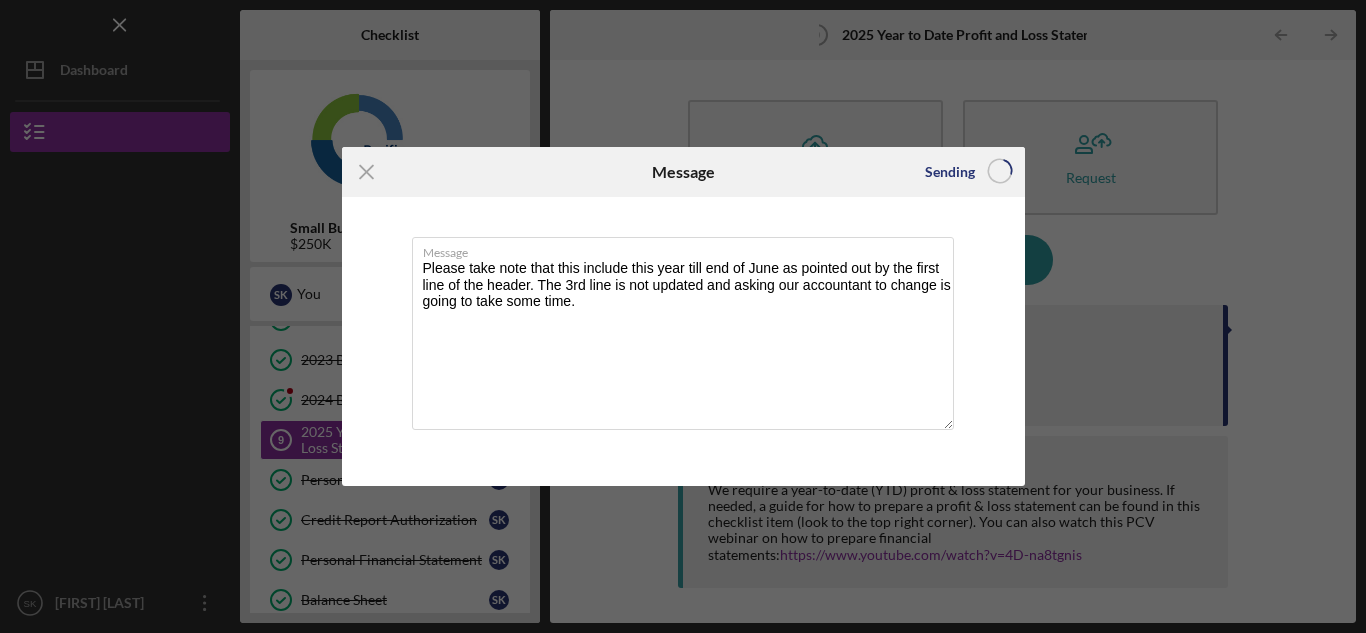 type 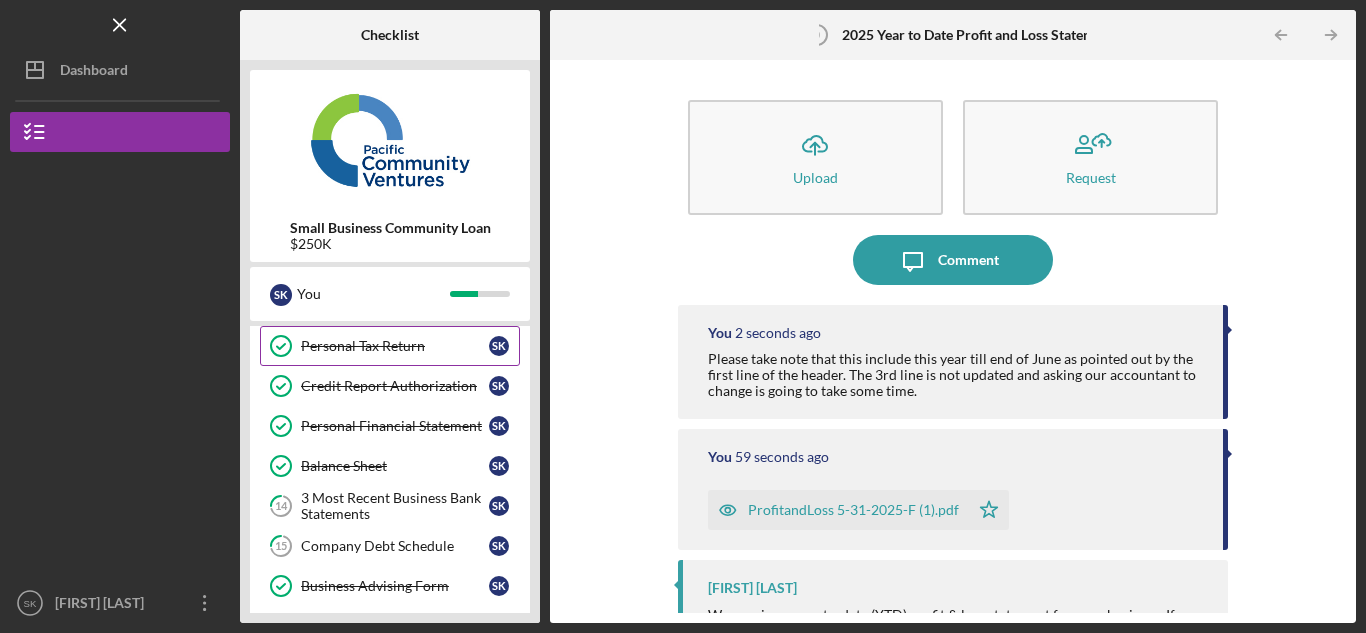 scroll, scrollTop: 287, scrollLeft: 0, axis: vertical 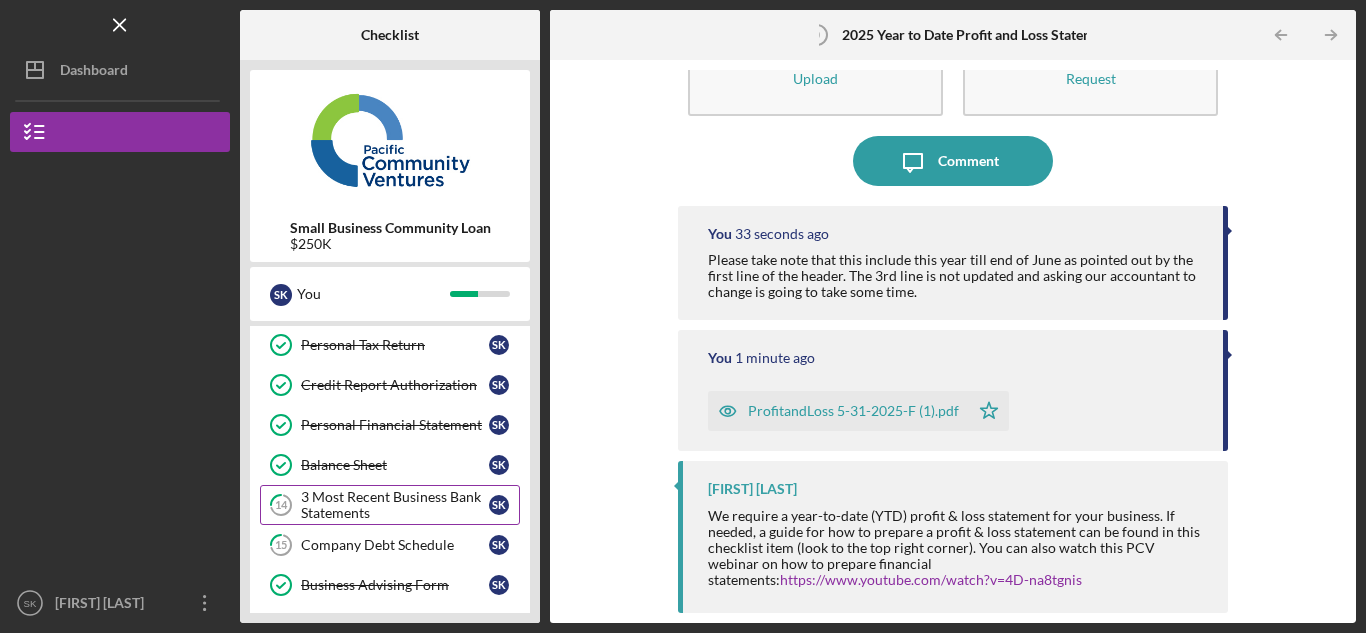 click on "3 Most Recent Business Bank Statements" at bounding box center [395, 505] 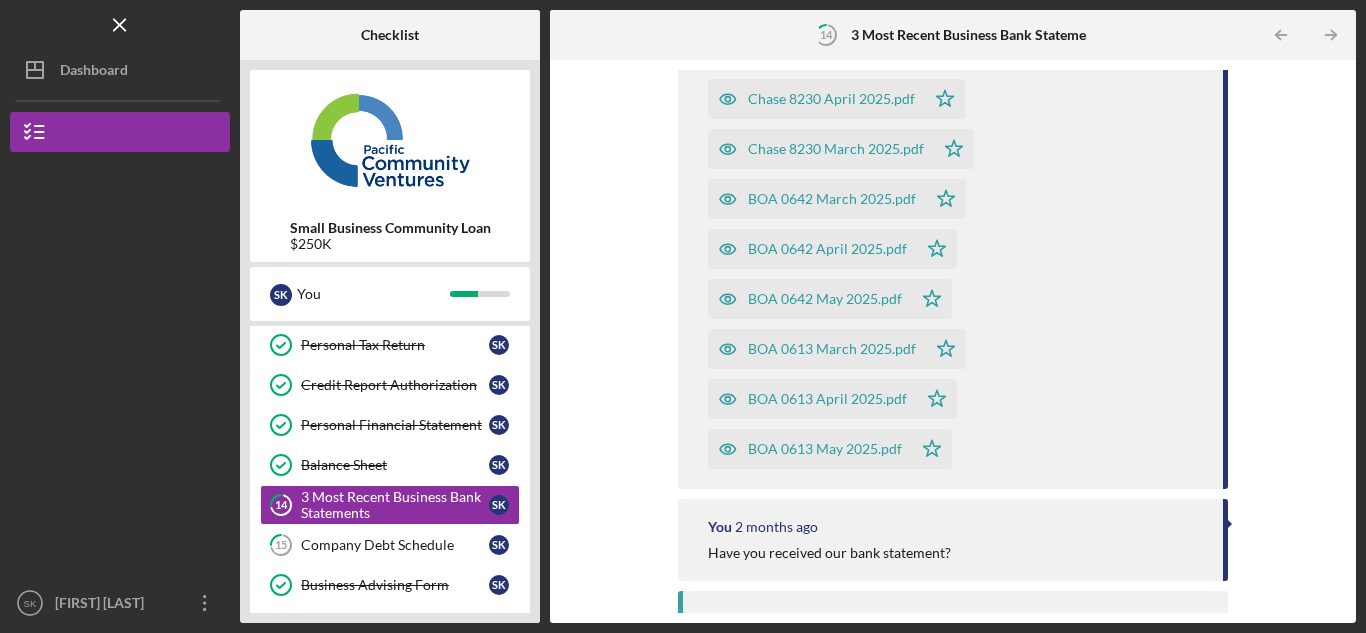 scroll, scrollTop: 577, scrollLeft: 0, axis: vertical 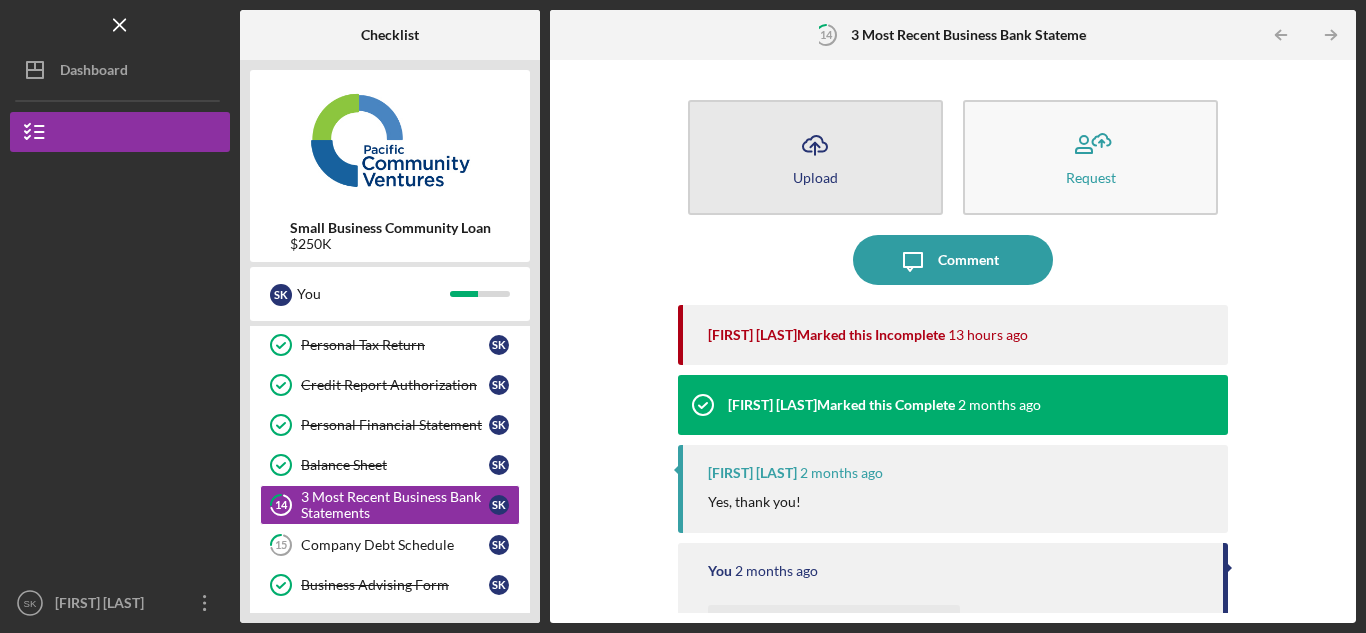 click on "Icon/Upload Upload" at bounding box center (815, 157) 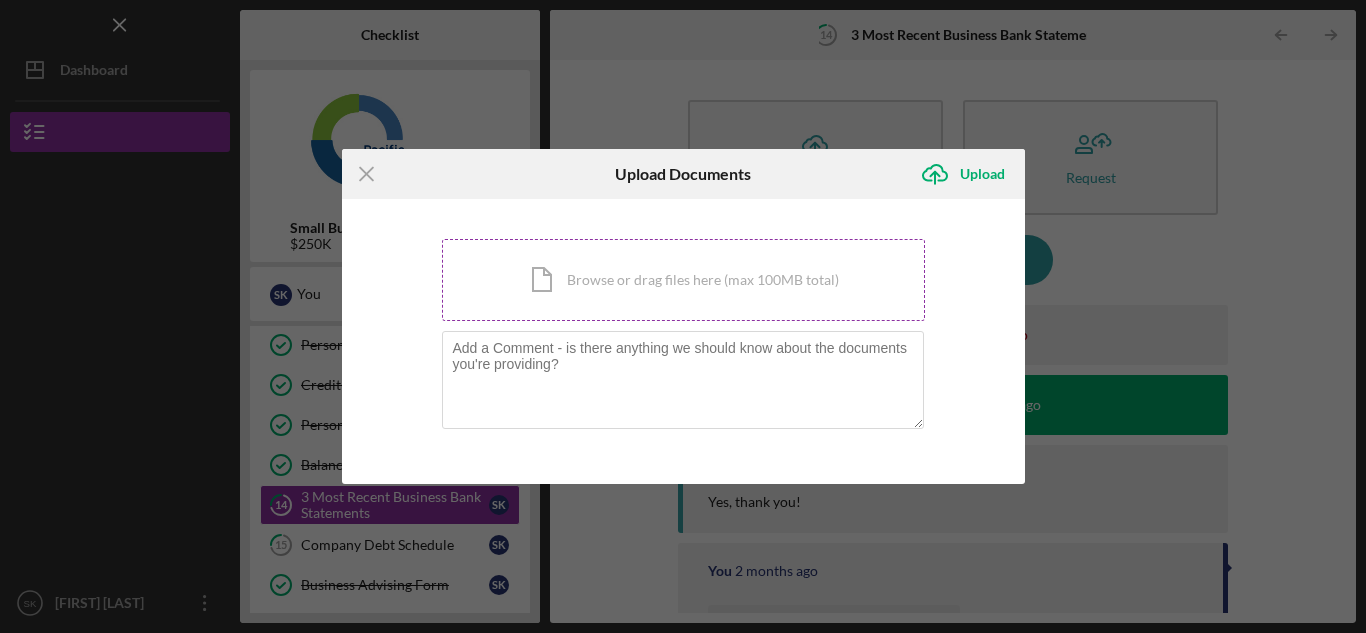 click on "Icon/Document Browse or drag files here (max 100MB total) Tap to choose files or take a photo" at bounding box center [683, 280] 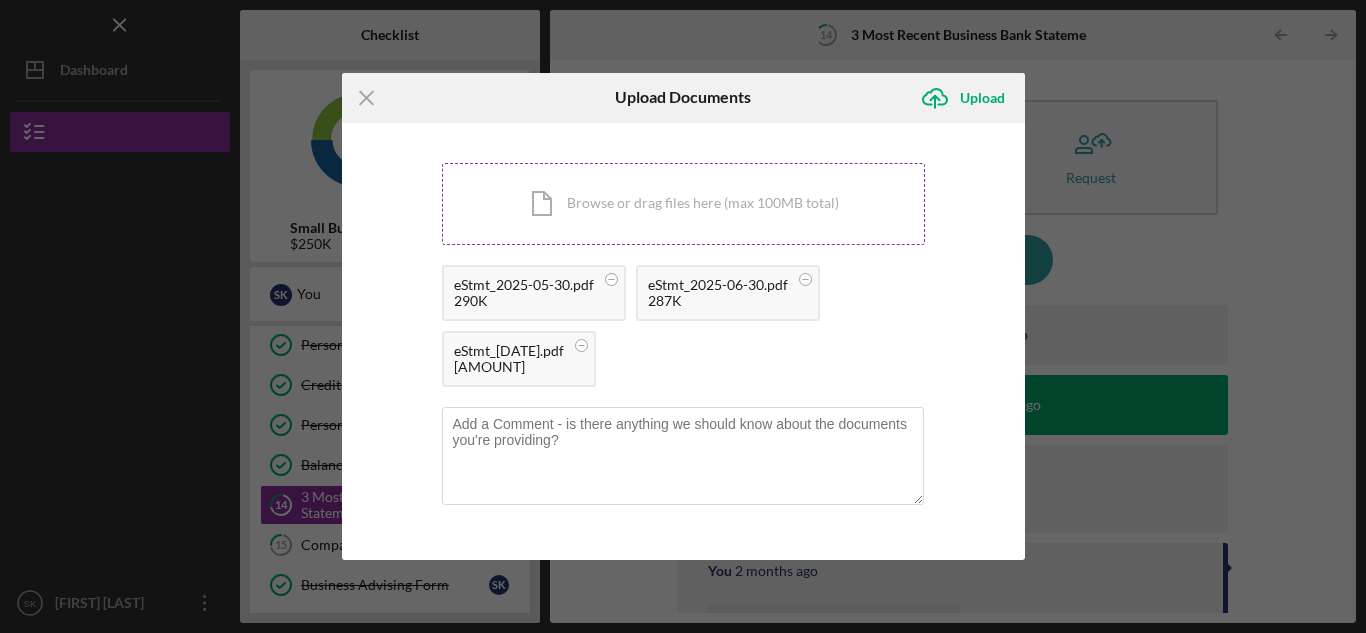 click on "Icon/Document Browse or drag files here (max 100MB total) Tap to choose files or take a photo" at bounding box center (683, 204) 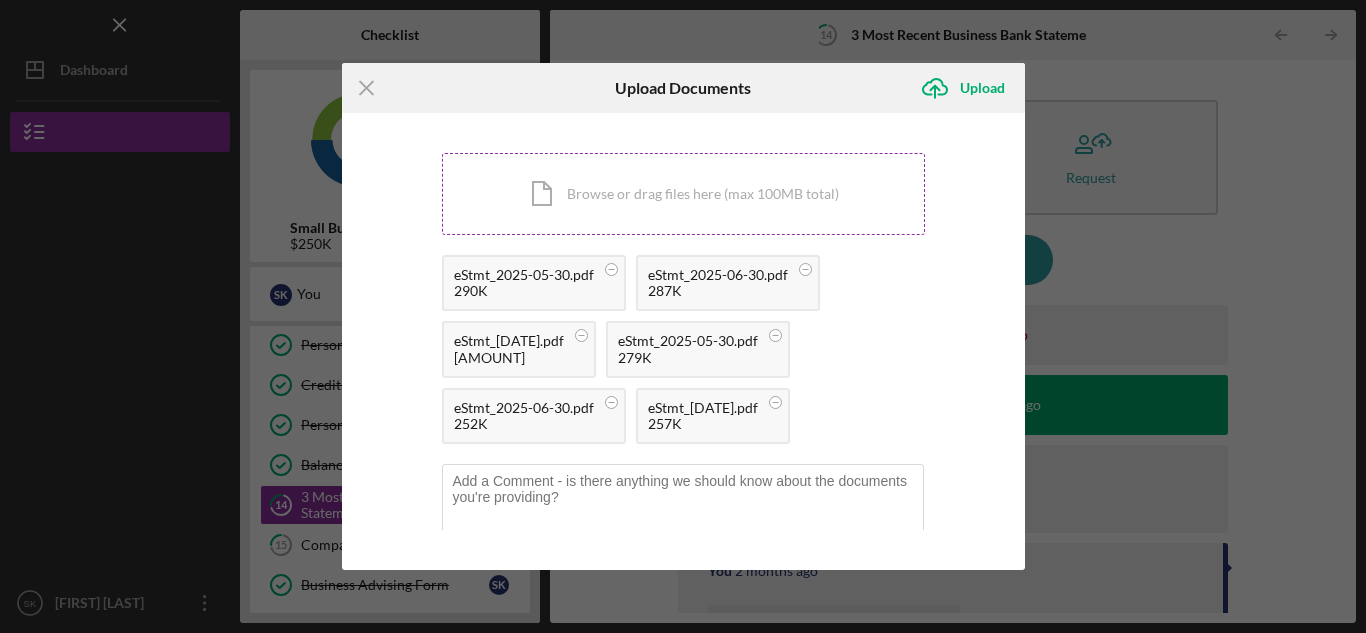 click on "Icon/Document Browse or drag files here (max 100MB total) Tap to choose files or take a photo" at bounding box center (683, 194) 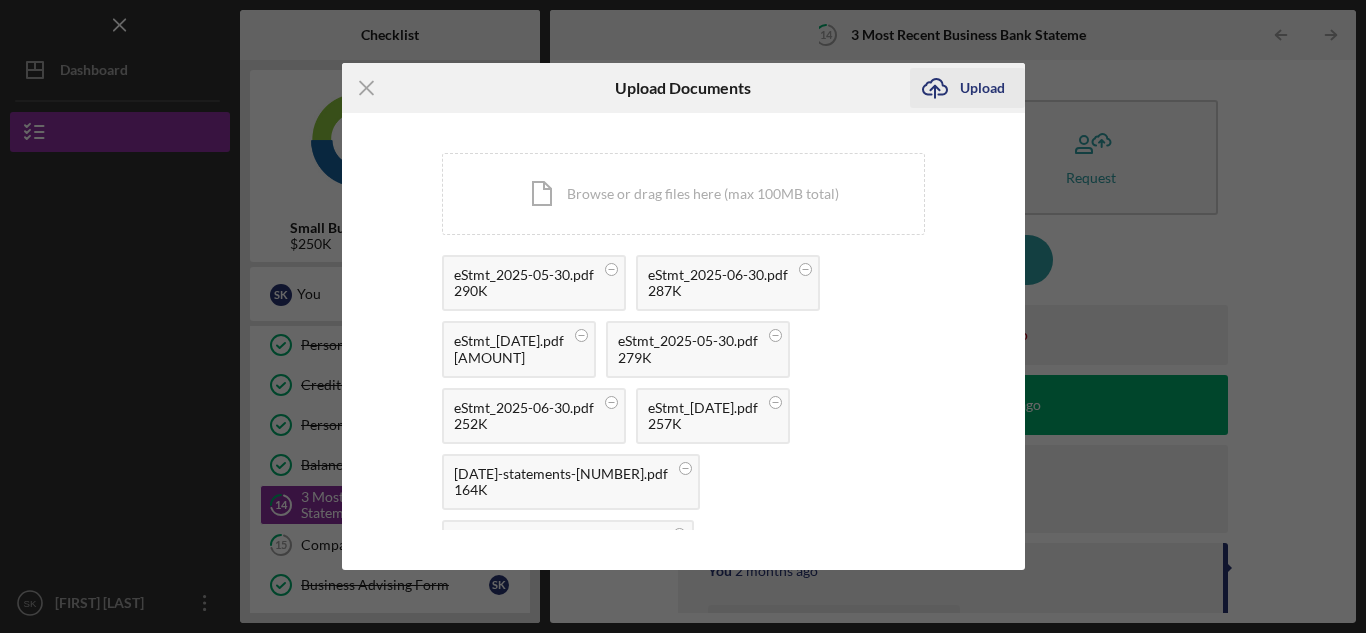 click on "Upload" at bounding box center (982, 88) 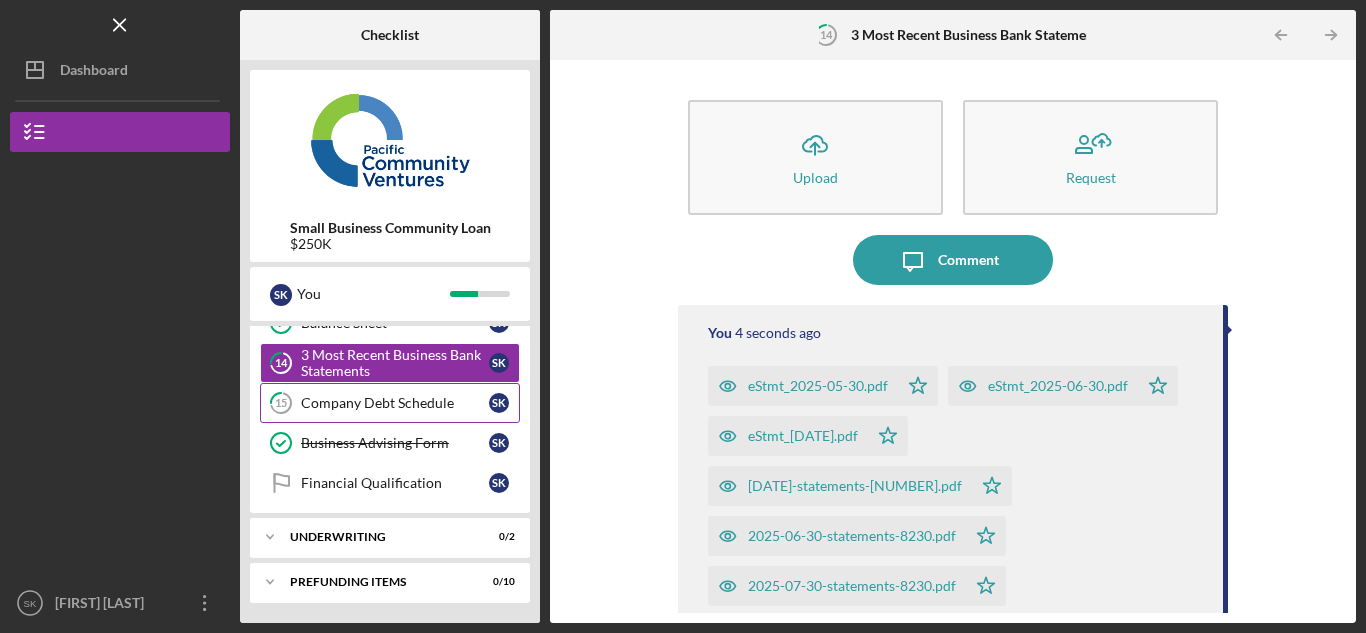 scroll, scrollTop: 420, scrollLeft: 0, axis: vertical 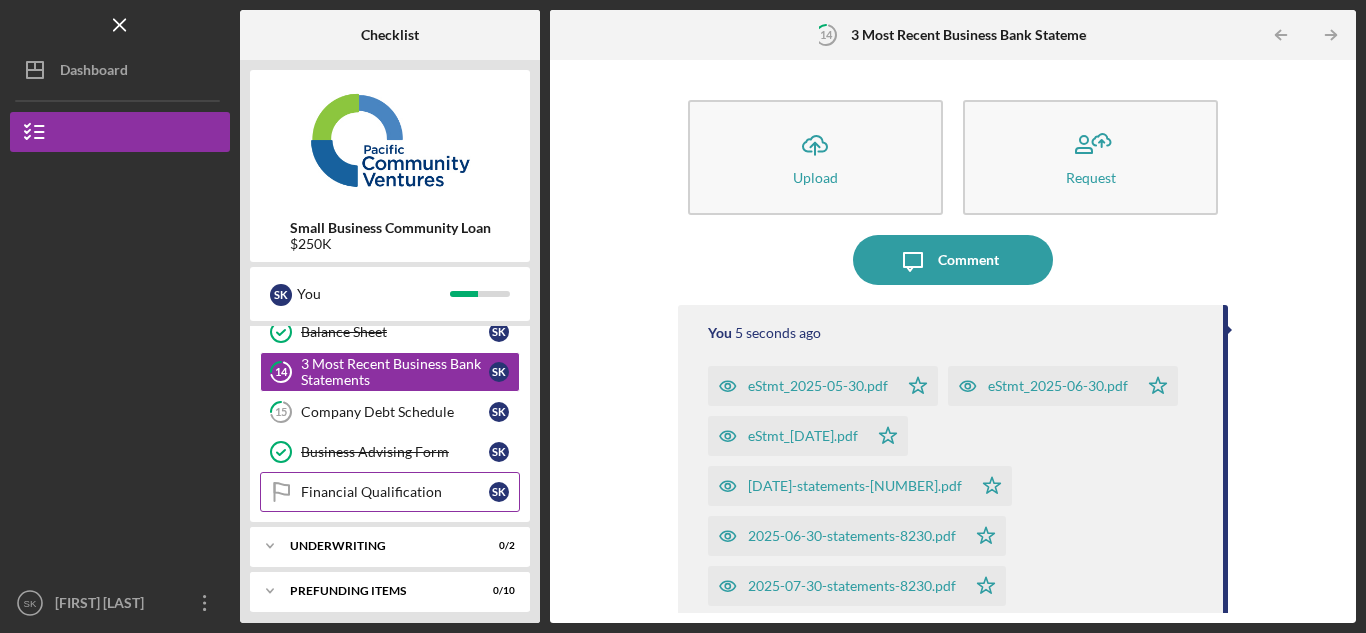 click on "Financial Qualification" at bounding box center (395, 492) 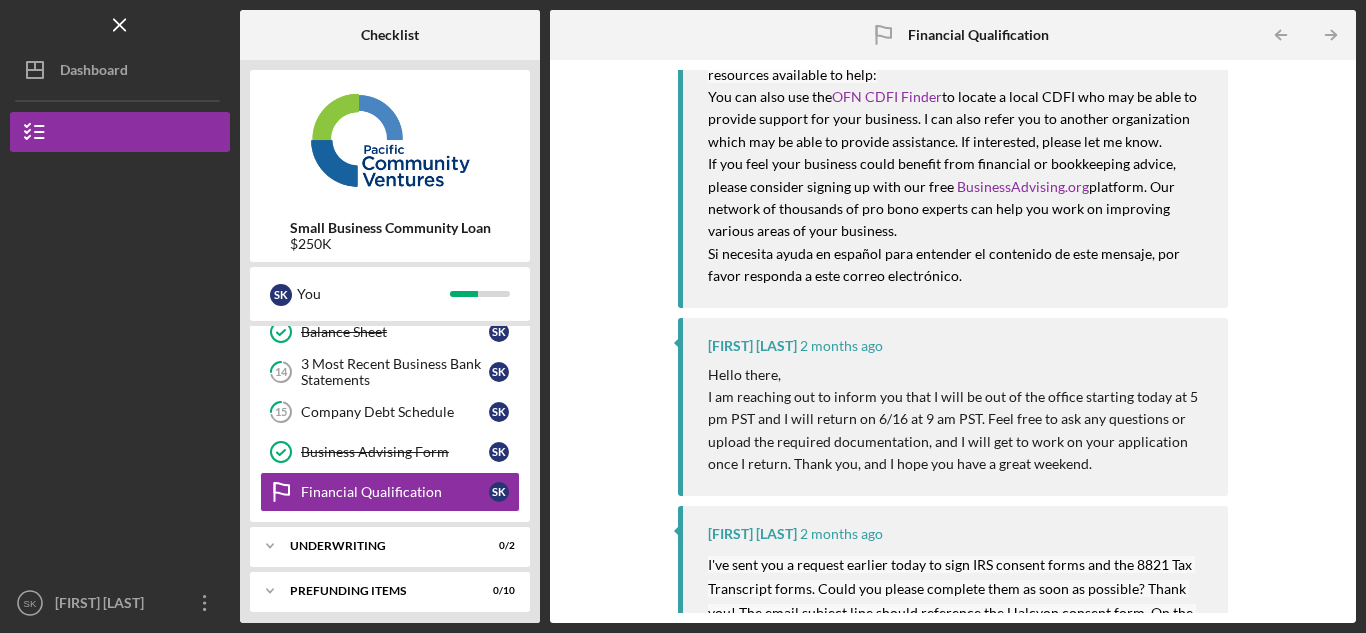 scroll, scrollTop: 0, scrollLeft: 0, axis: both 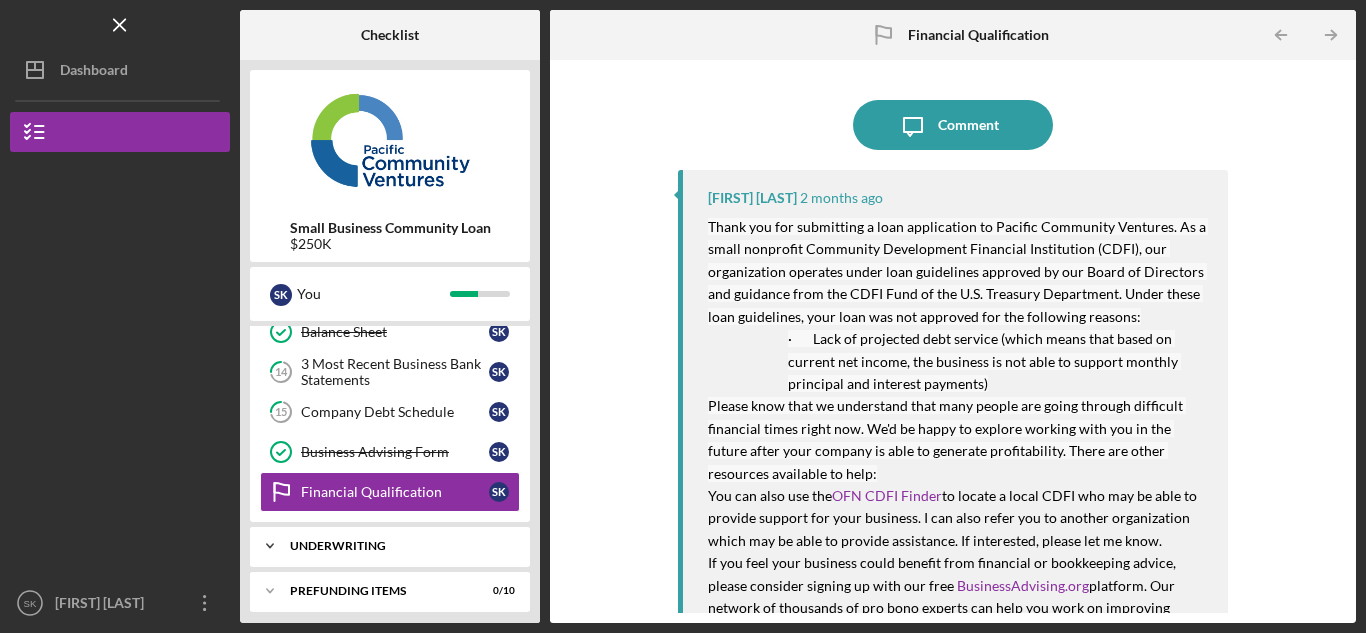click on "Underwriting" at bounding box center [397, 546] 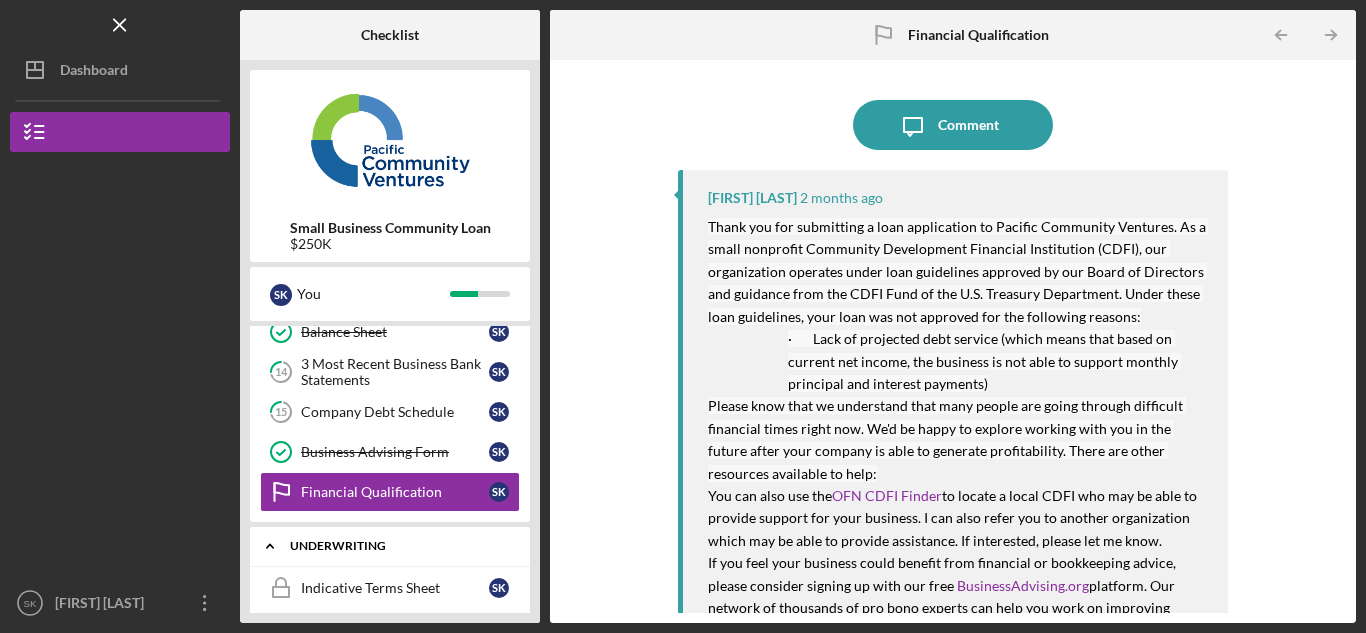scroll, scrollTop: 520, scrollLeft: 0, axis: vertical 